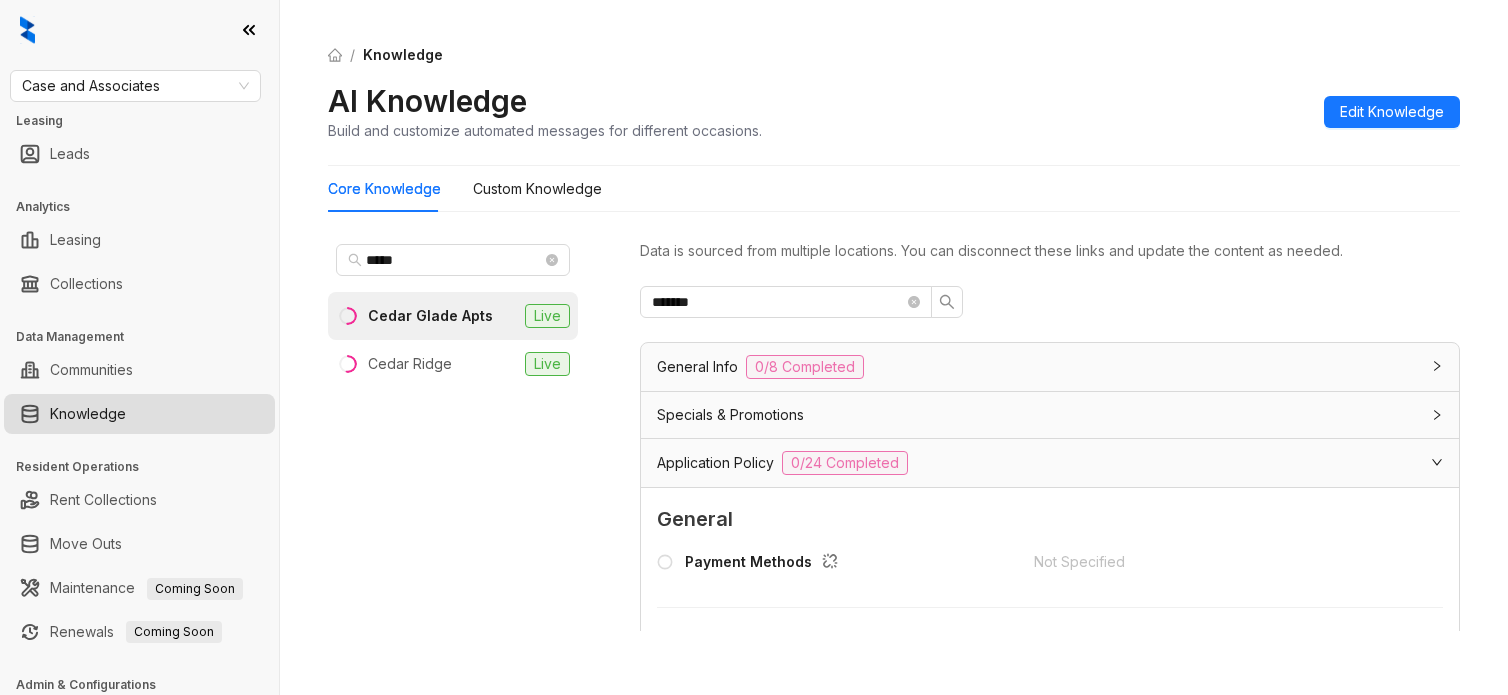 scroll, scrollTop: 0, scrollLeft: 0, axis: both 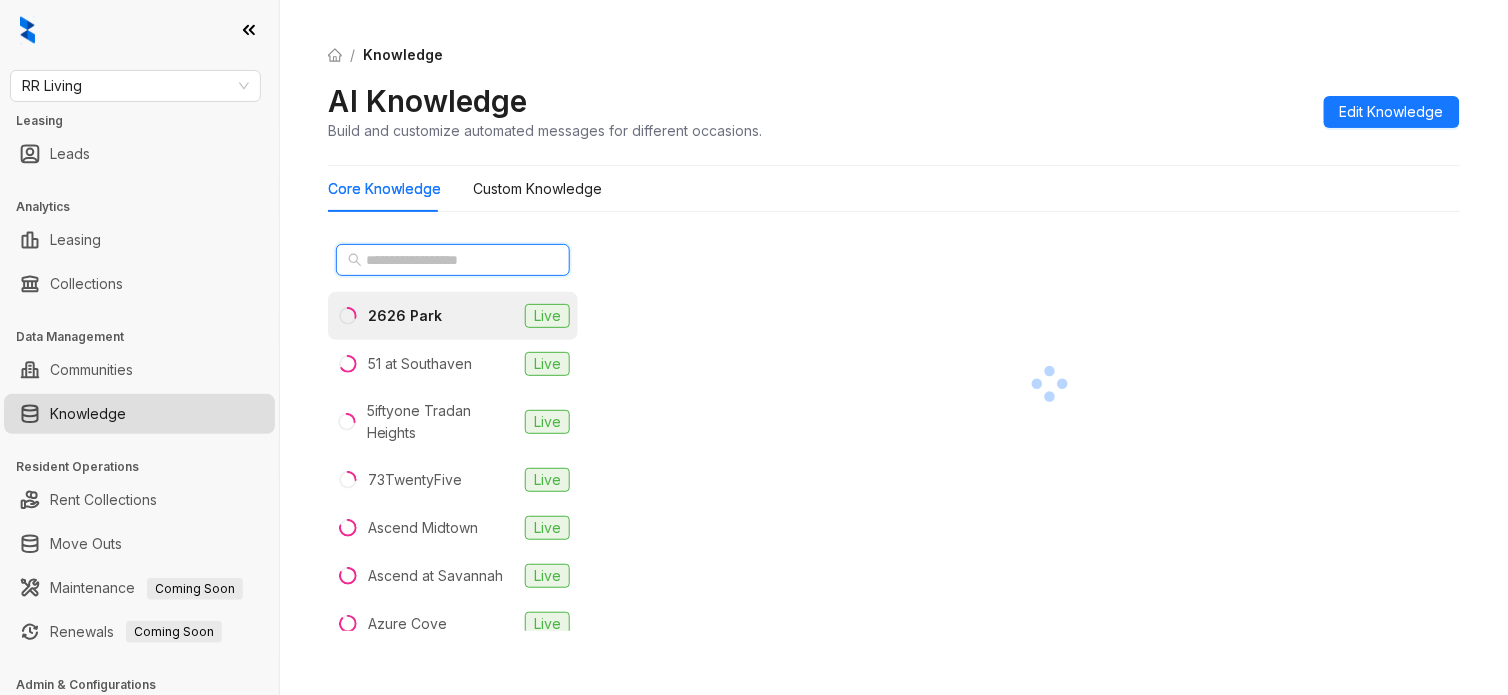 click at bounding box center [454, 260] 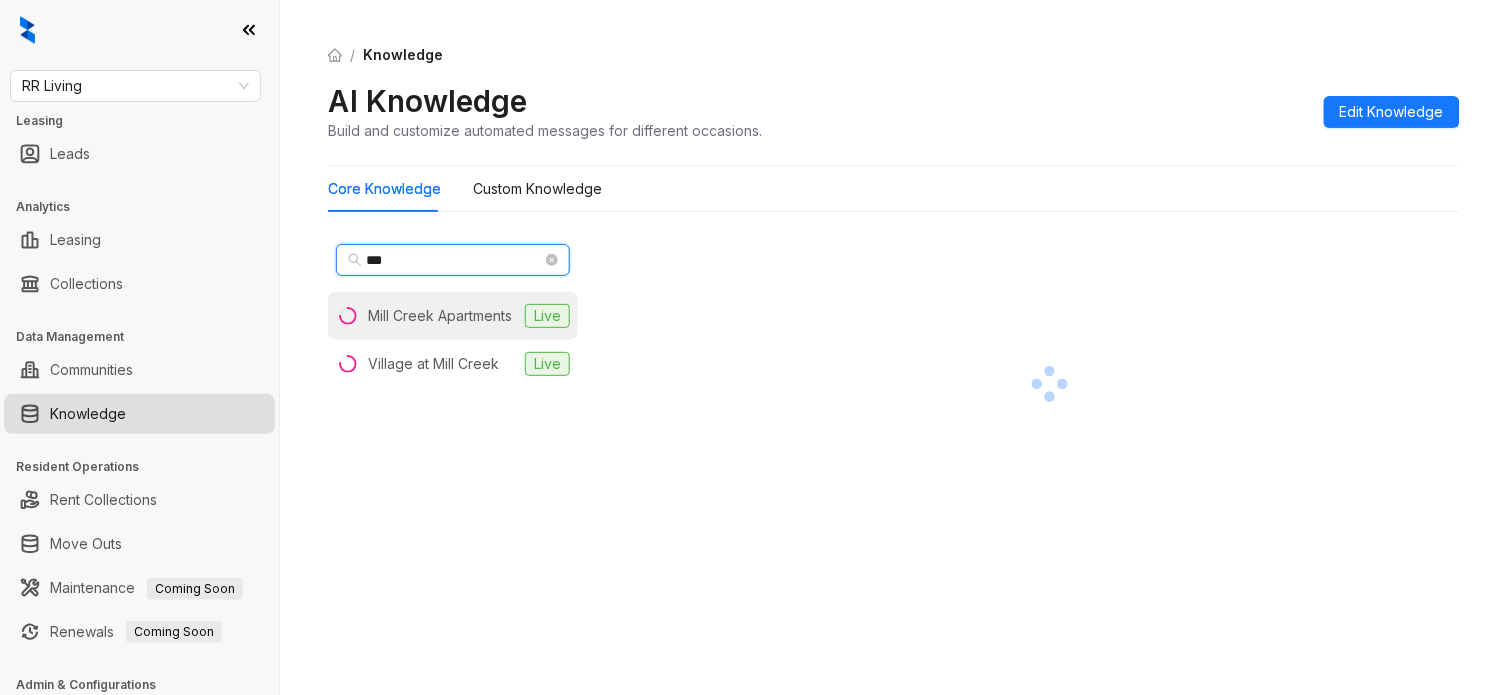 type on "***" 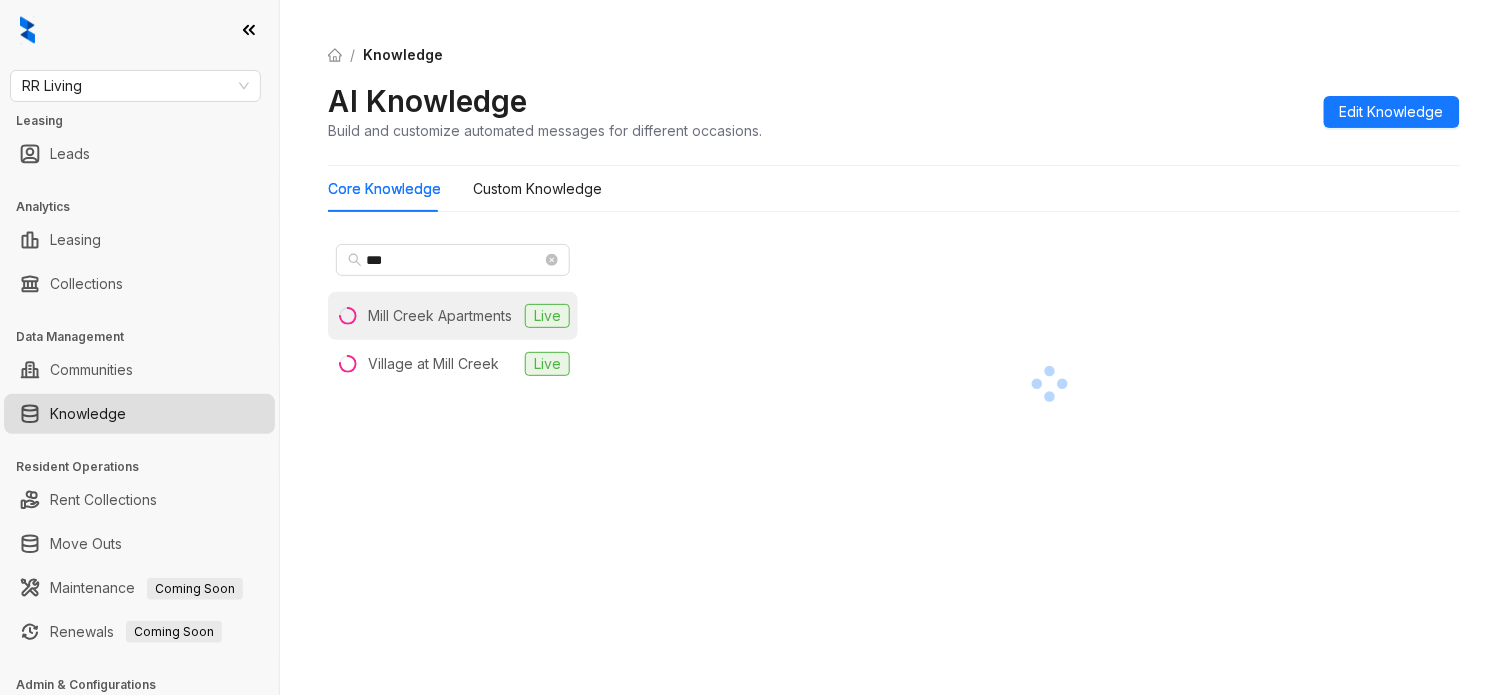 click on "Mill Creek Apartments" at bounding box center (440, 316) 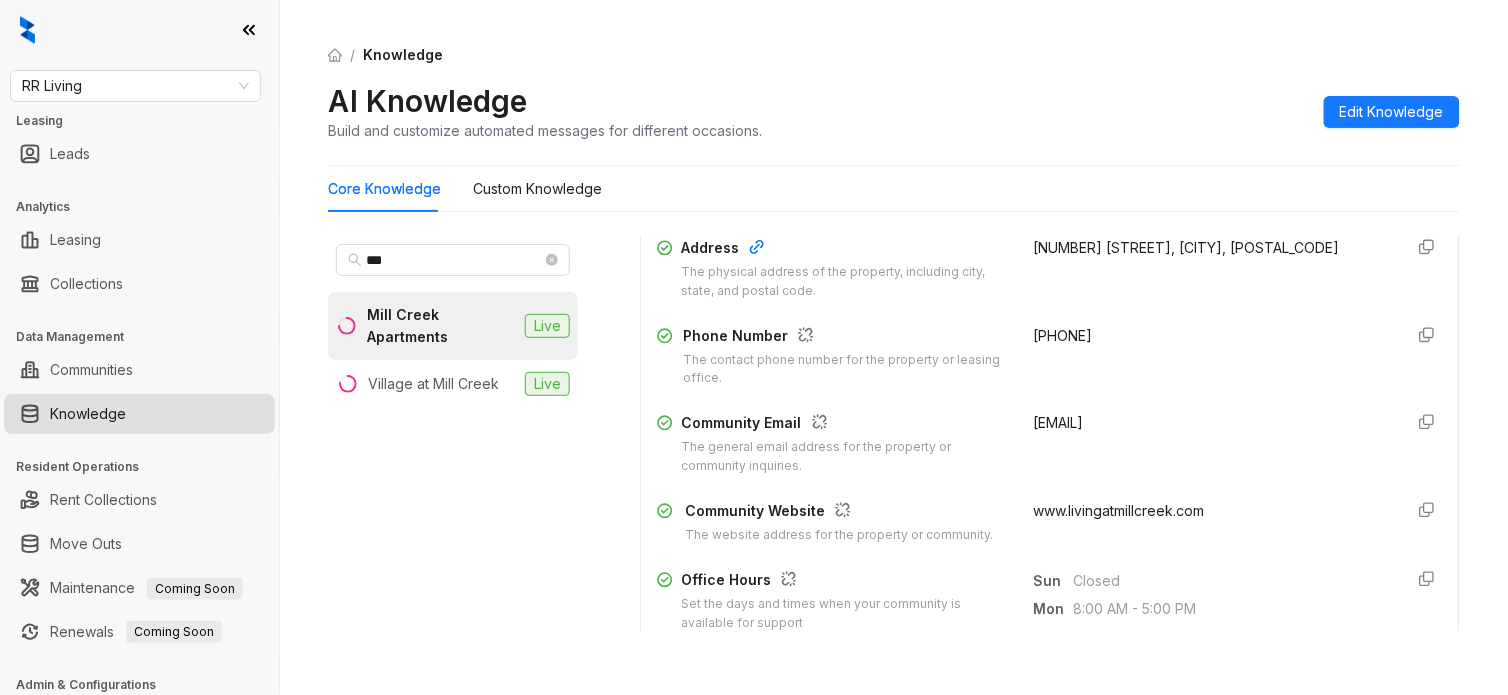 scroll, scrollTop: 1000, scrollLeft: 0, axis: vertical 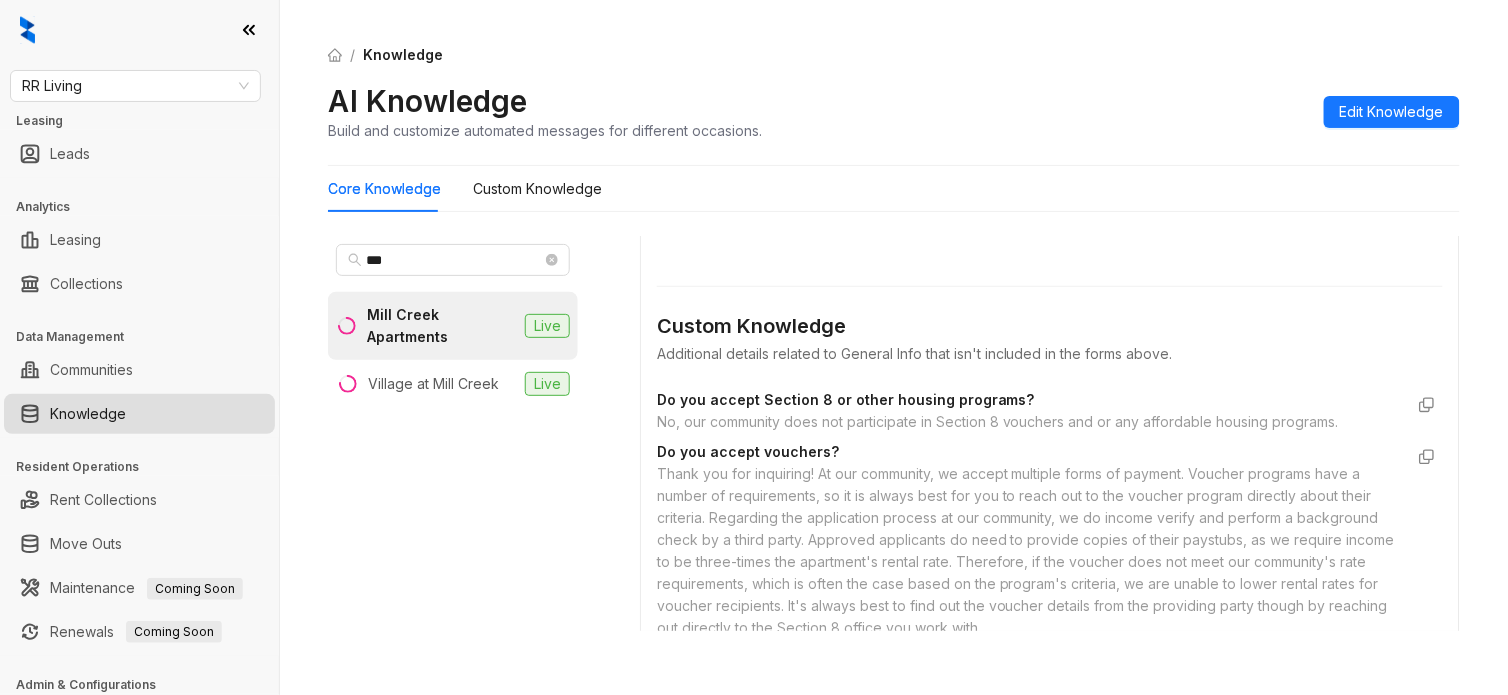click on "No, our community does not participate in Section 8 vouchers and or any affordable housing programs." at bounding box center [1030, 422] 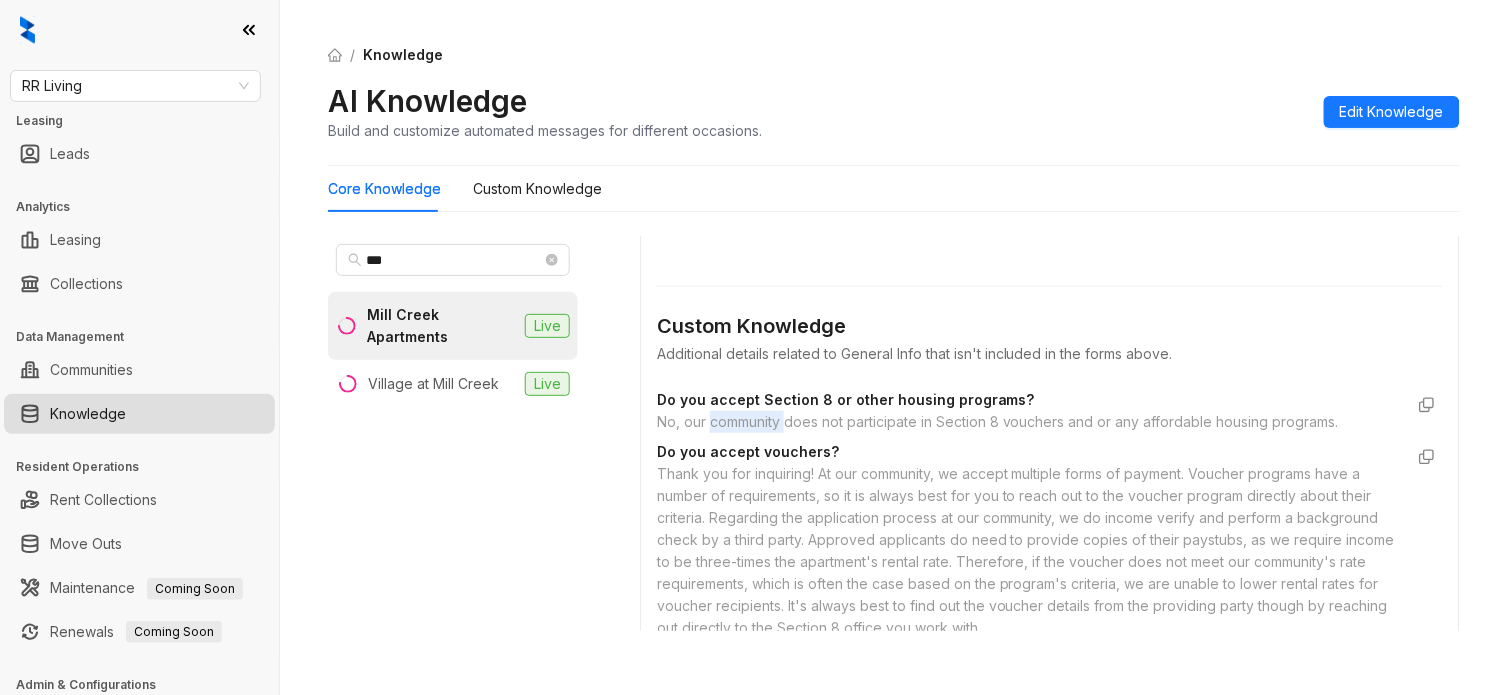click on "No, our community does not participate in Section 8 vouchers and or any affordable housing programs." at bounding box center [1030, 422] 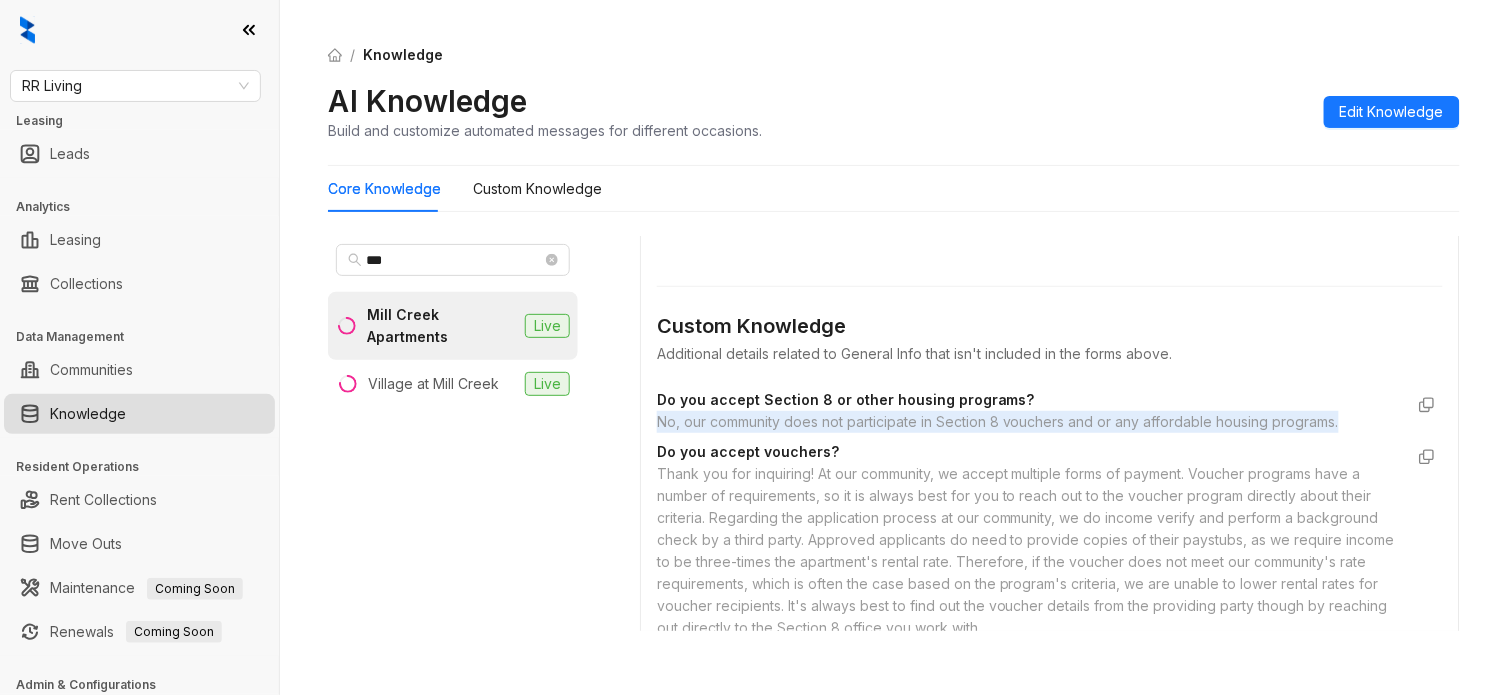 click on "No, our community does not participate in Section 8 vouchers and or any affordable housing programs." at bounding box center [1030, 422] 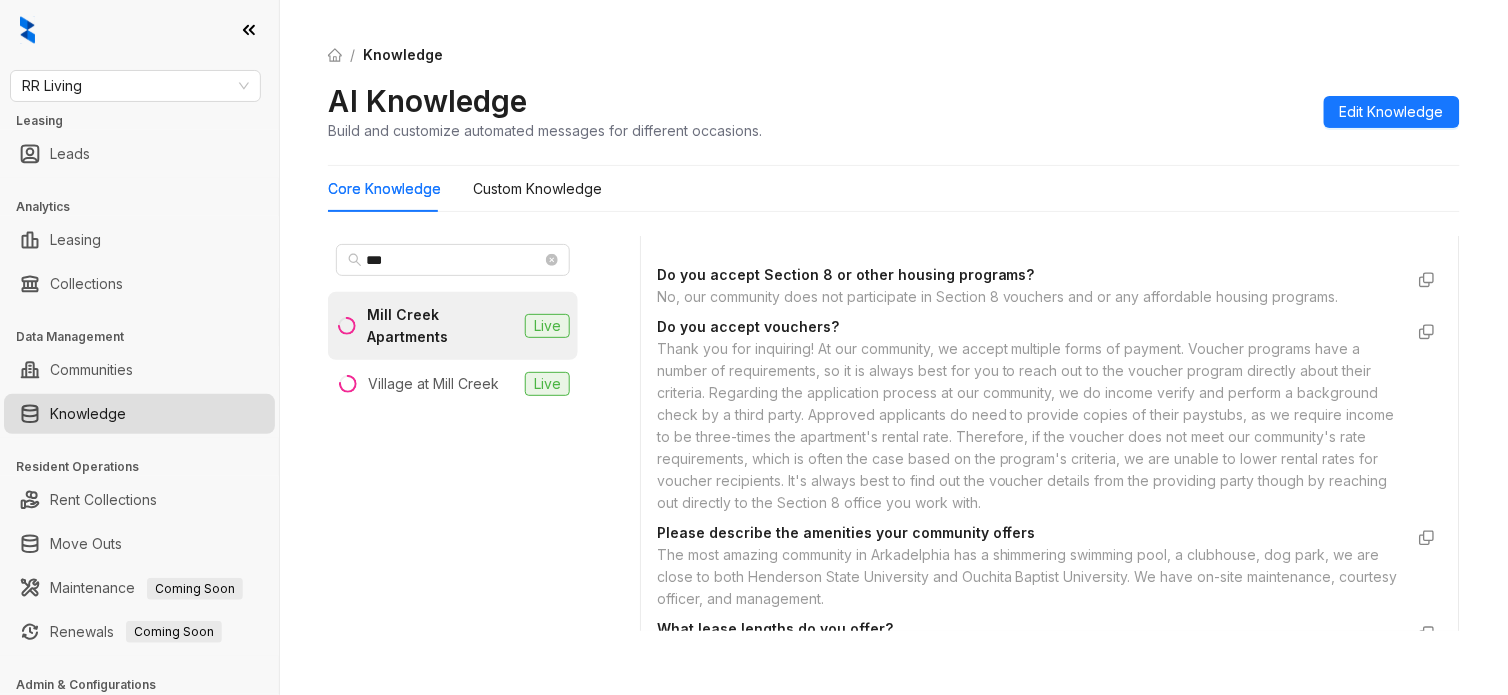 click on "AI Knowledge Build and customize automated messages for different occasions. Edit Knowledge" at bounding box center (894, 111) 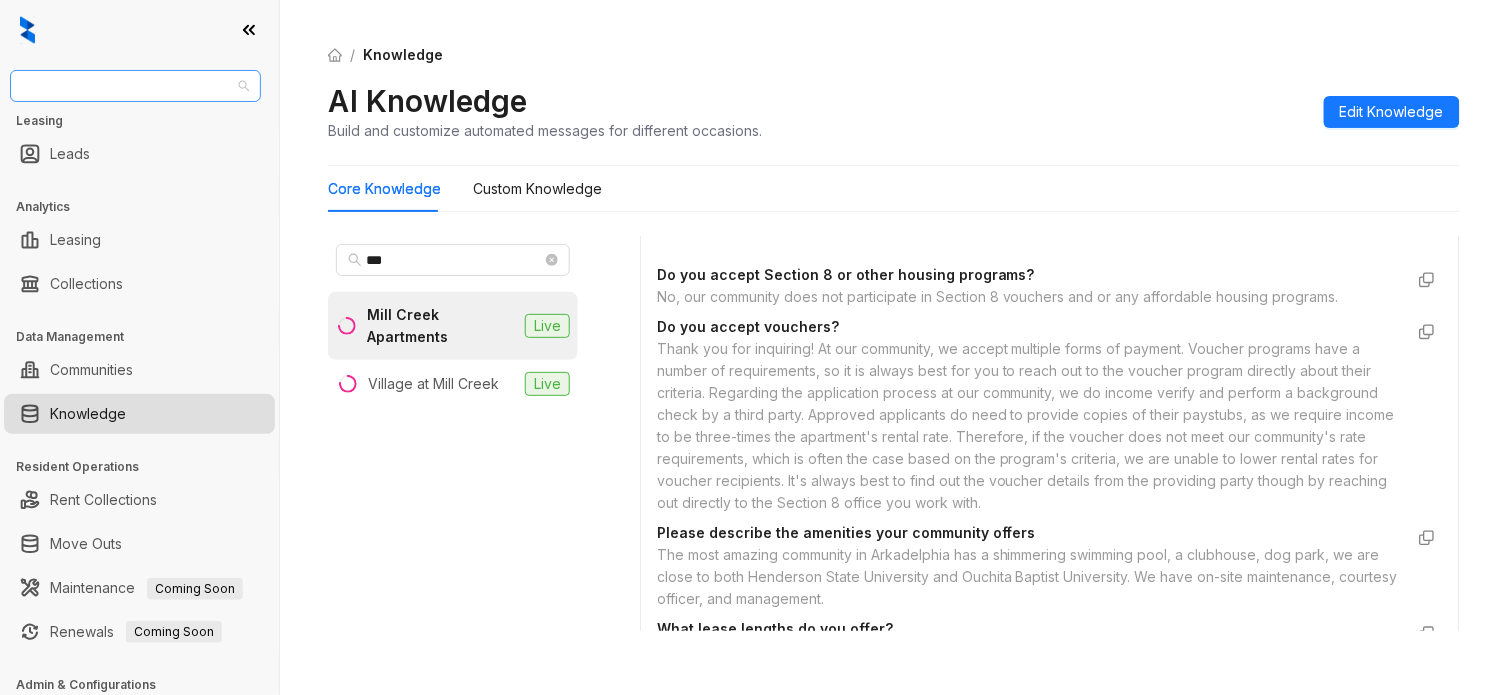 click on "RR Living" at bounding box center [135, 86] 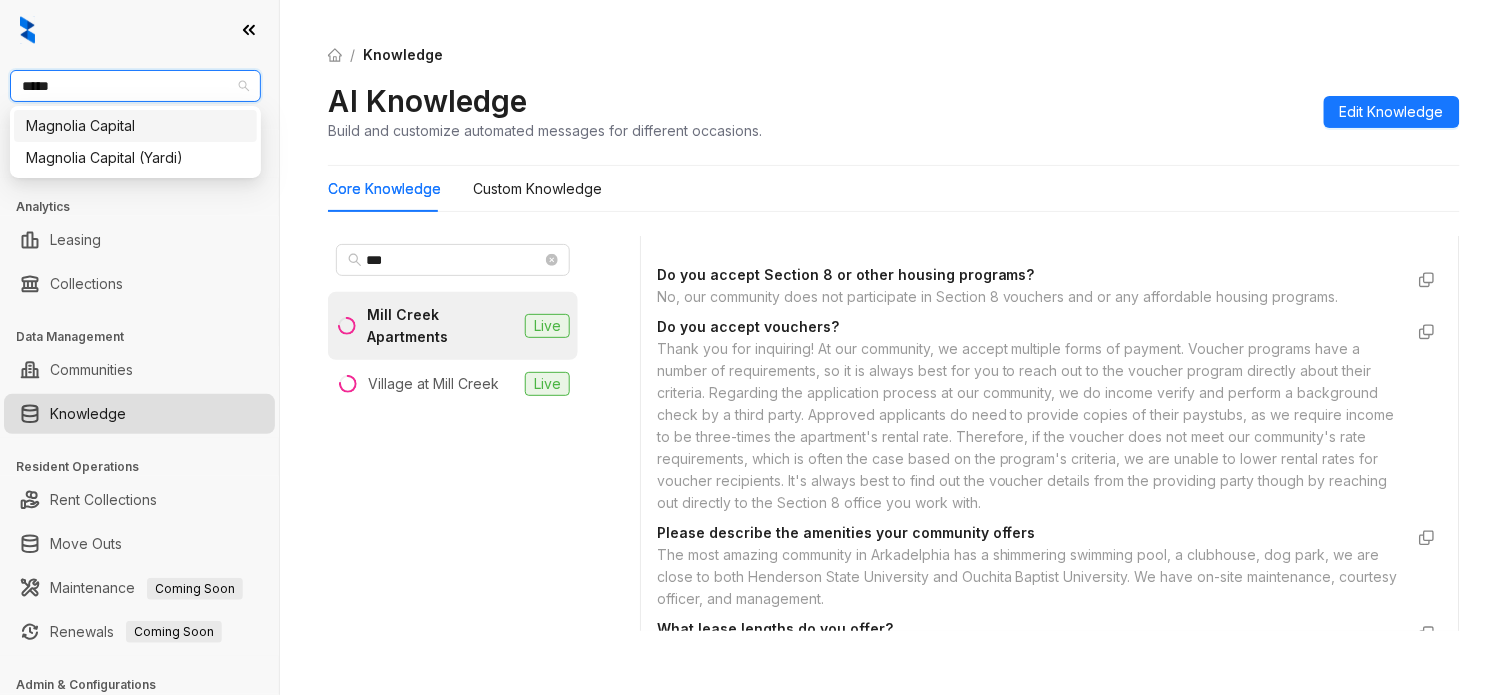 type on "******" 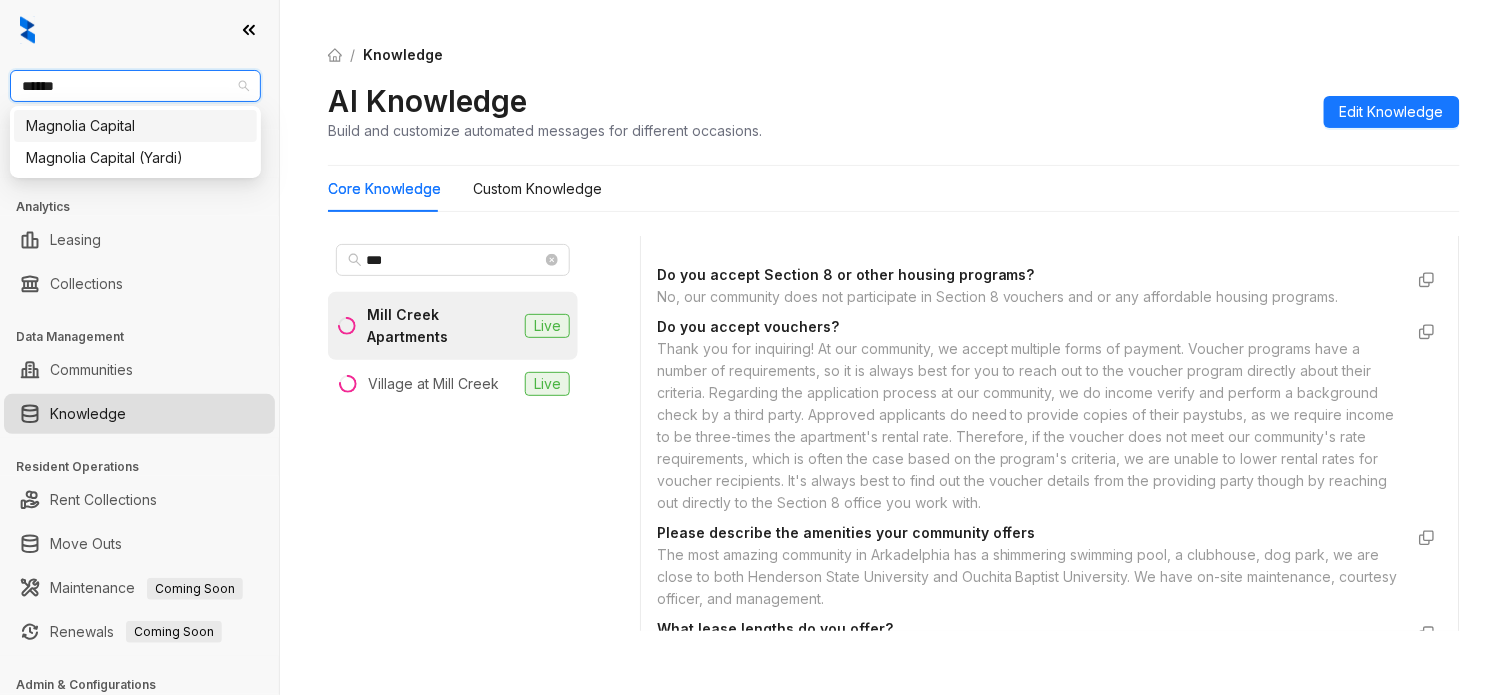 click on "Magnolia Capital" at bounding box center (135, 126) 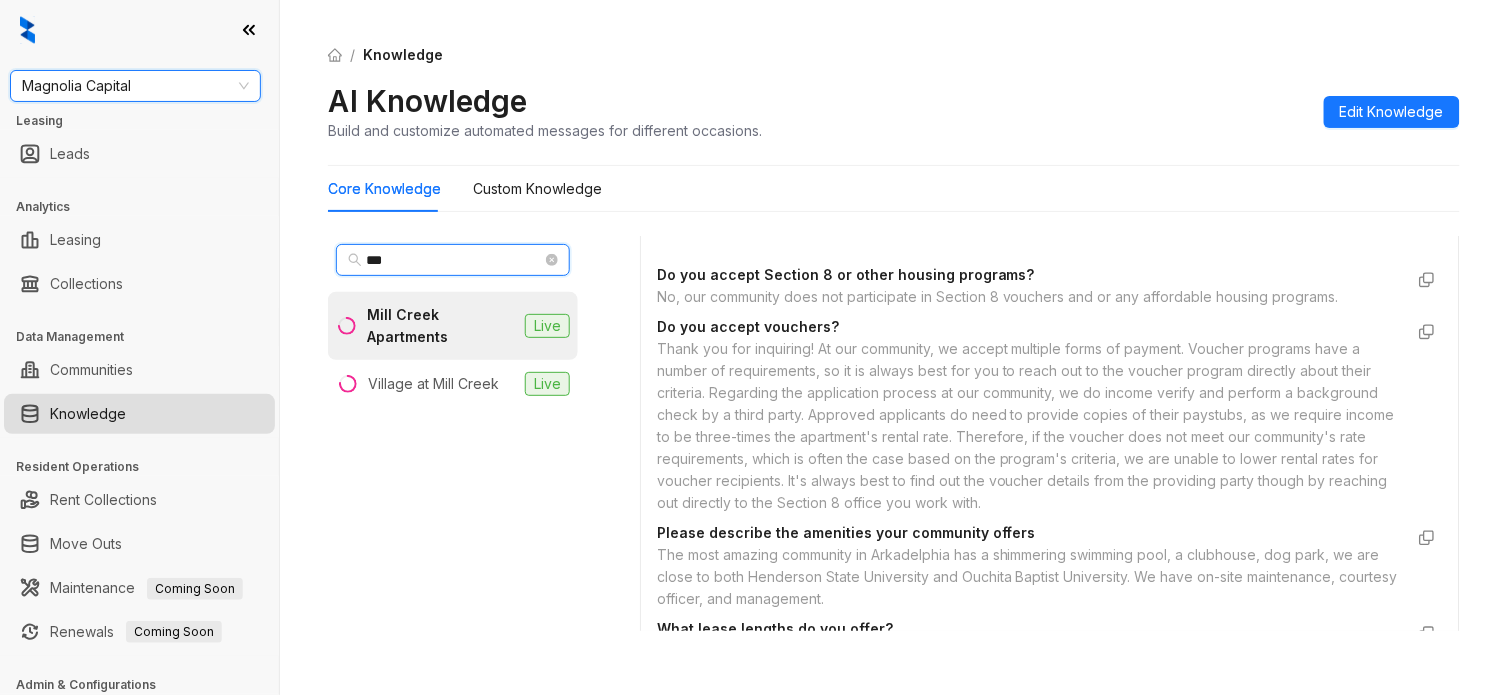 click on "***" at bounding box center (454, 260) 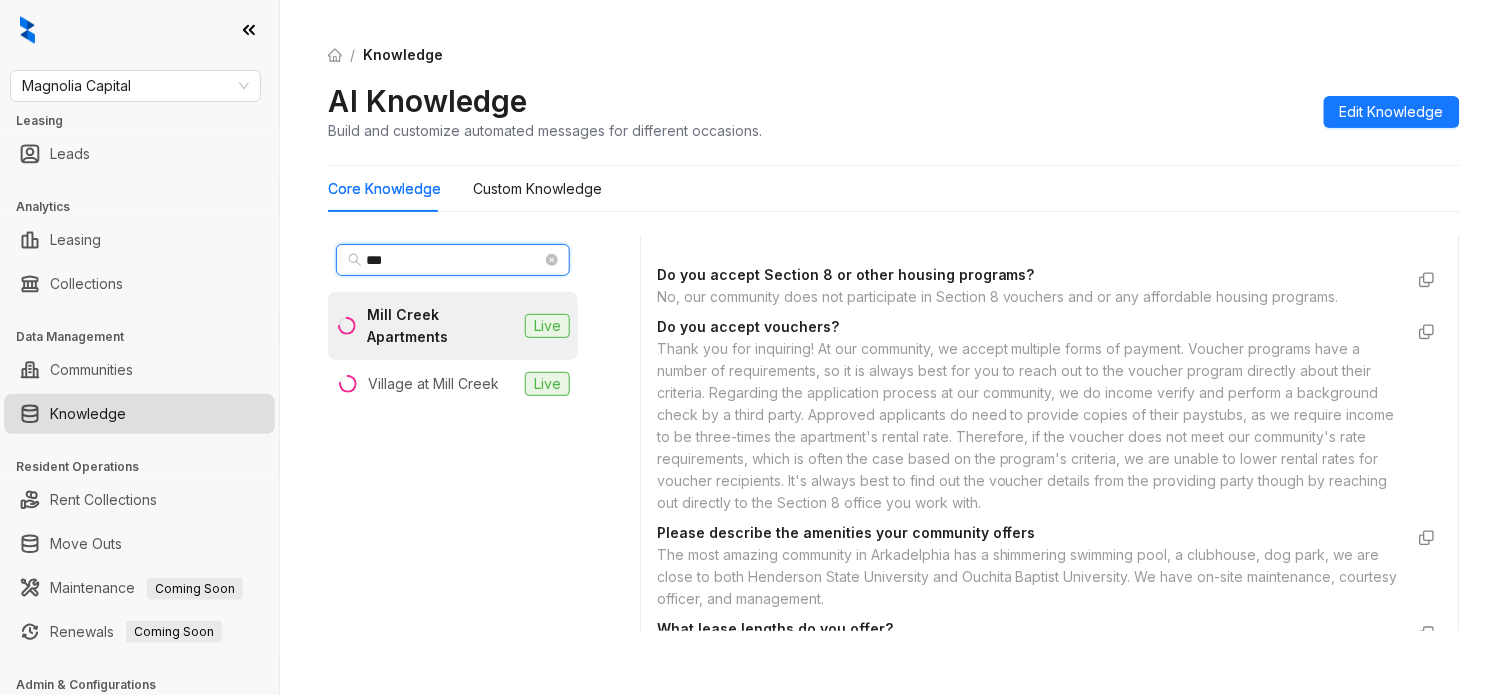 click on "***" at bounding box center (454, 260) 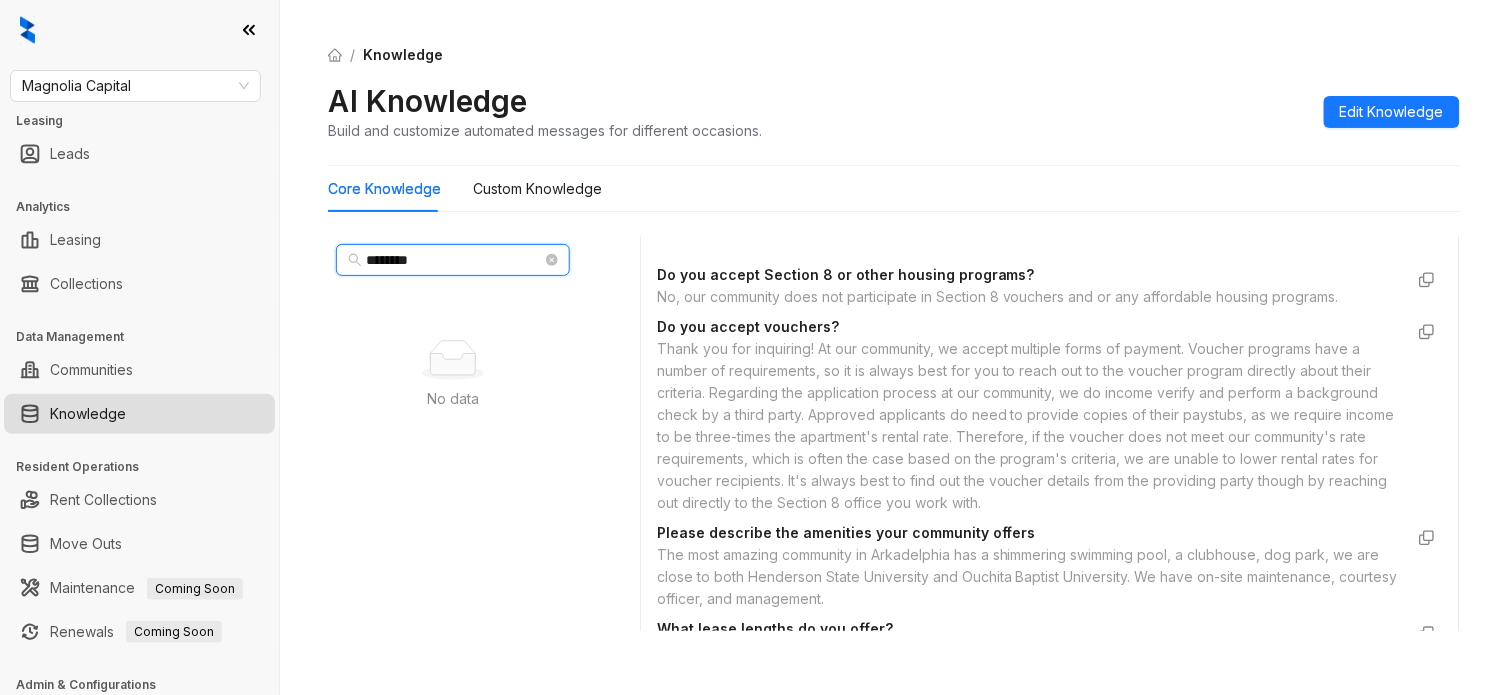 type on "*********" 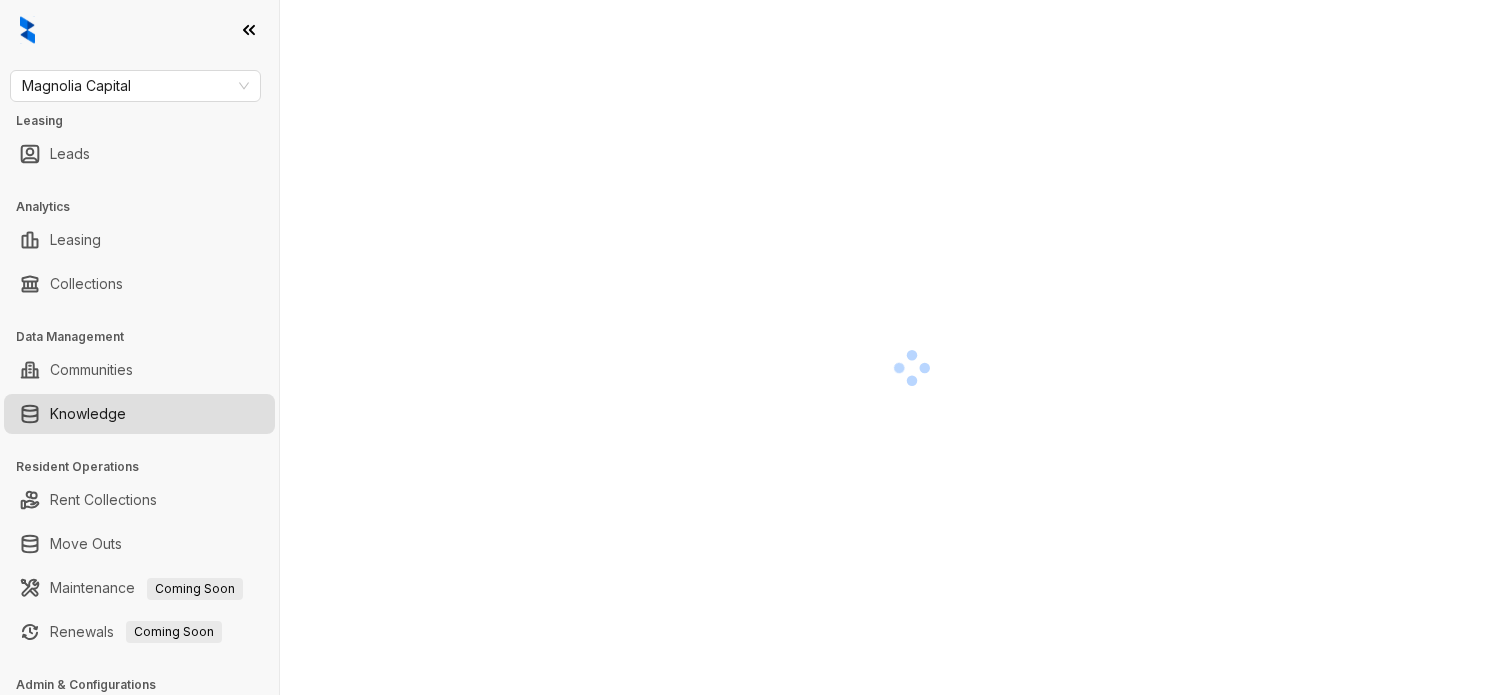 scroll, scrollTop: 0, scrollLeft: 0, axis: both 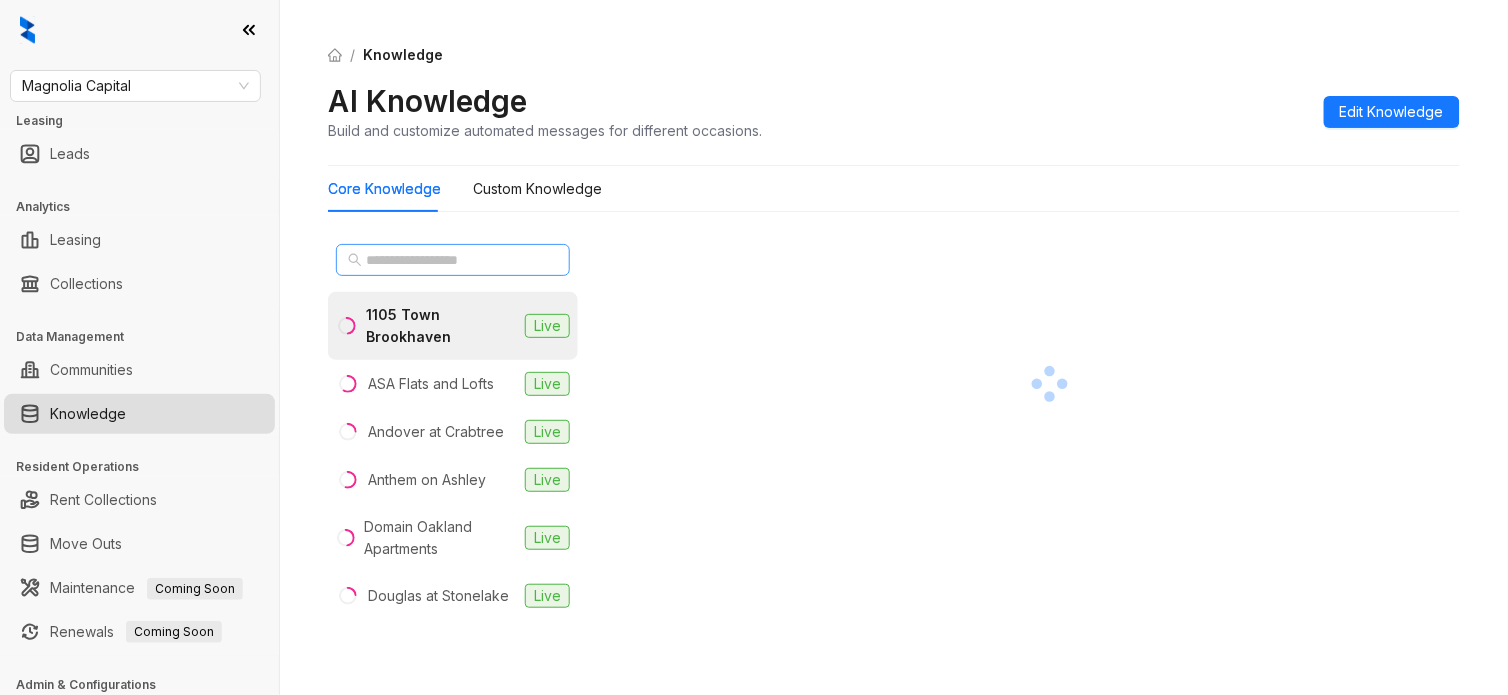 click at bounding box center (453, 260) 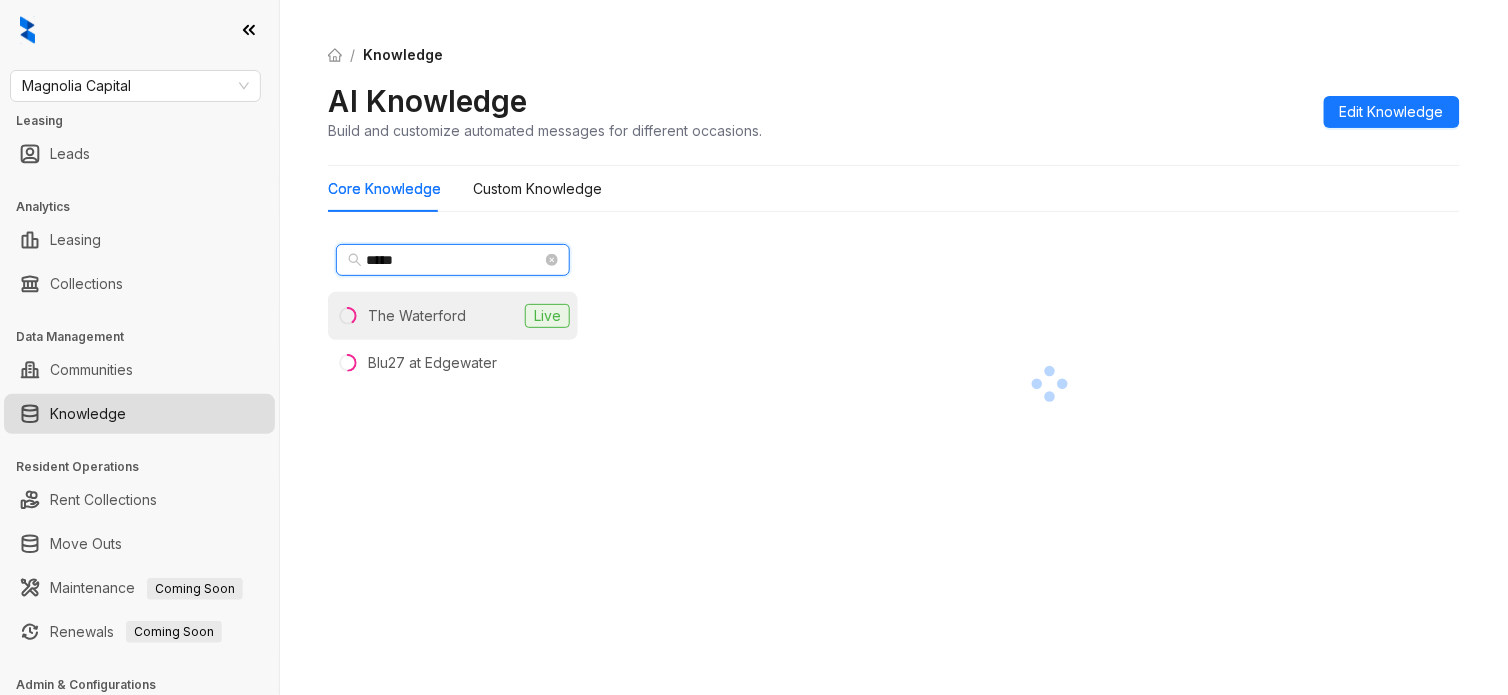 type on "*****" 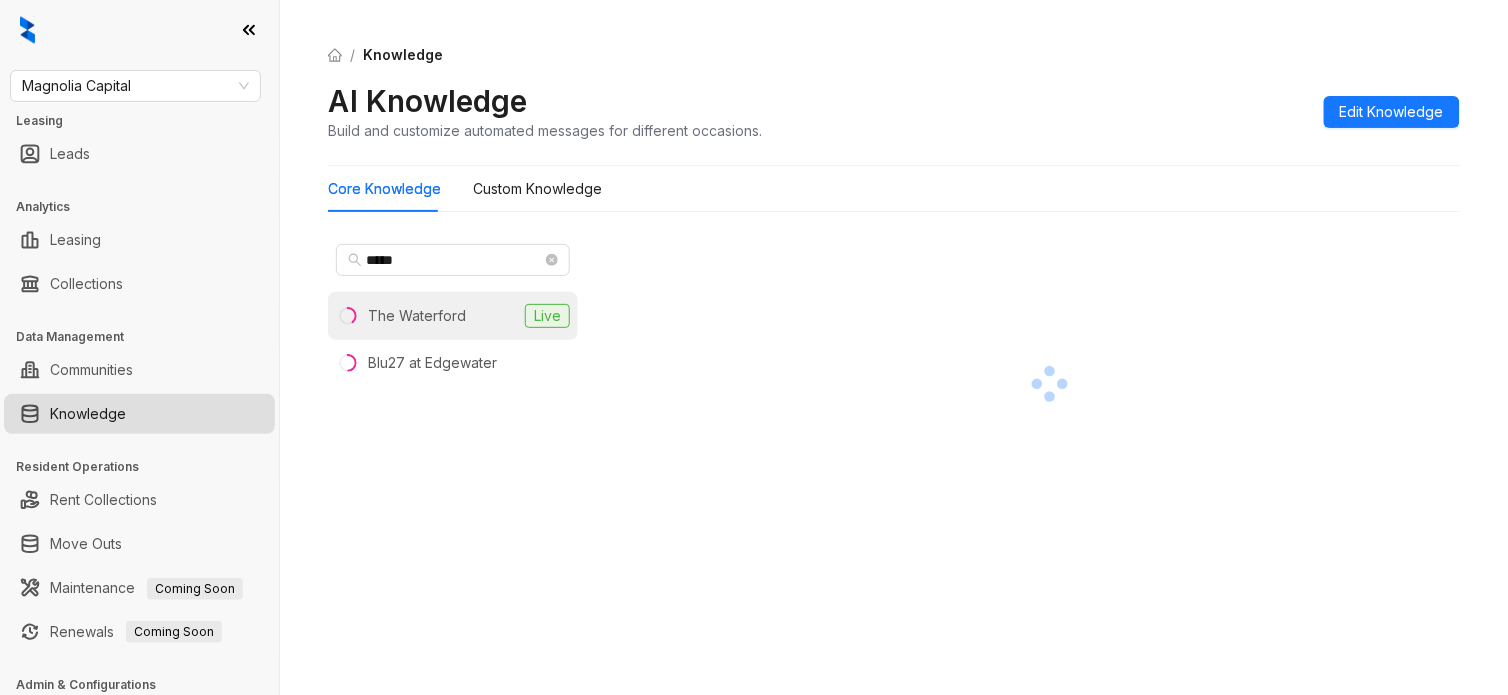 click on "The Waterford" at bounding box center [417, 316] 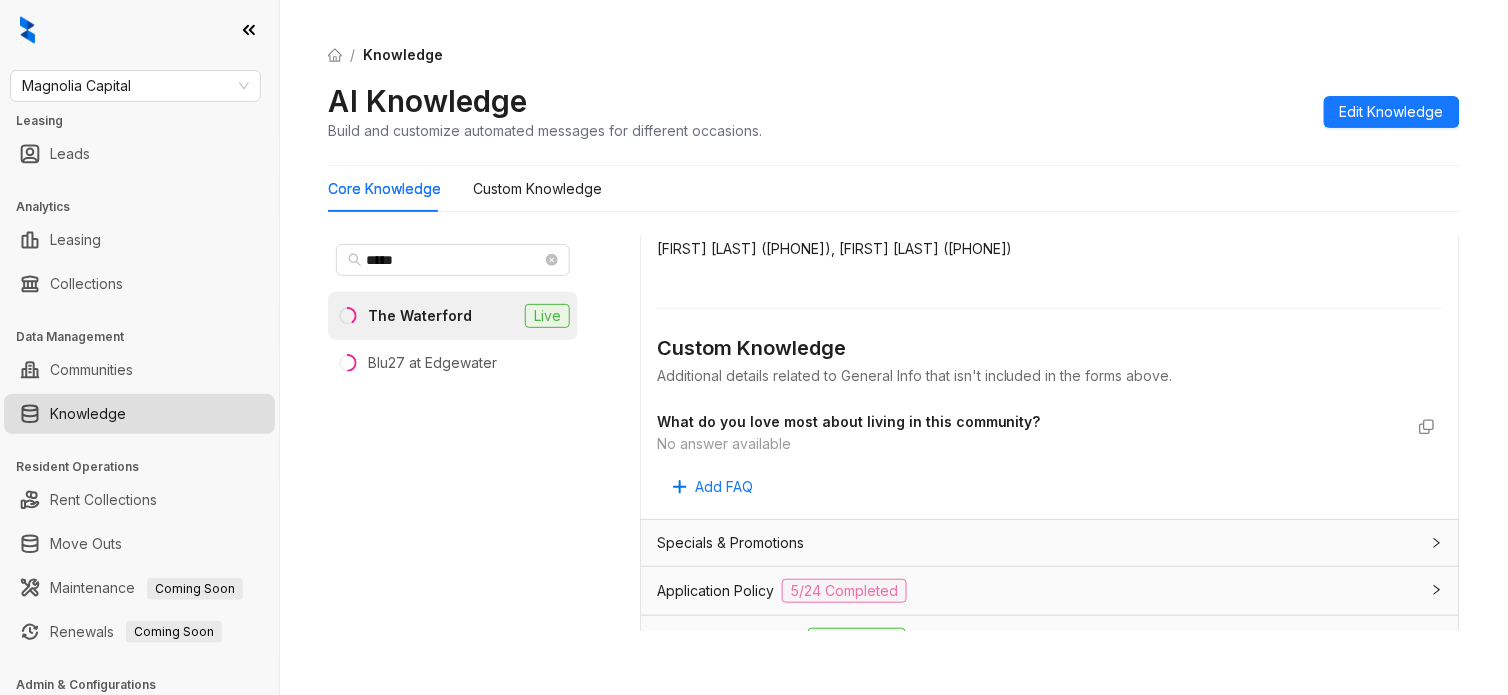 scroll, scrollTop: 1250, scrollLeft: 0, axis: vertical 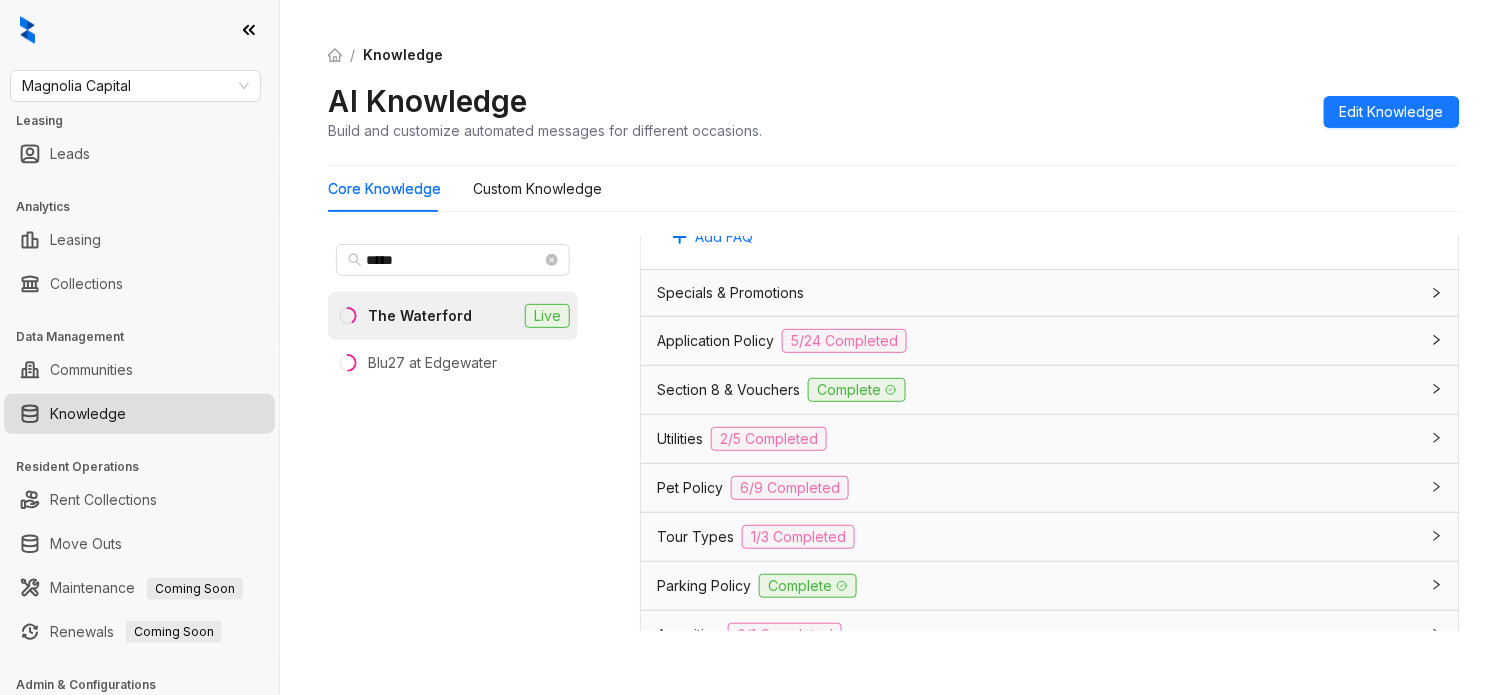 click on "Section 8 & Vouchers Complete" at bounding box center [1038, 390] 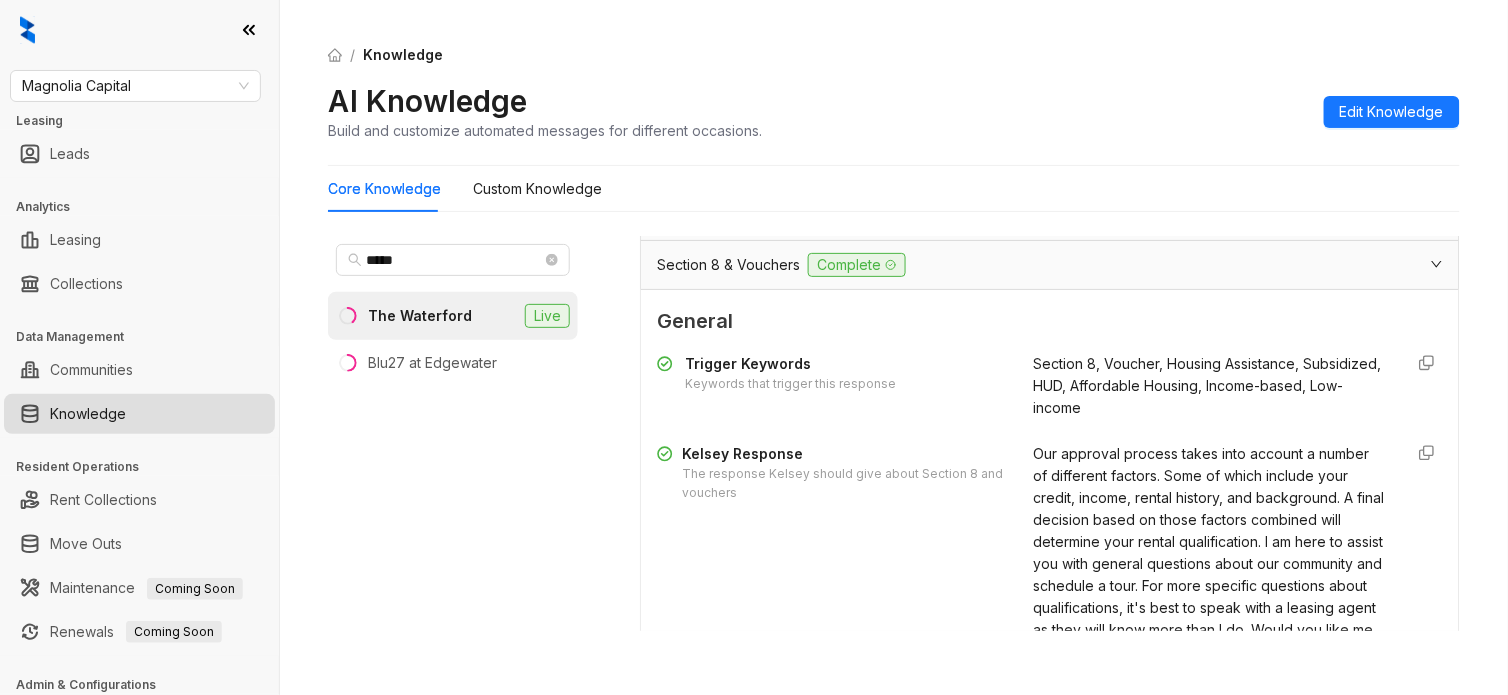 scroll, scrollTop: 1500, scrollLeft: 0, axis: vertical 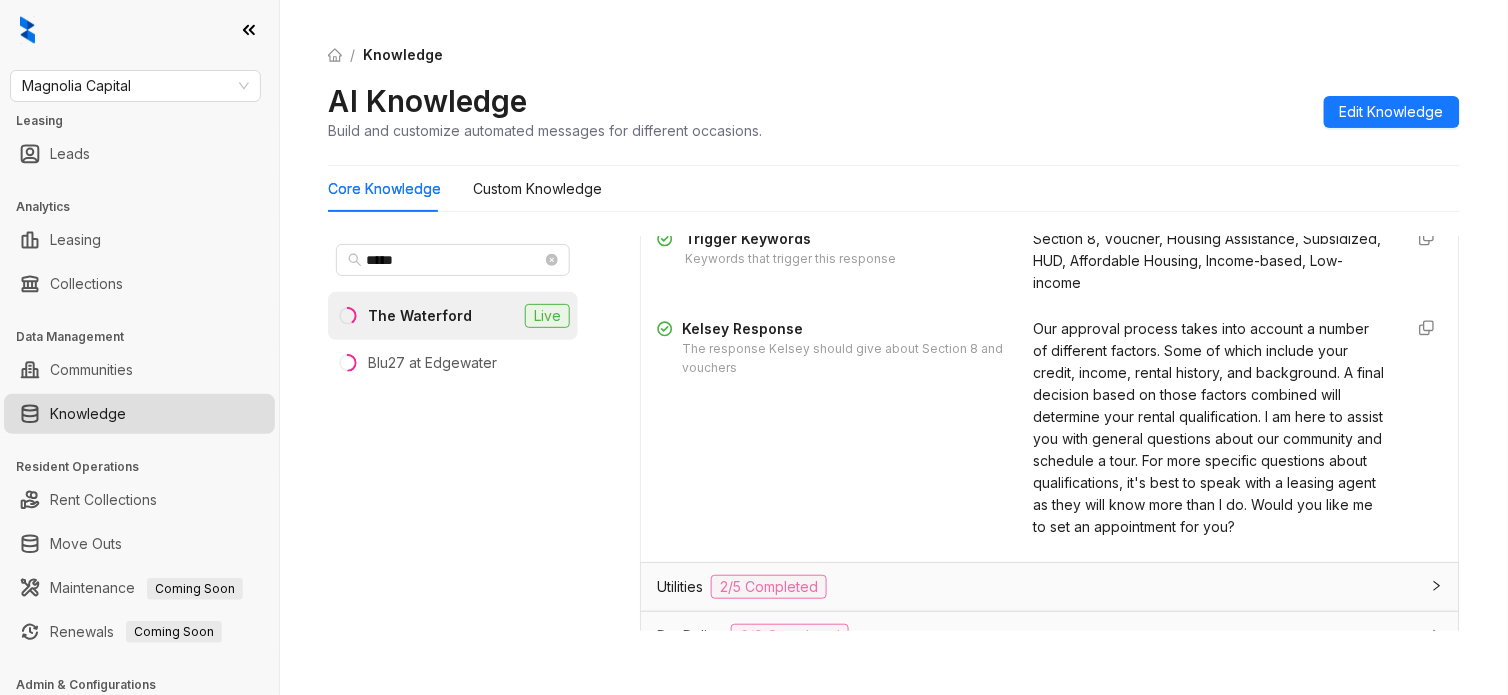 click on "Our approval process takes into account a number of different factors. Some of which include your credit, income, rental history, and background. A final decision based on those factors combined will determine your rental qualification. I am here to assist you with general questions about our community and schedule a tour. For more specific questions about qualifications, it's best to speak with a leasing agent as they will know more than I do. Would you like me to set an appointment for you?" at bounding box center (1209, 427) 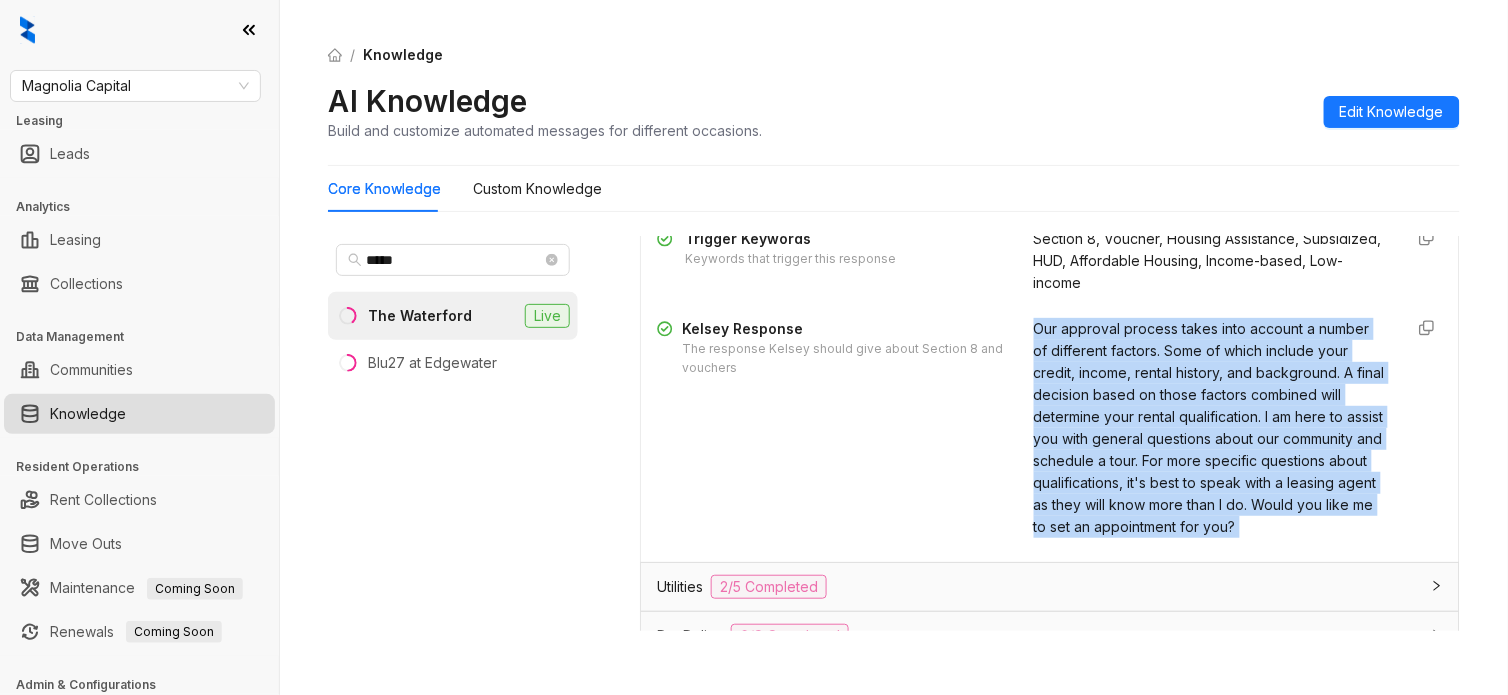 drag, startPoint x: 1016, startPoint y: 330, endPoint x: 1288, endPoint y: 561, distance: 356.8543 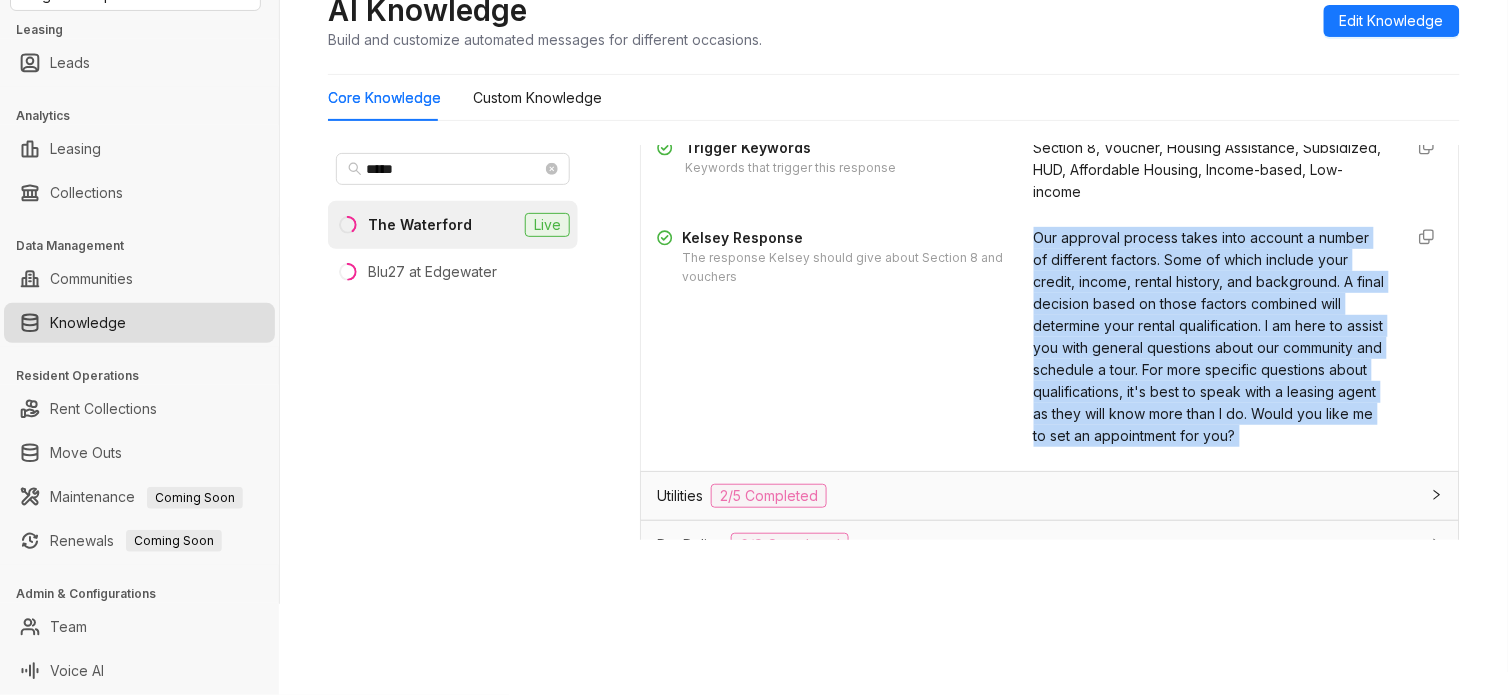 scroll, scrollTop: 0, scrollLeft: 0, axis: both 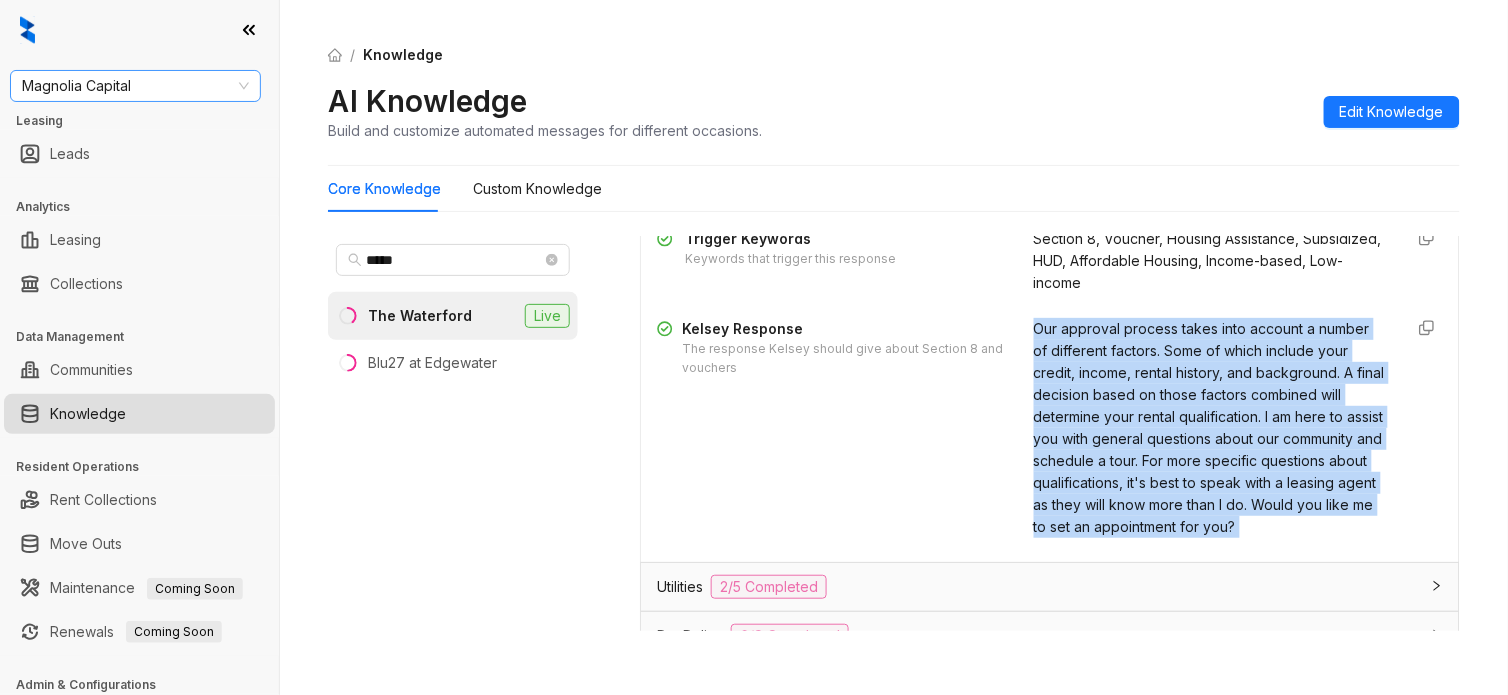 drag, startPoint x: 240, startPoint y: 2, endPoint x: 193, endPoint y: 86, distance: 96.25487 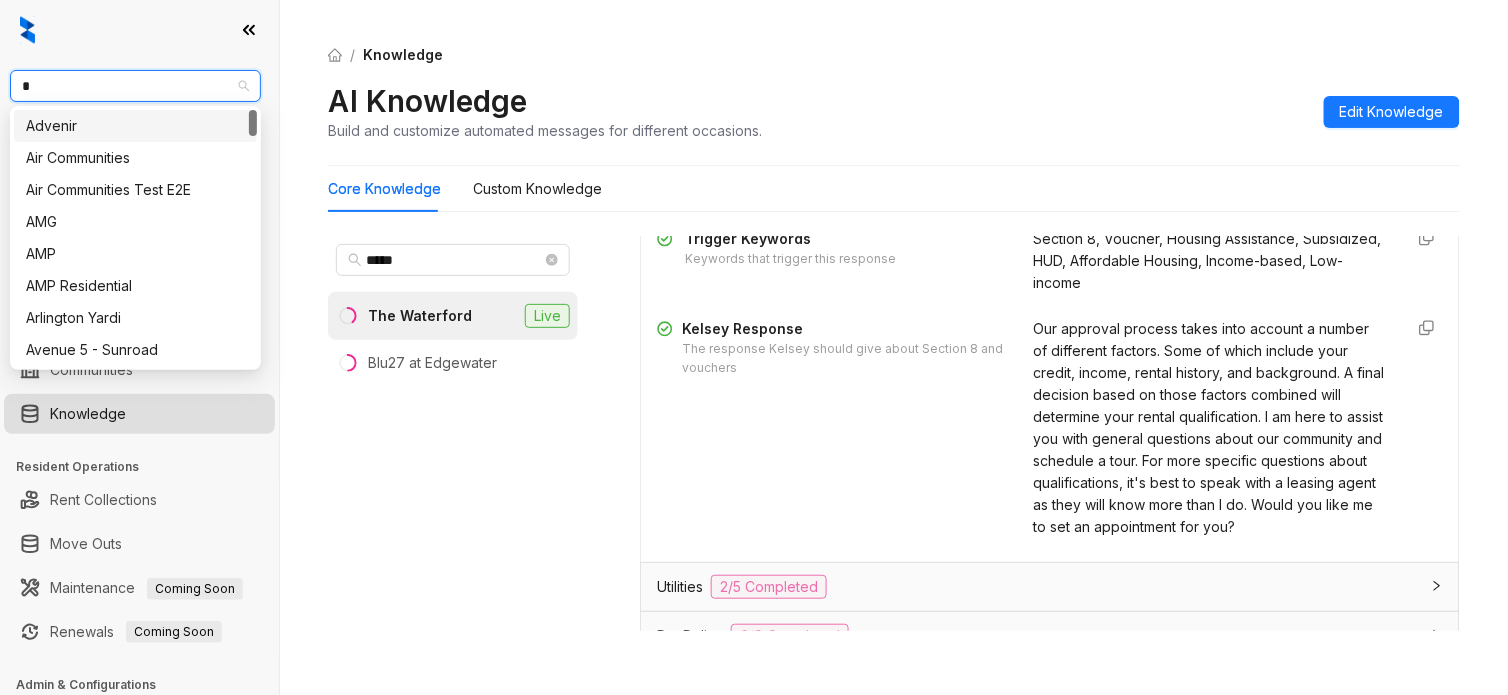 type on "**" 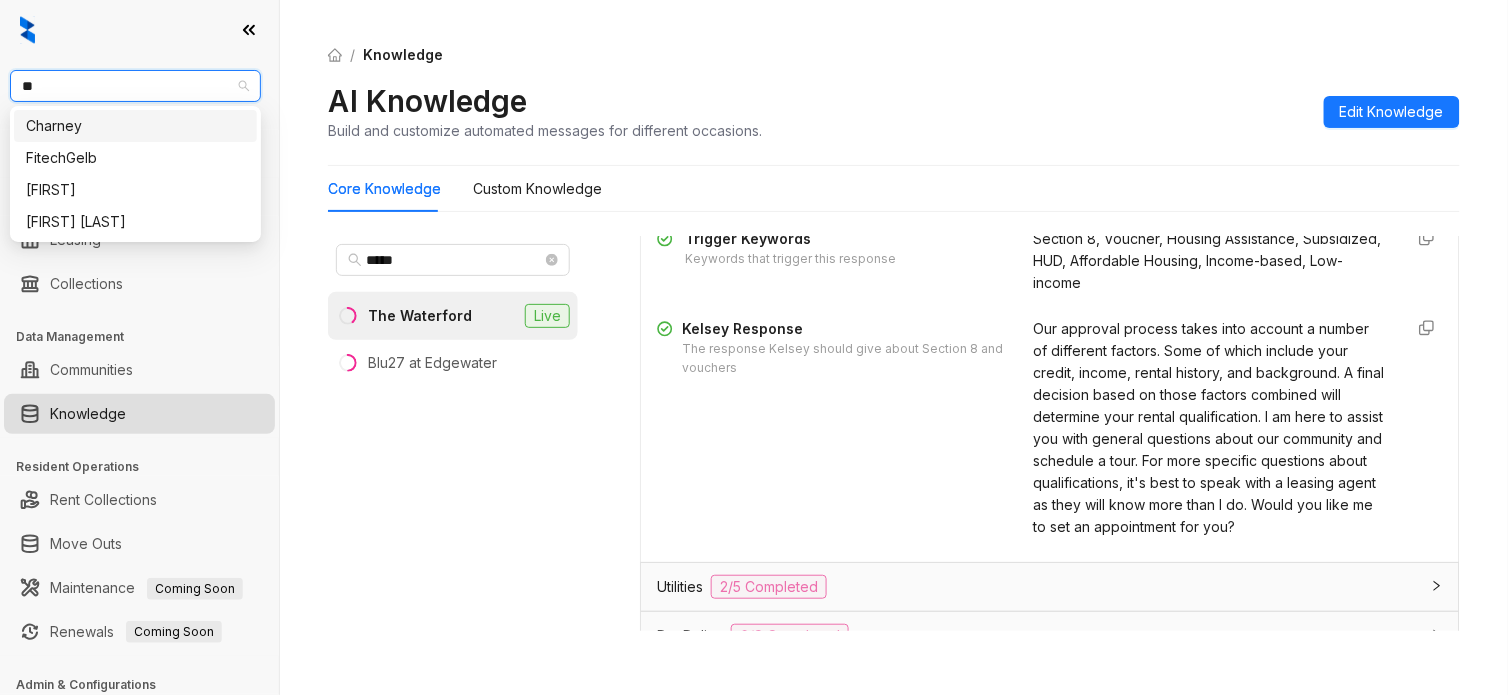 click on "Charney" at bounding box center (135, 126) 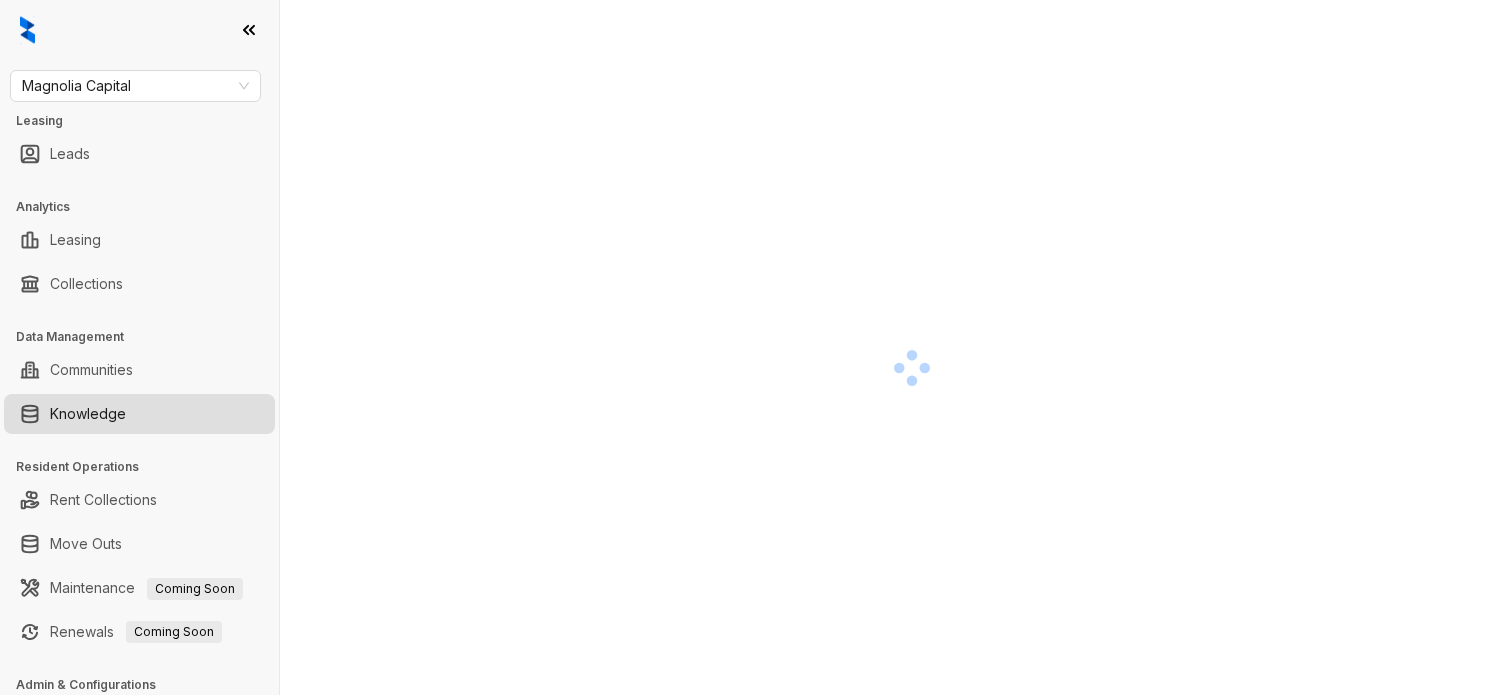 scroll, scrollTop: 0, scrollLeft: 0, axis: both 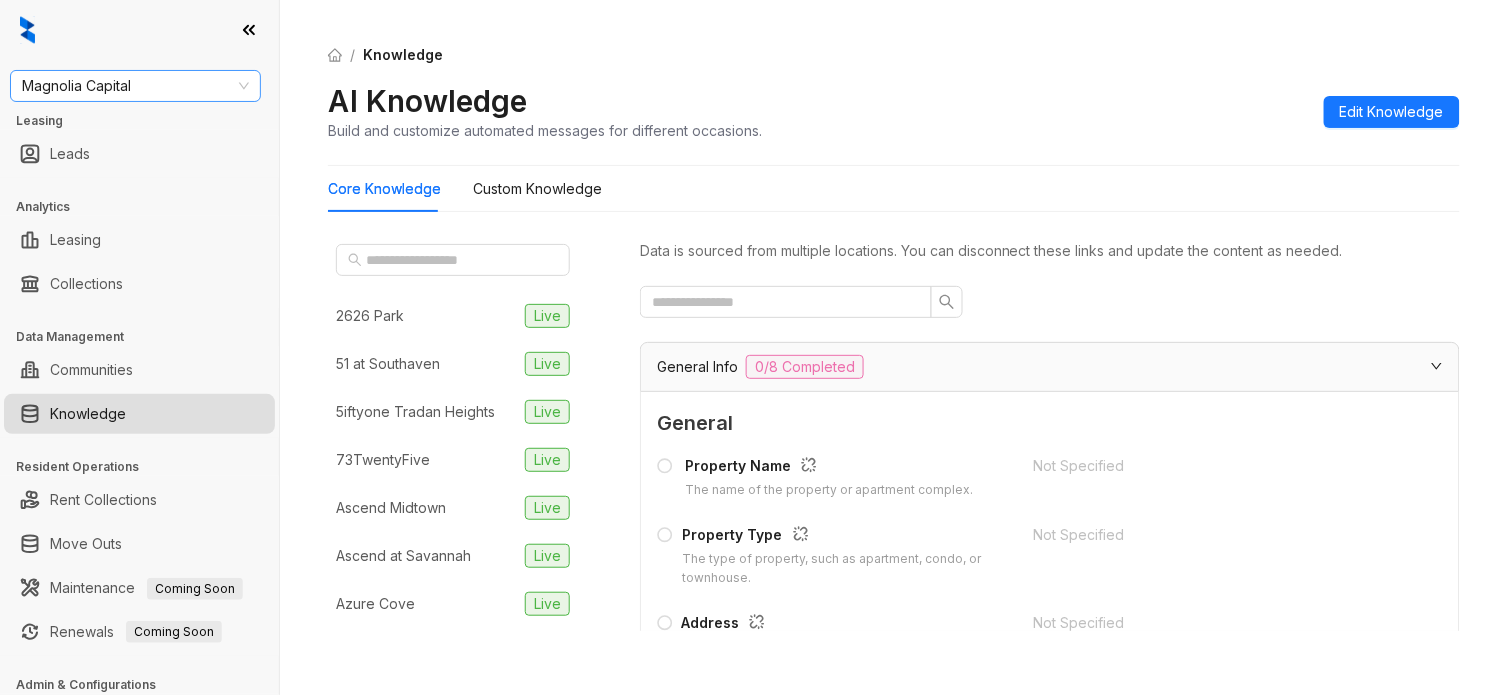 click on "Magnolia Capital" at bounding box center [135, 86] 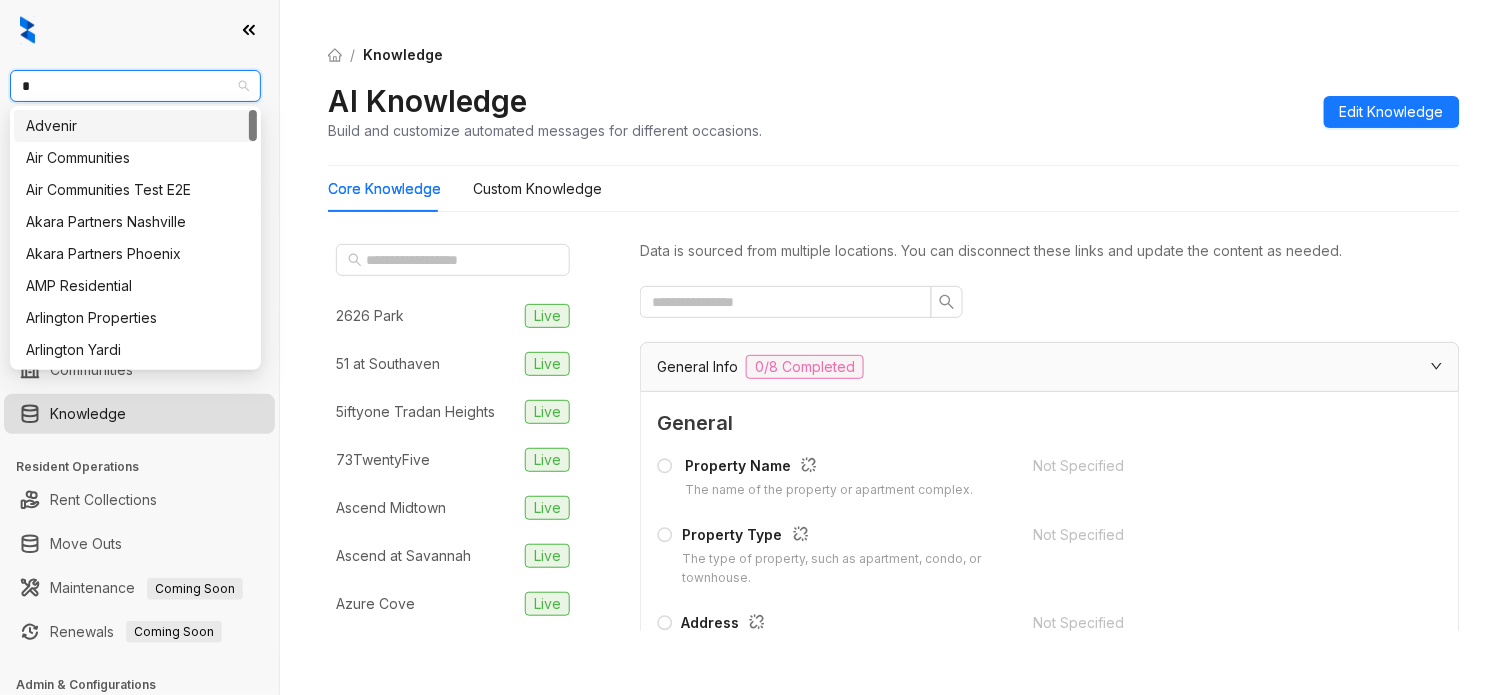 type on "**" 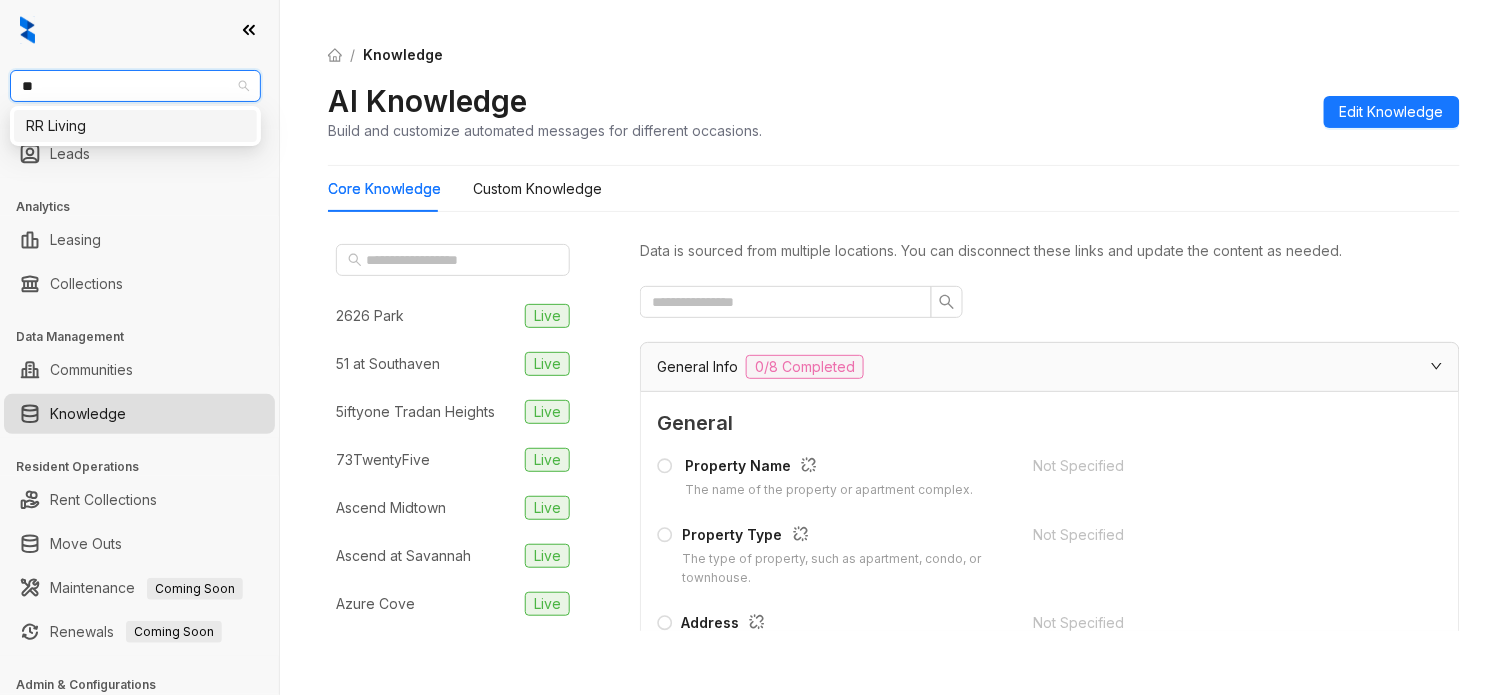 click on "RR Living" at bounding box center (135, 126) 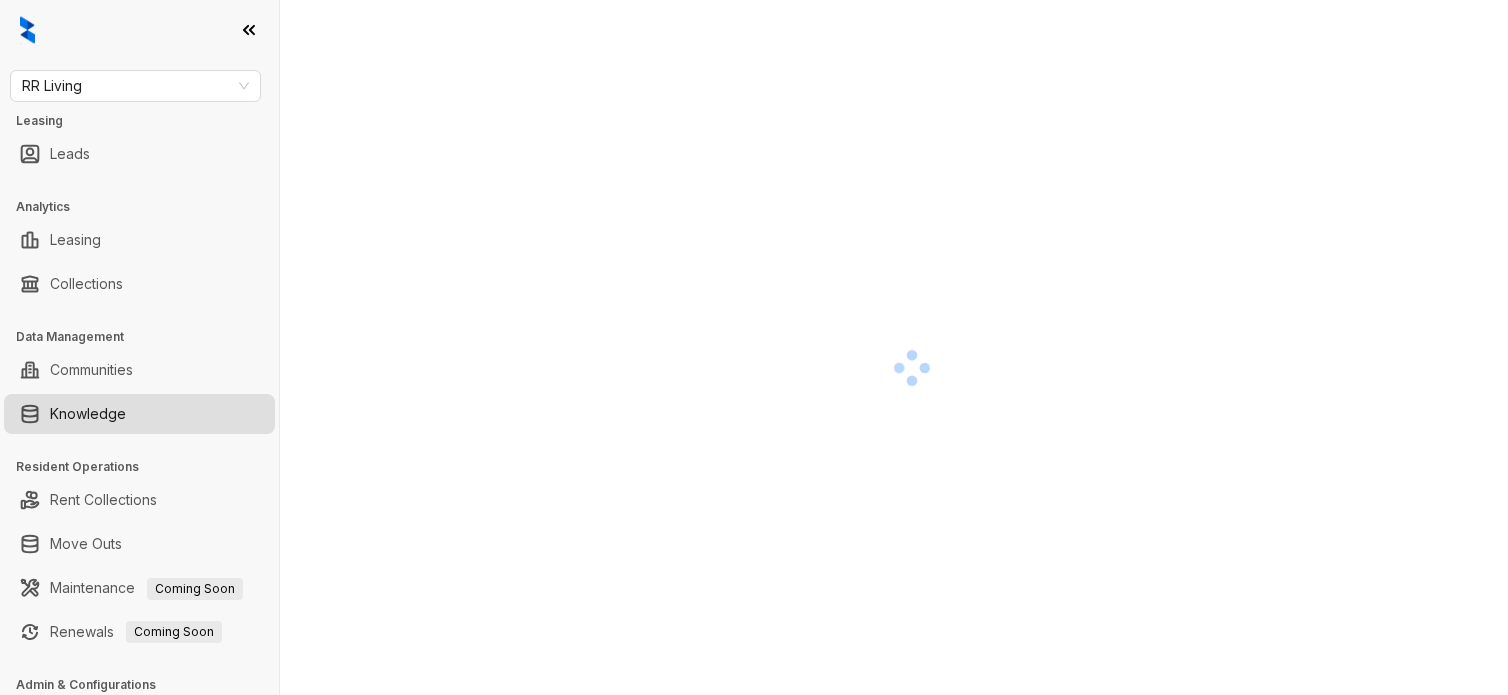 scroll, scrollTop: 0, scrollLeft: 0, axis: both 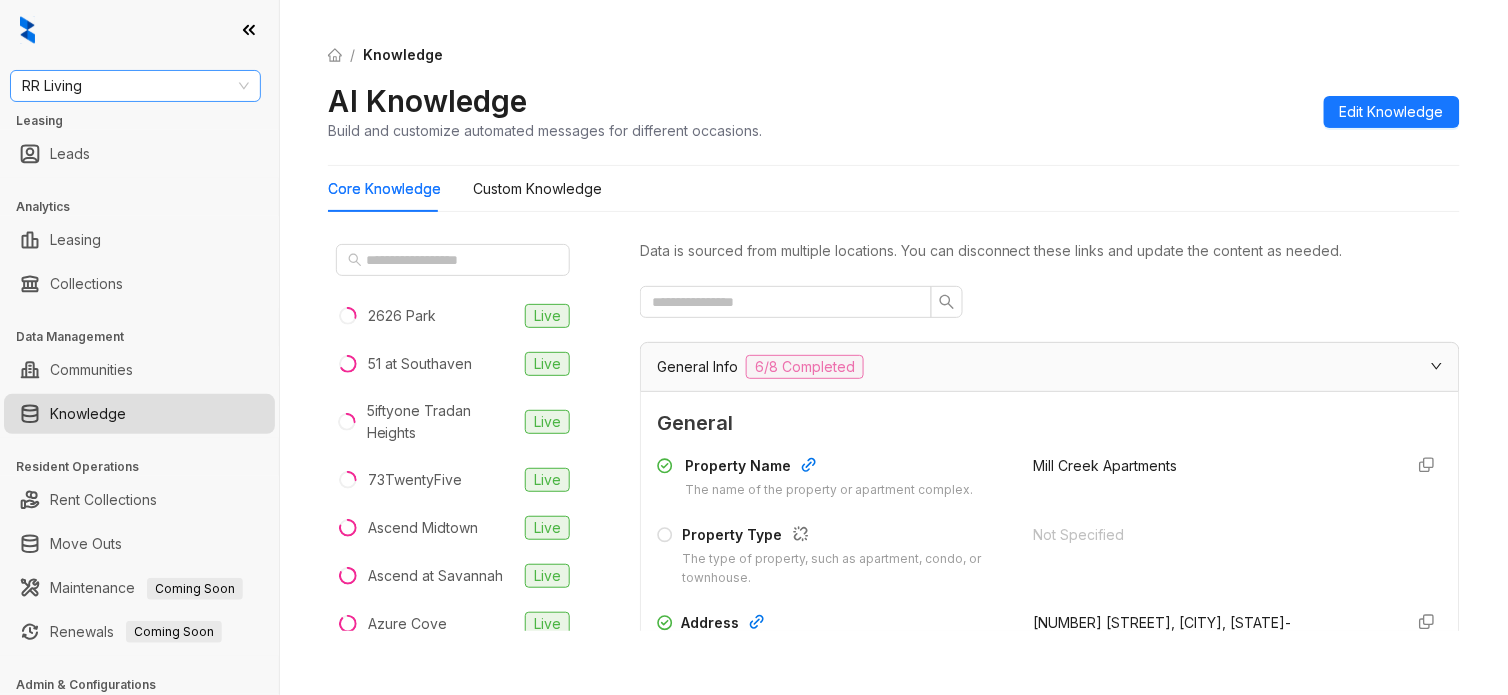 click on "RR Living" at bounding box center [135, 86] 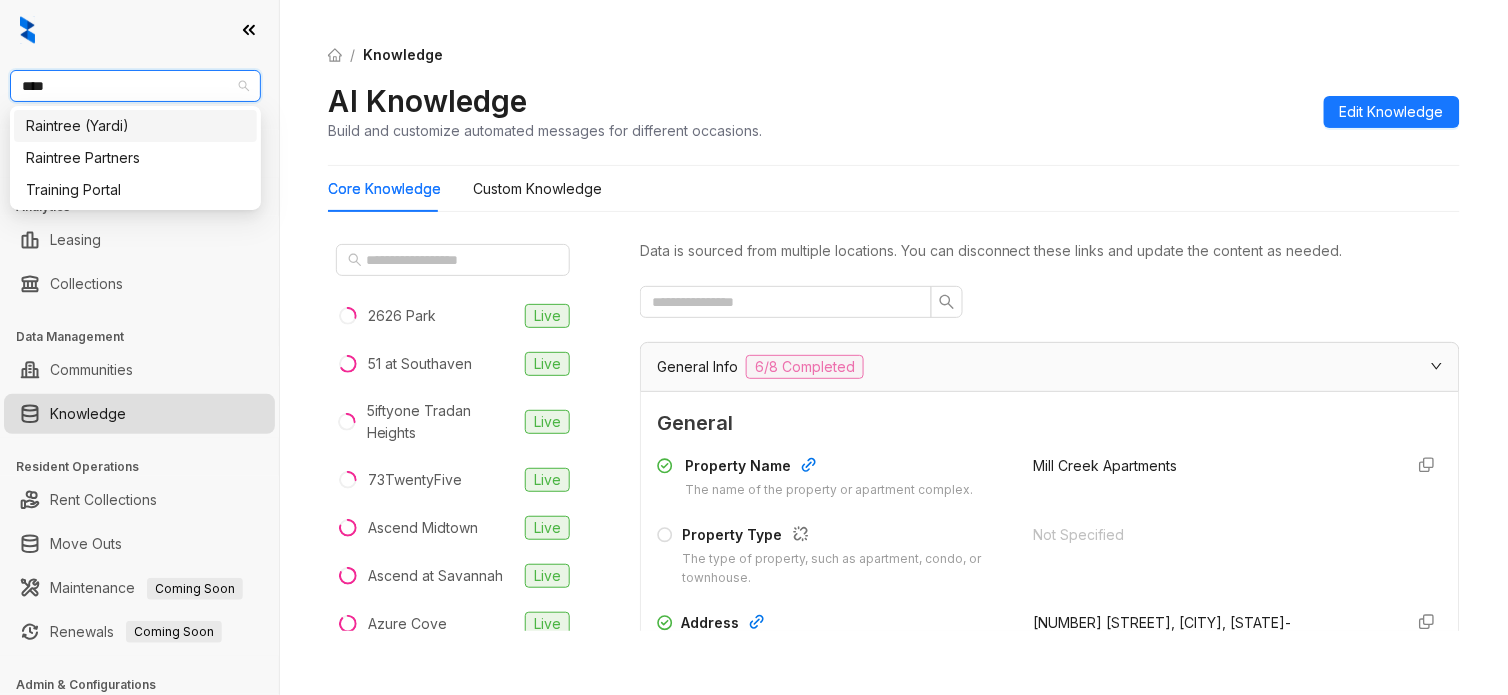 type on "*****" 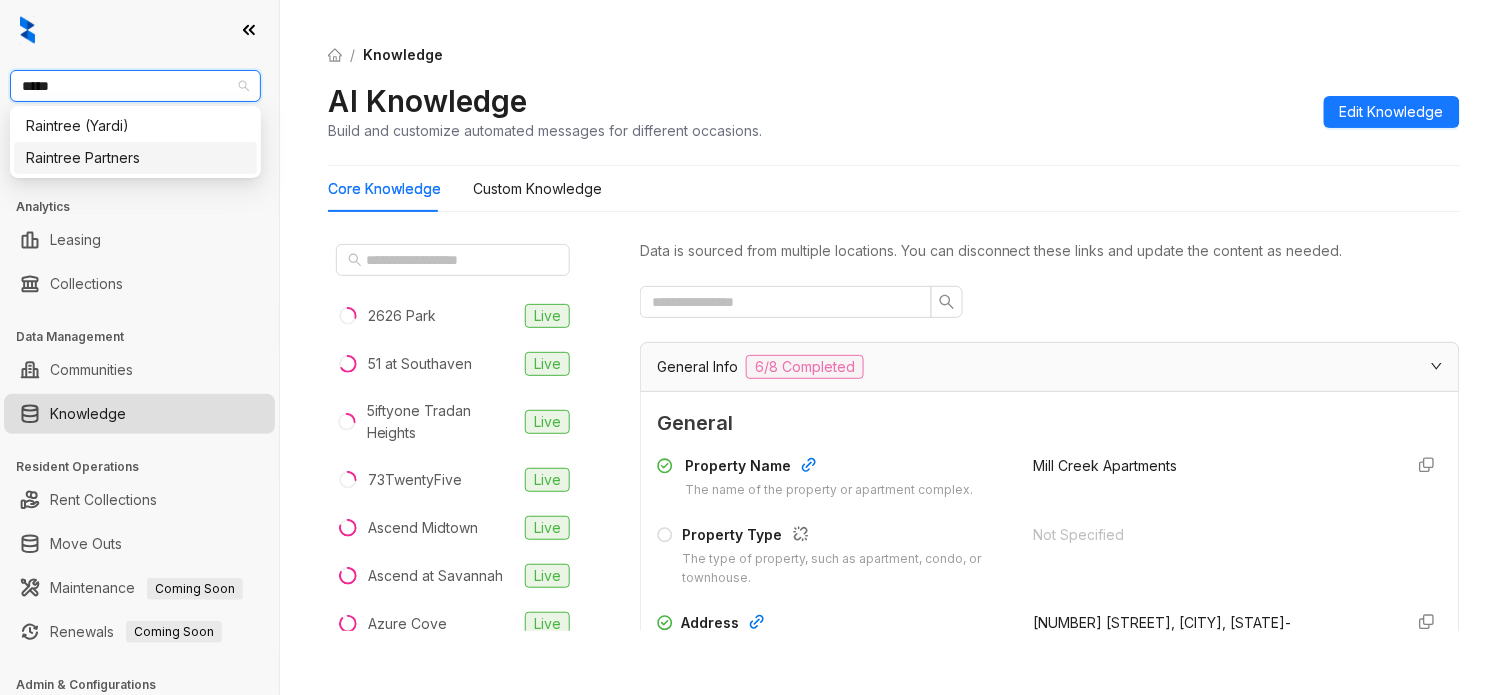 click on "Raintree Partners" at bounding box center (135, 158) 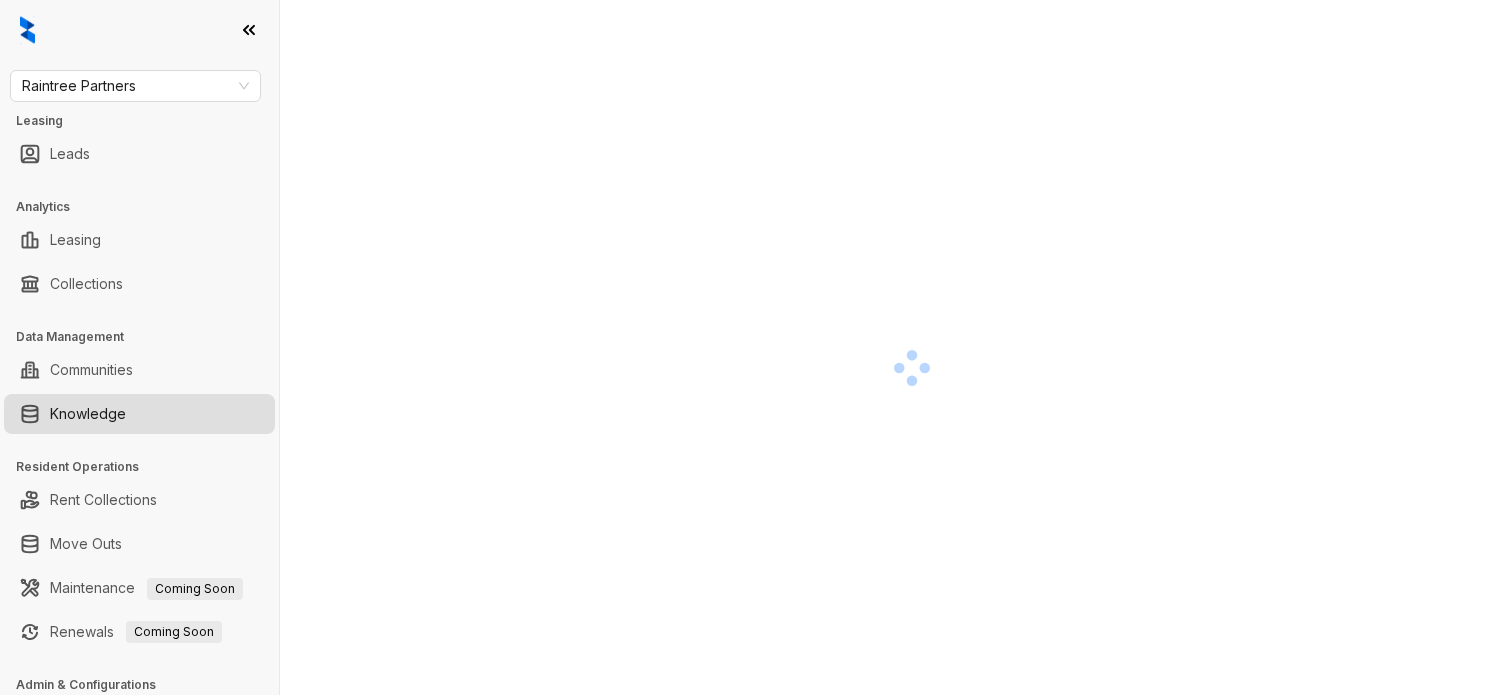 scroll, scrollTop: 0, scrollLeft: 0, axis: both 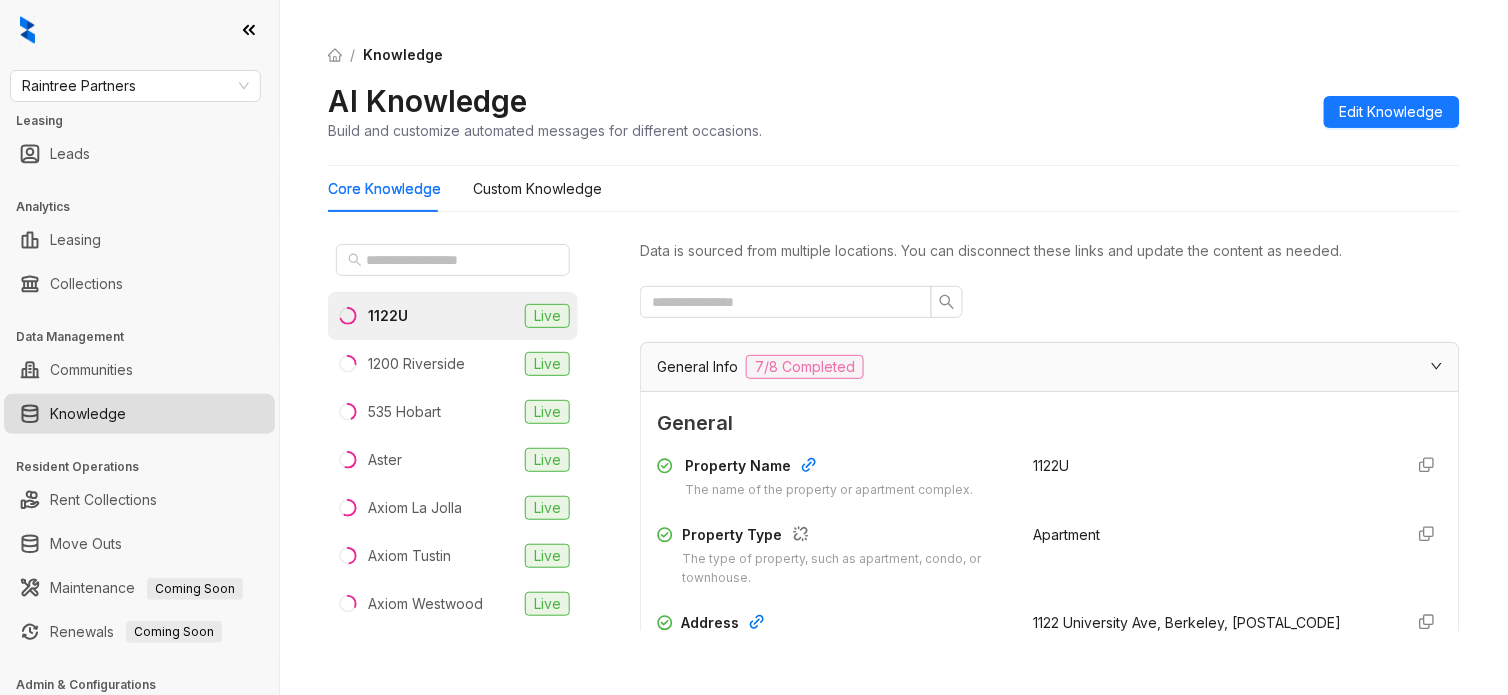 click on "AI Knowledge Build and customize automated messages for different occasions. Edit Knowledge" at bounding box center [894, 111] 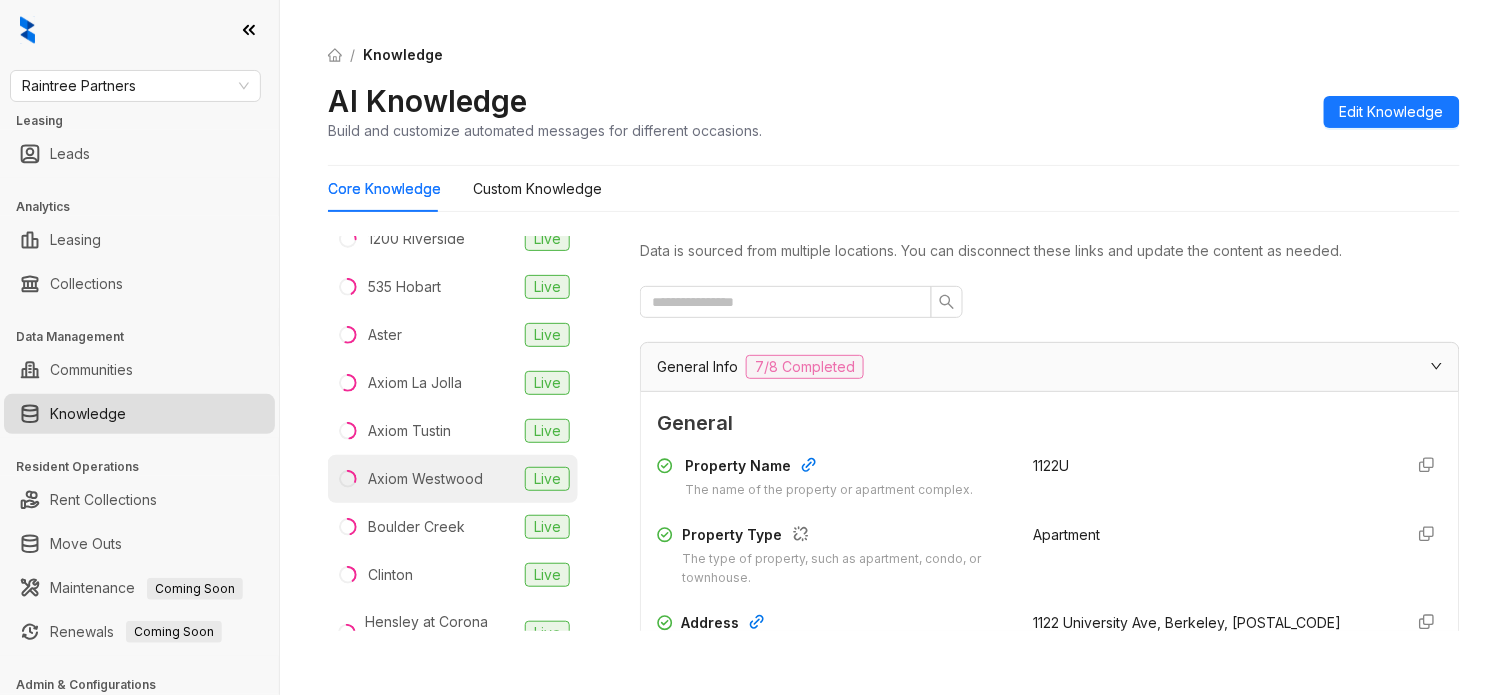 scroll, scrollTop: 250, scrollLeft: 0, axis: vertical 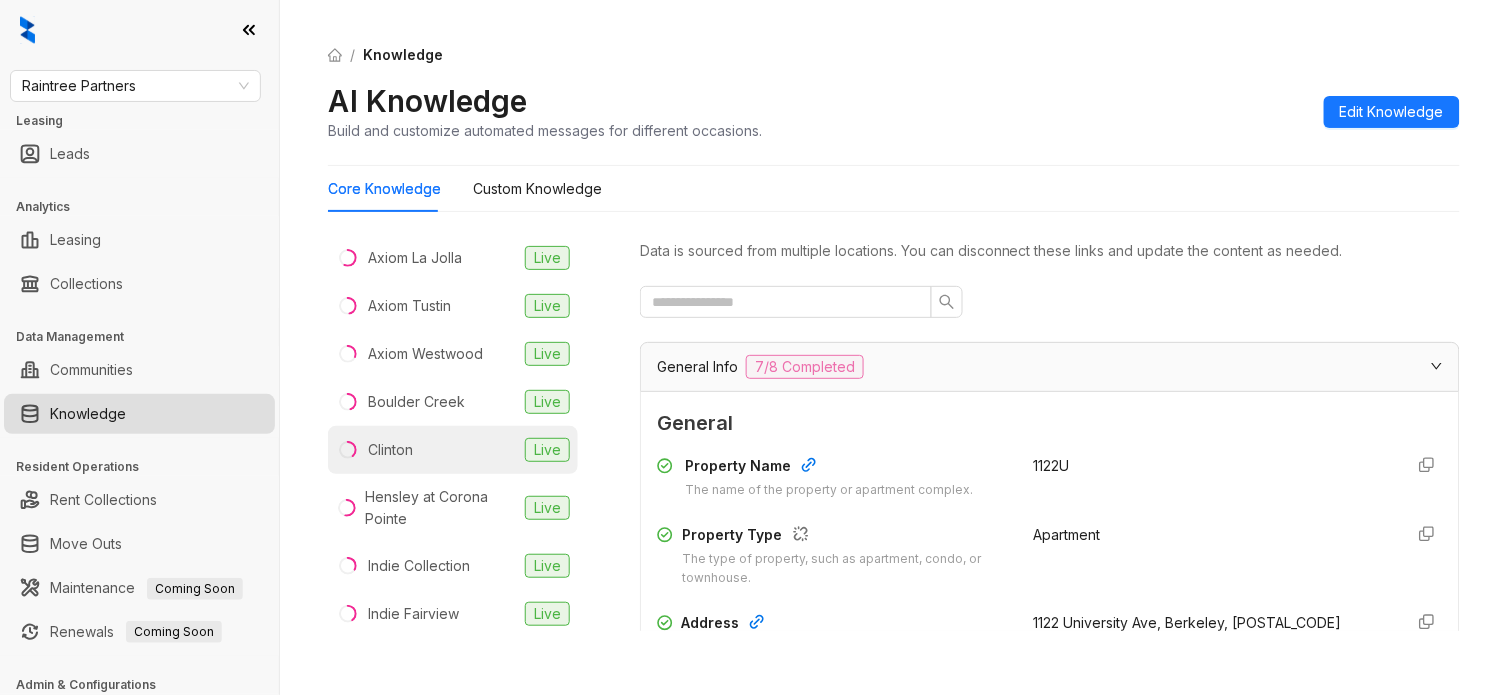 click on "Clinton Live" at bounding box center (453, 450) 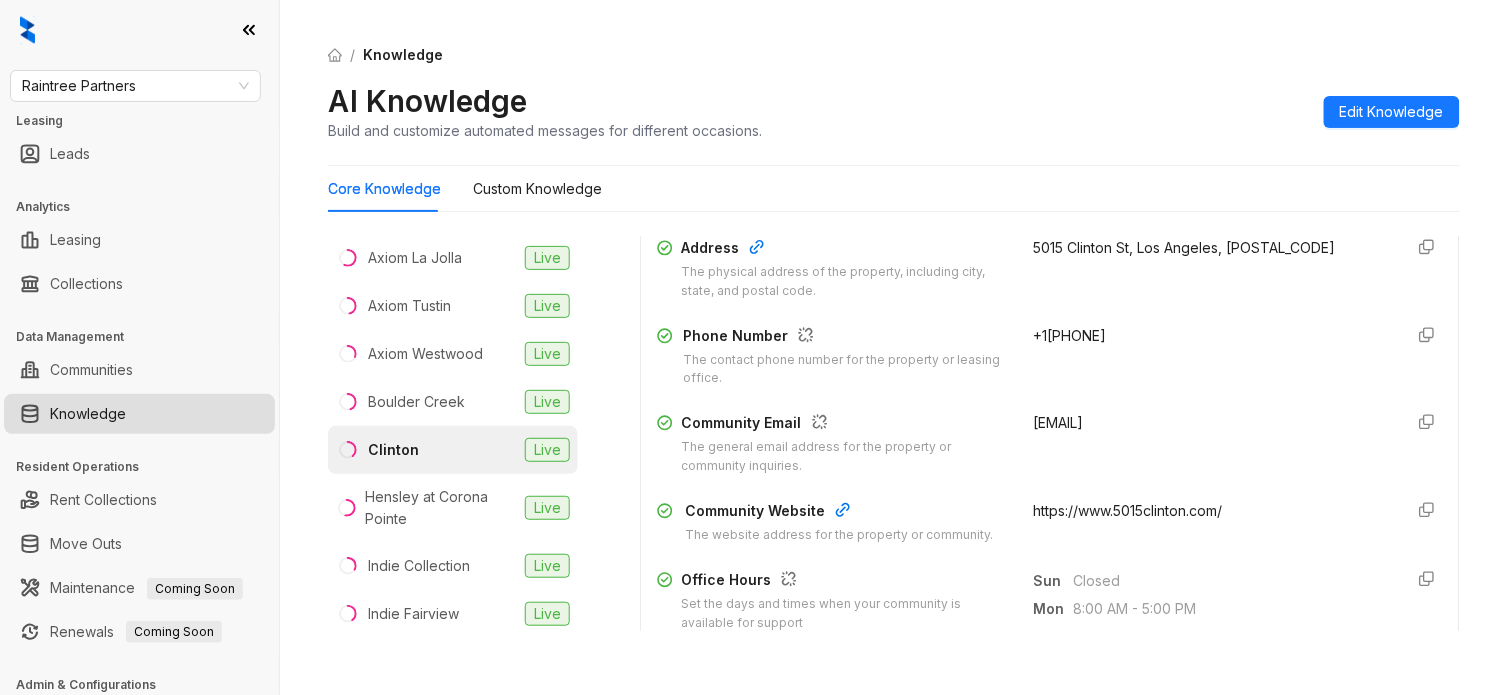 scroll, scrollTop: 0, scrollLeft: 0, axis: both 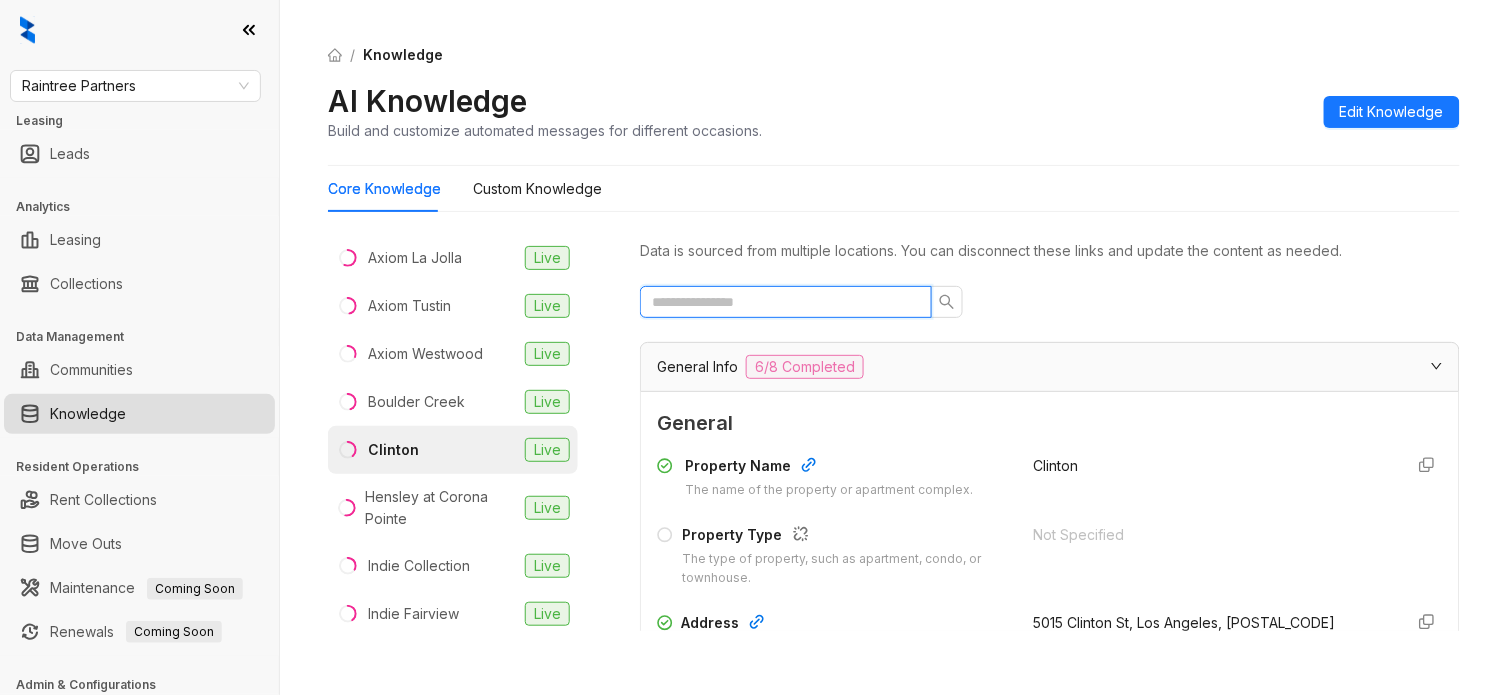 click at bounding box center [778, 302] 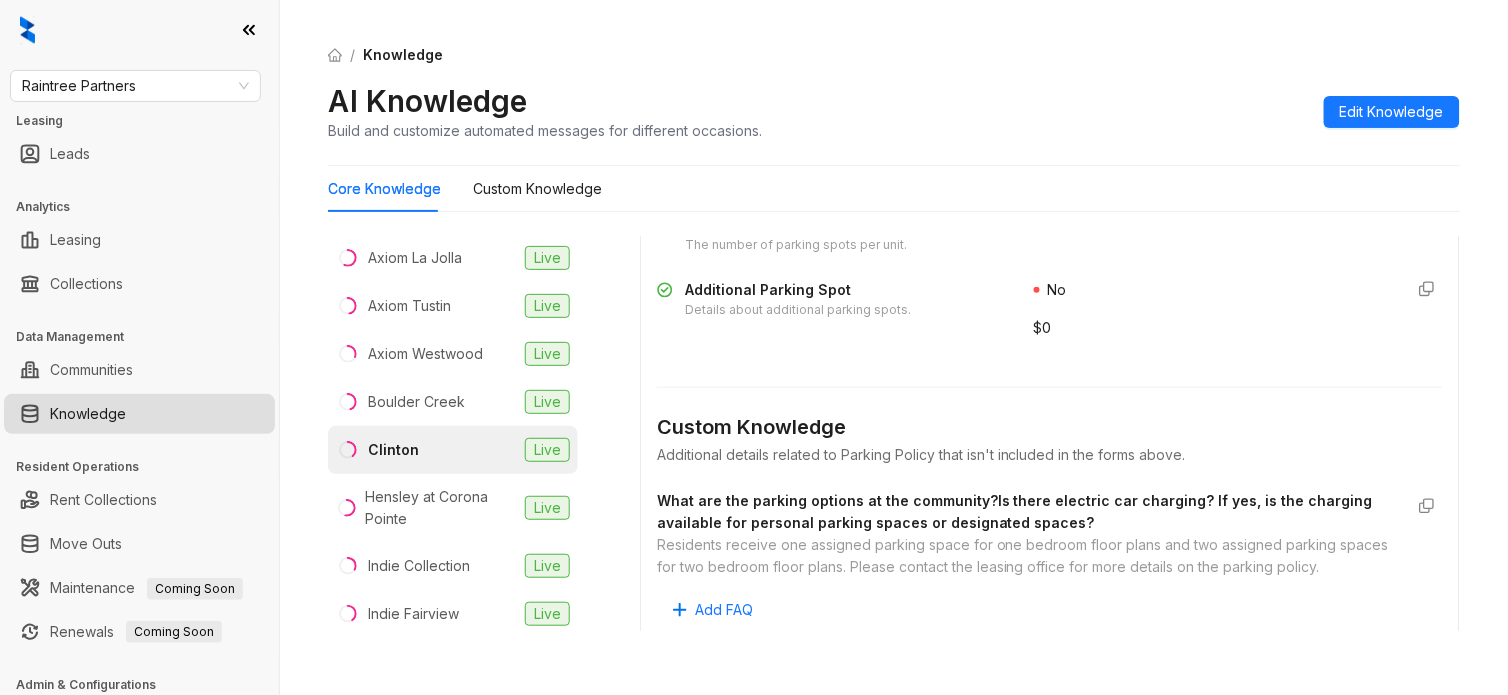 scroll, scrollTop: 332, scrollLeft: 0, axis: vertical 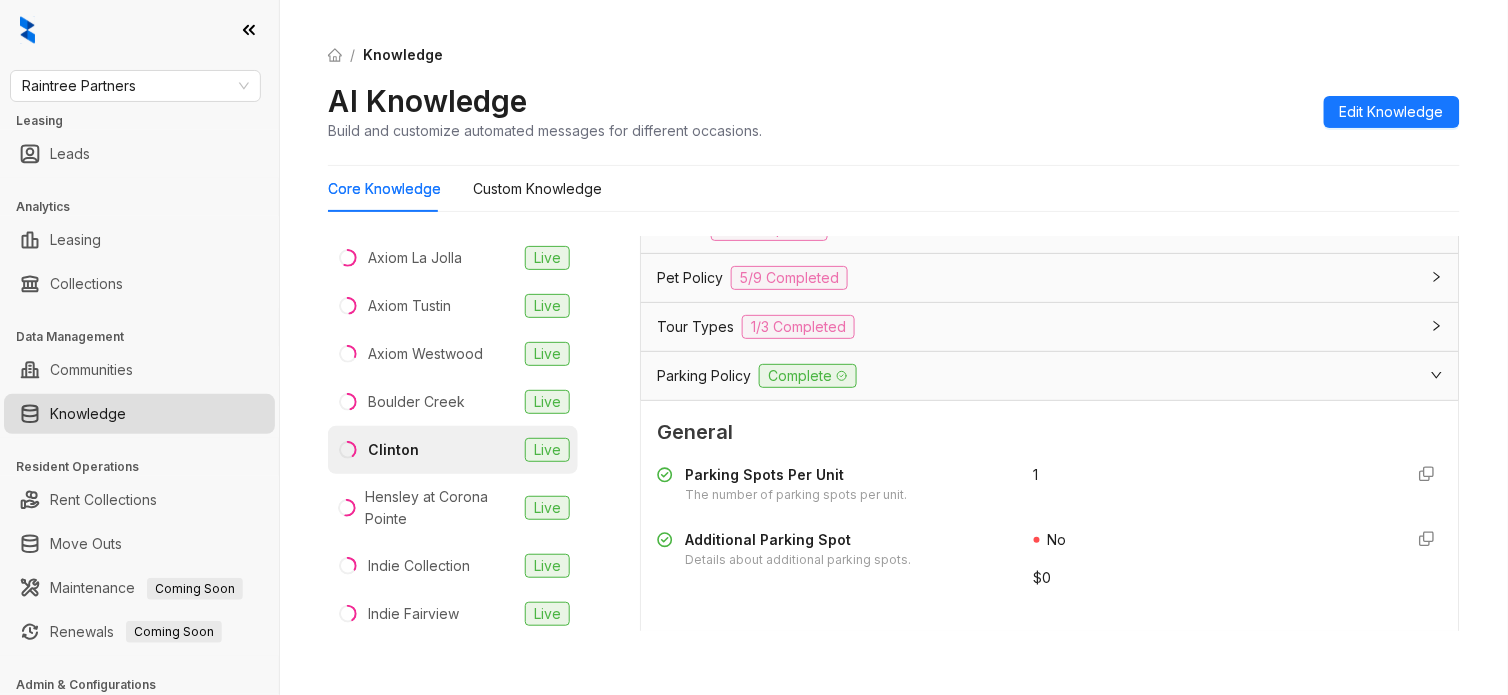 type on "****" 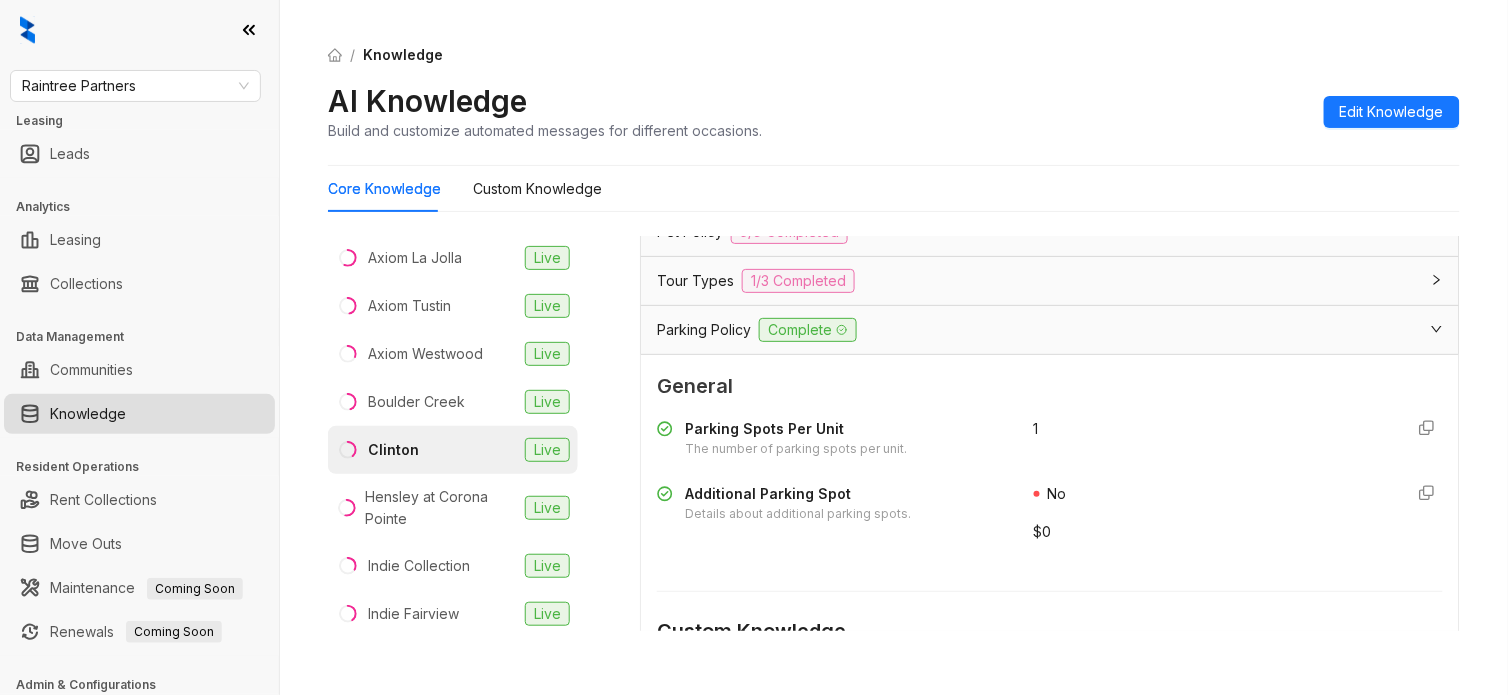 scroll, scrollTop: 401, scrollLeft: 0, axis: vertical 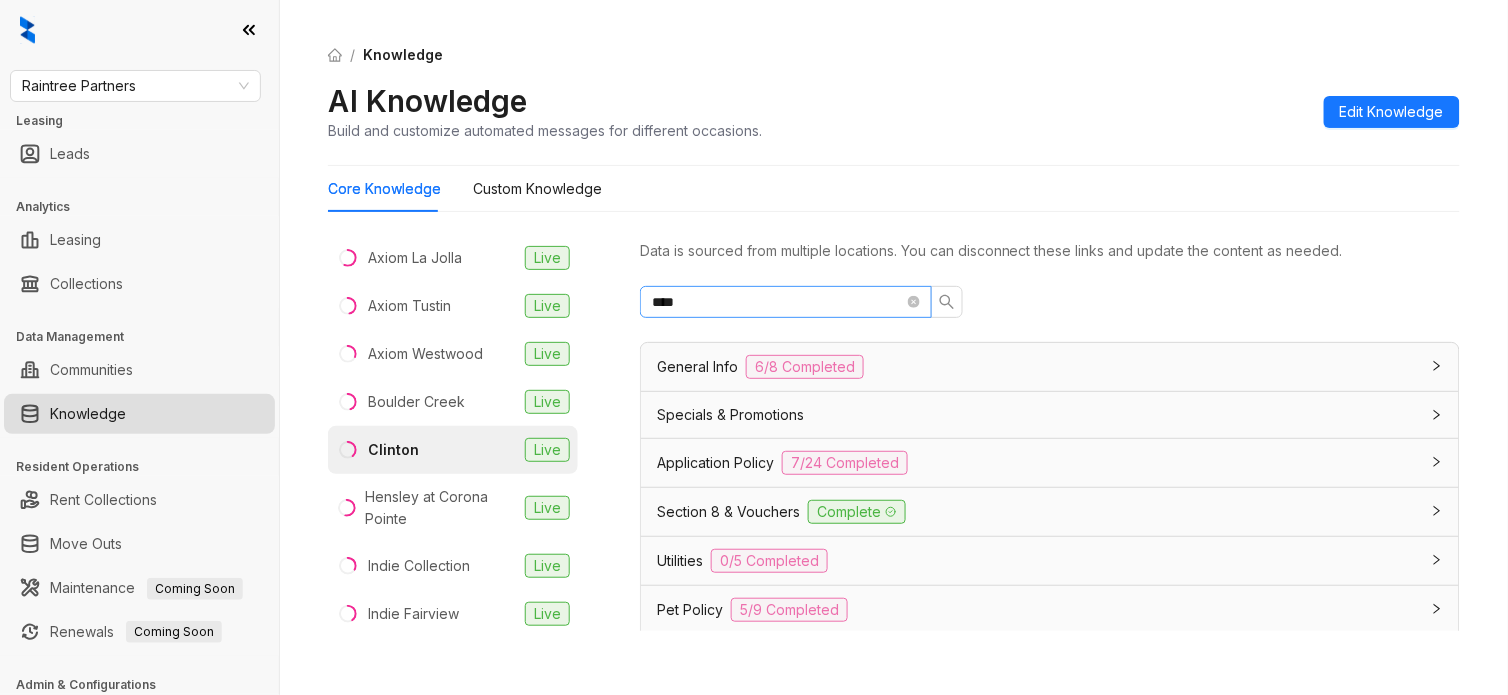 click at bounding box center [914, 302] 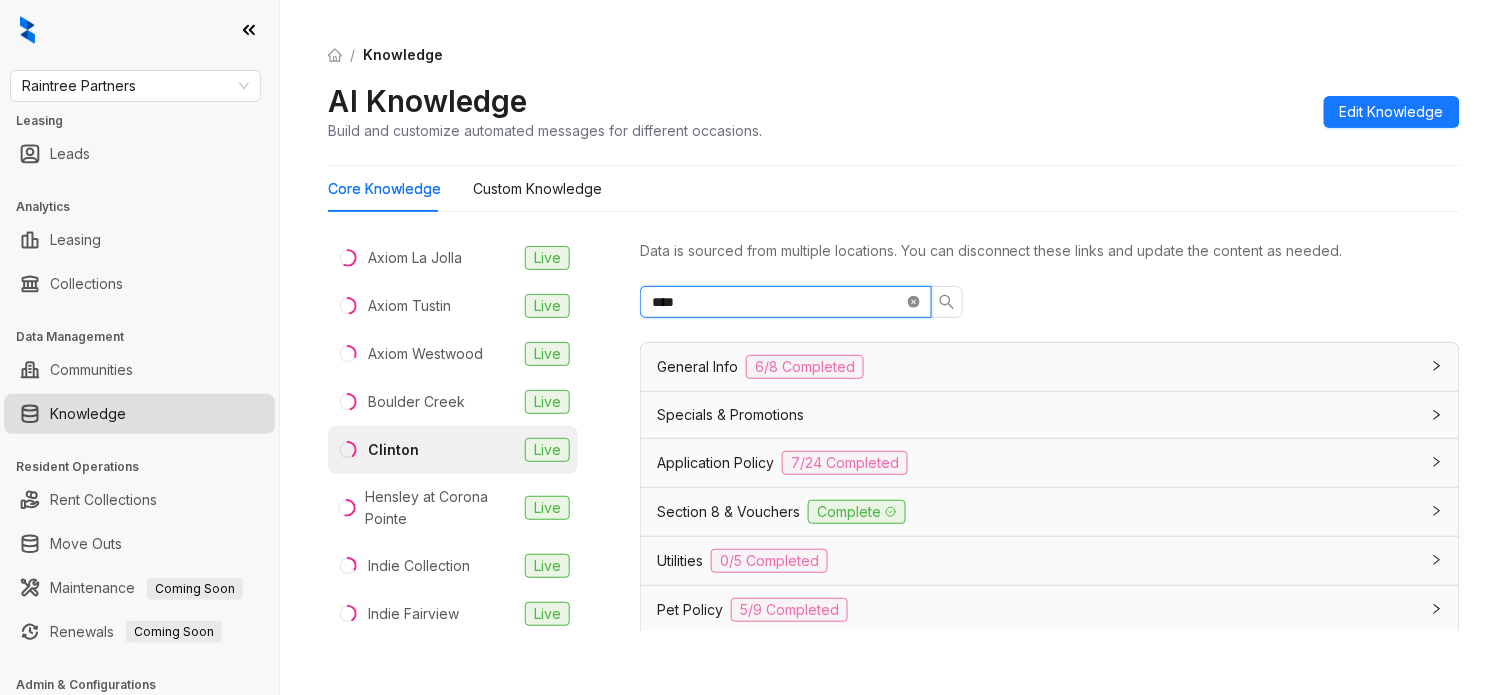 click 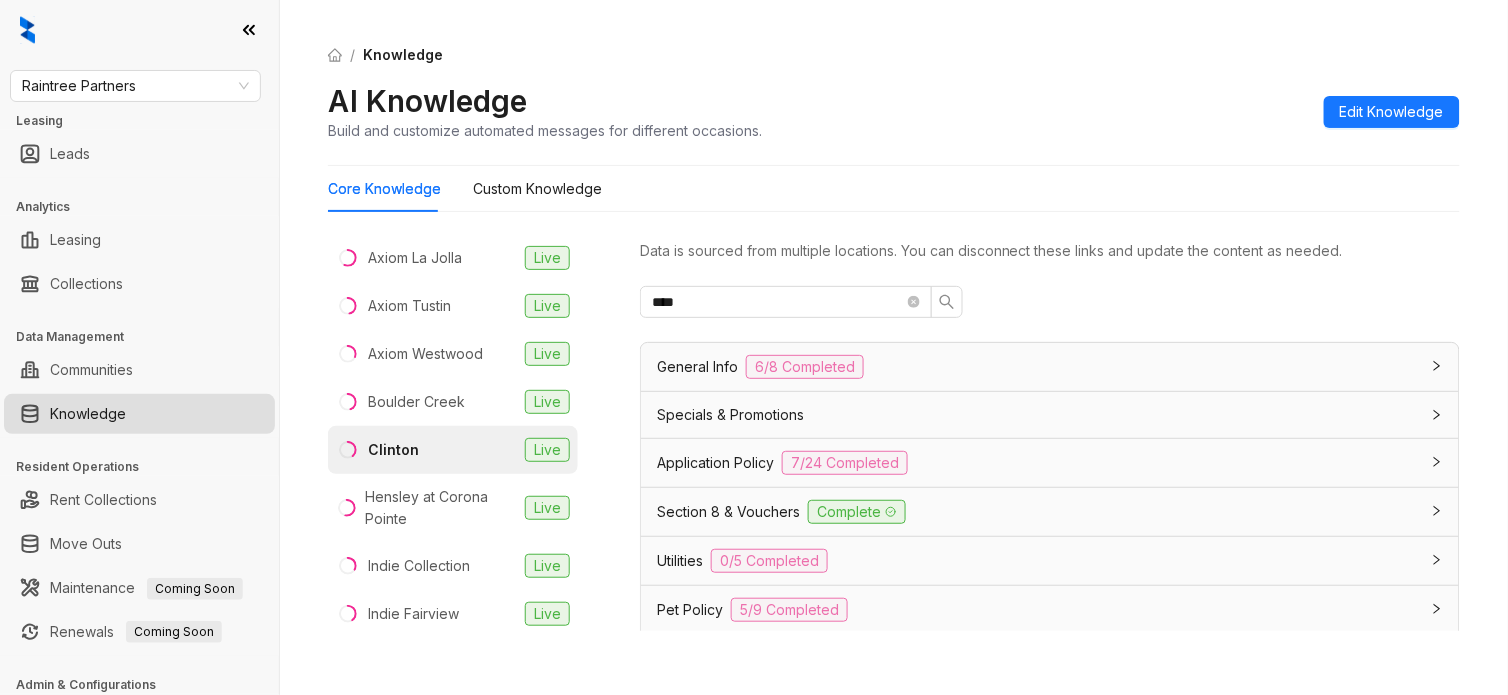 click on "General Info 6/8 Completed" at bounding box center [1038, 367] 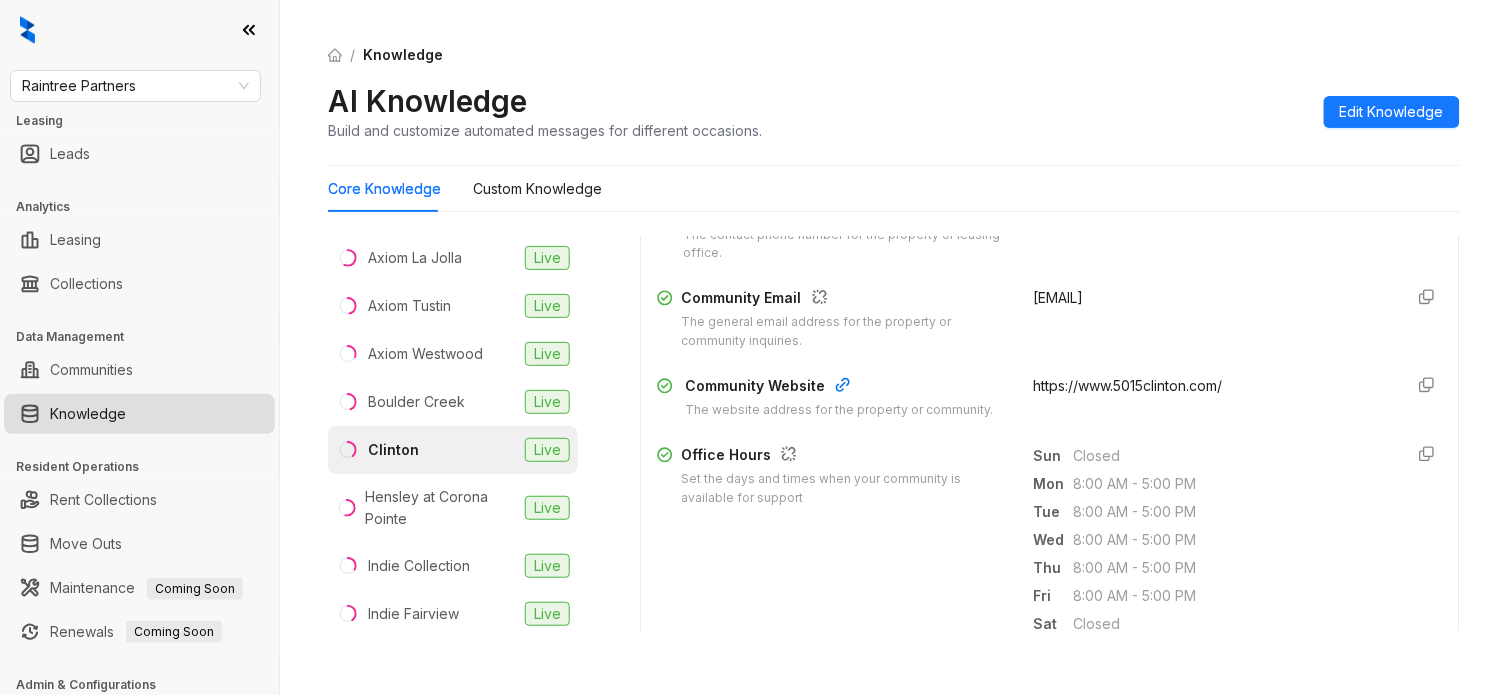scroll, scrollTop: 375, scrollLeft: 0, axis: vertical 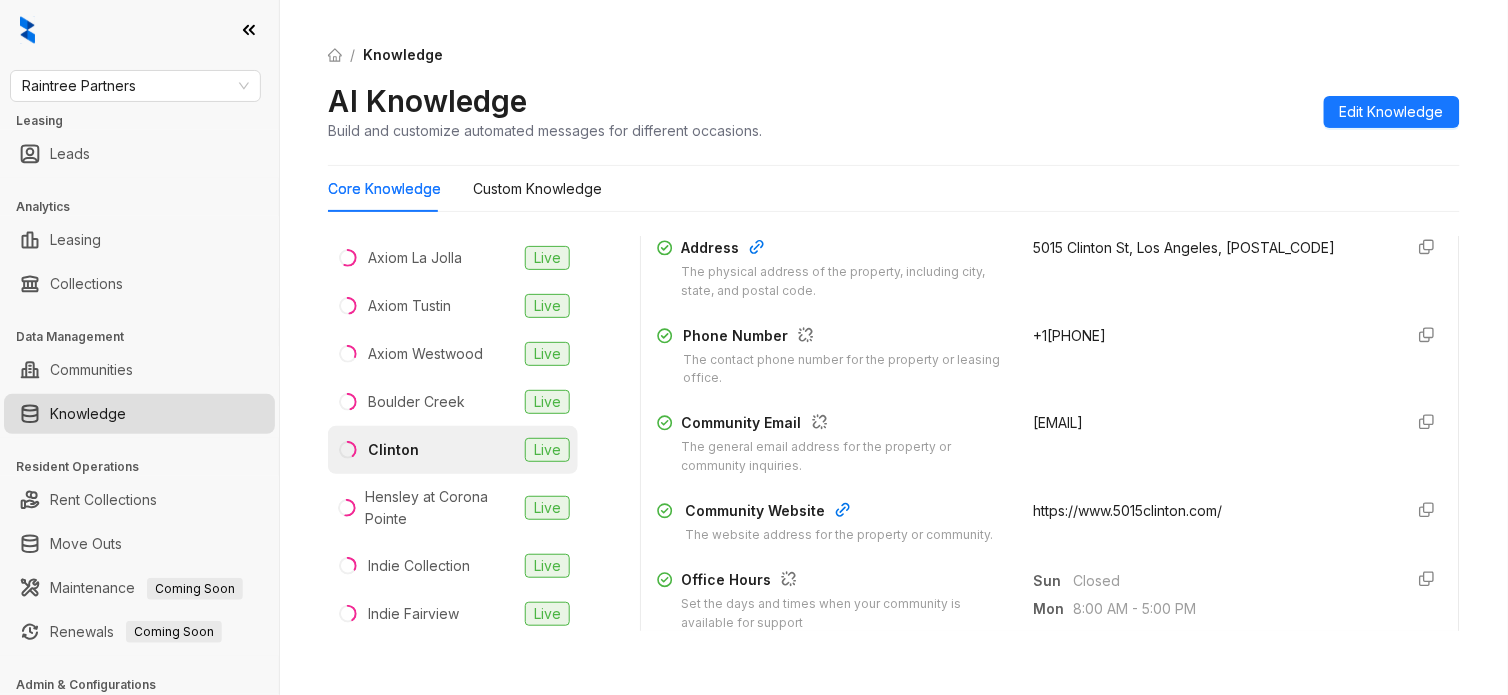 click on "+13236760154" at bounding box center (1070, 335) 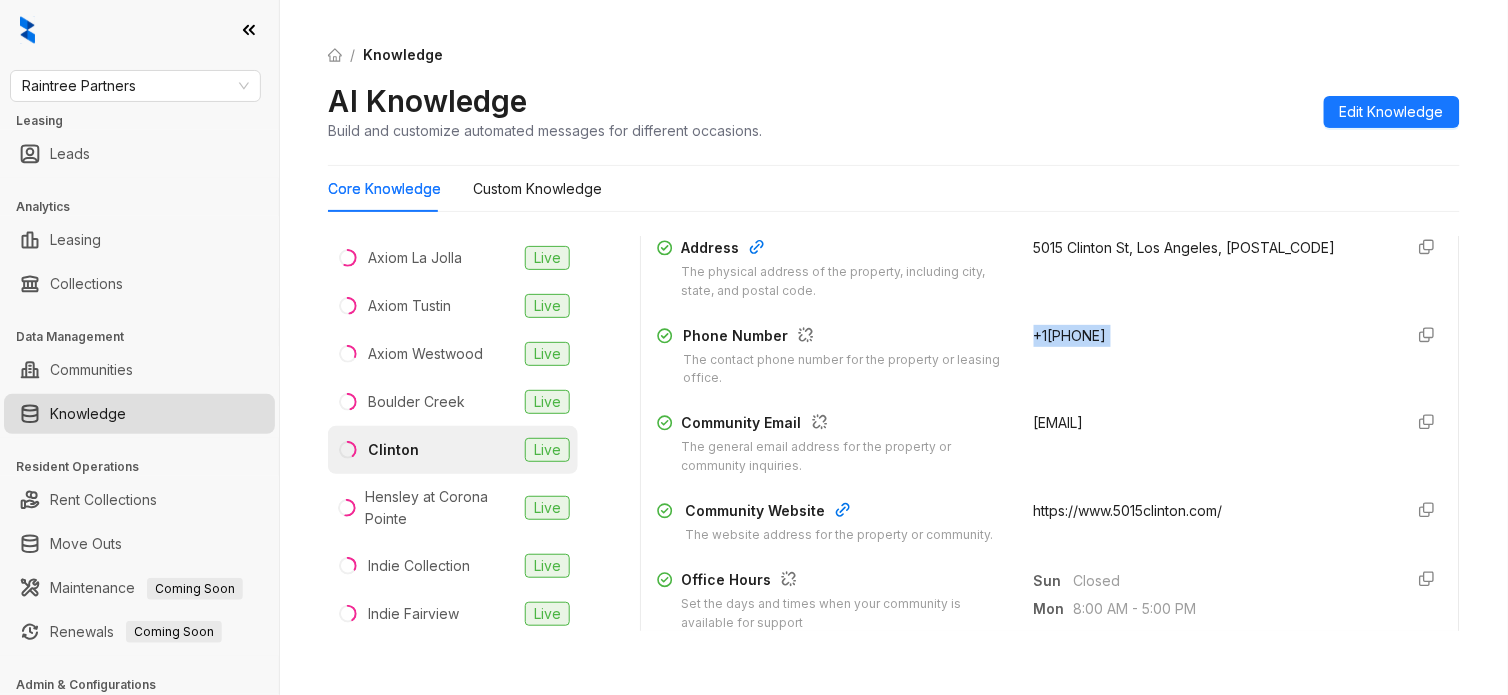 click on "+13236760154" at bounding box center (1070, 335) 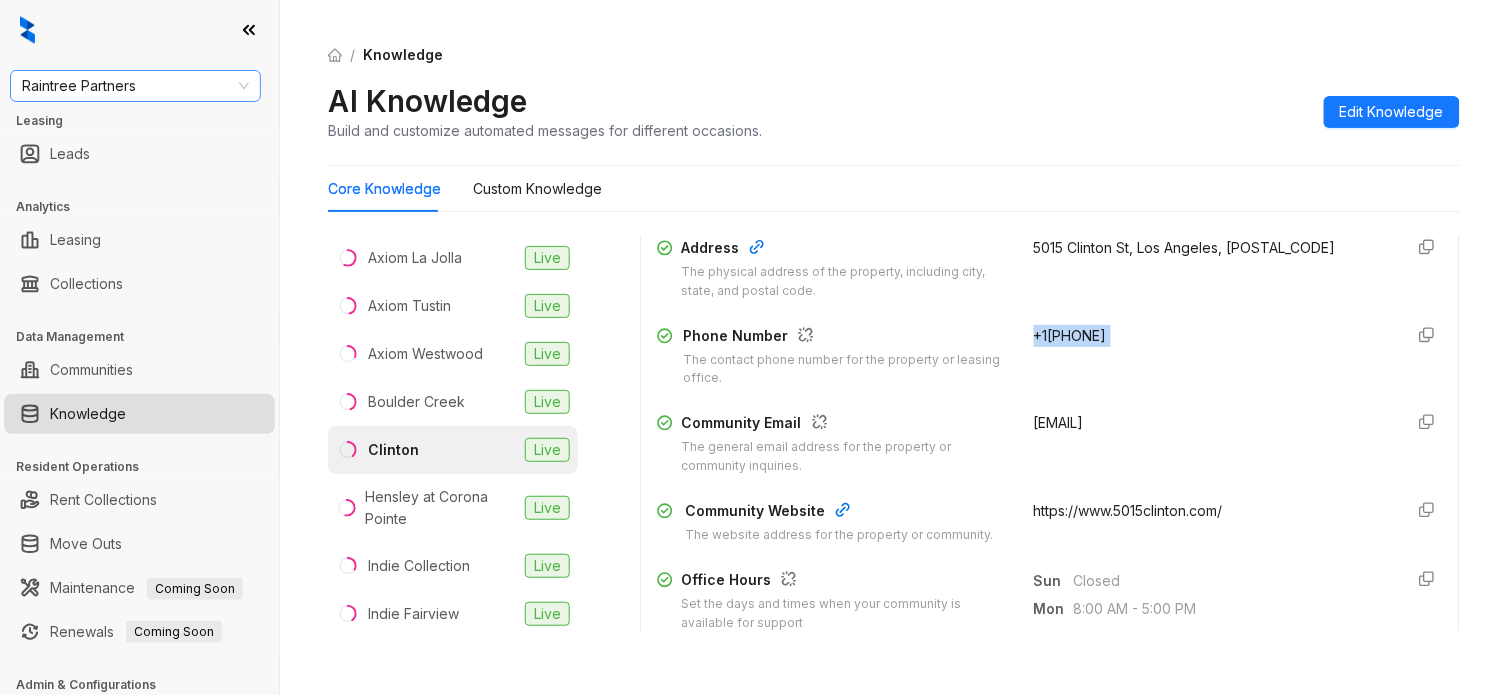 click on "Raintree Partners" at bounding box center [135, 86] 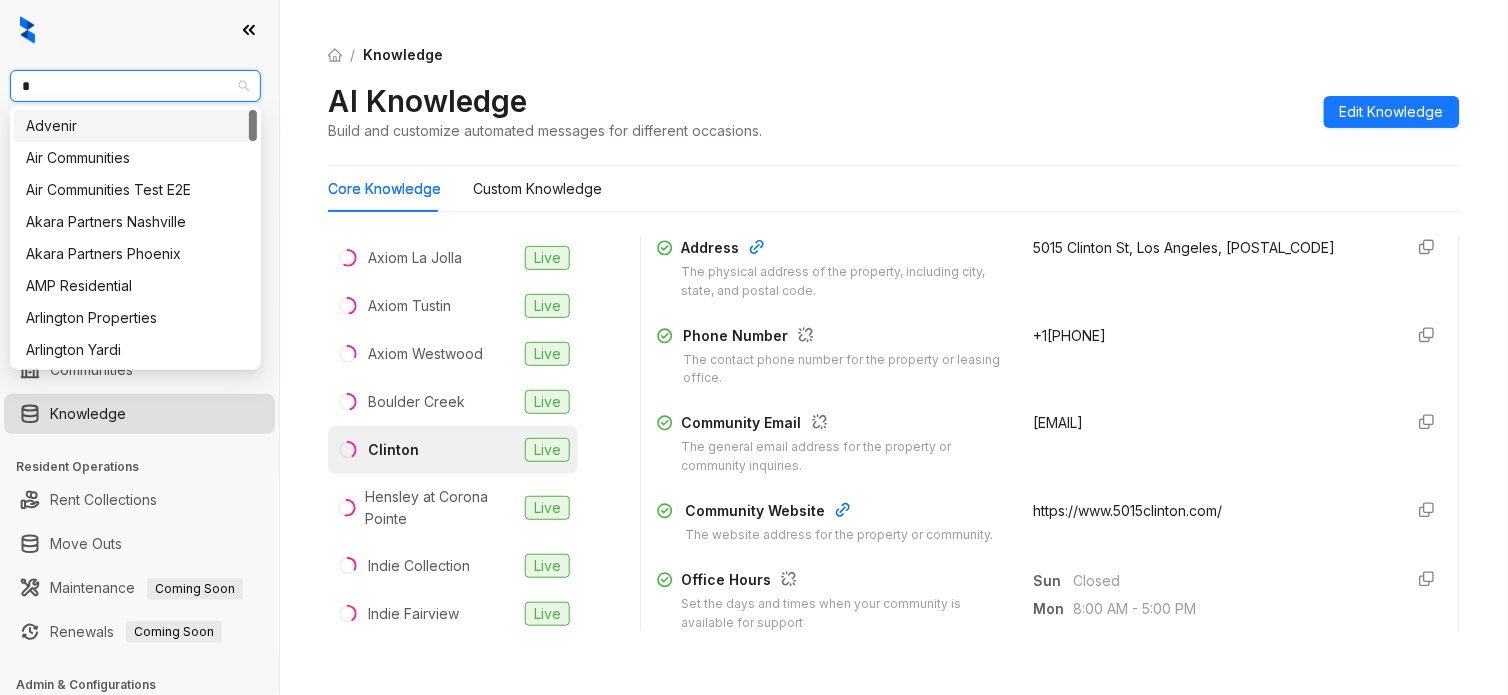 type on "**" 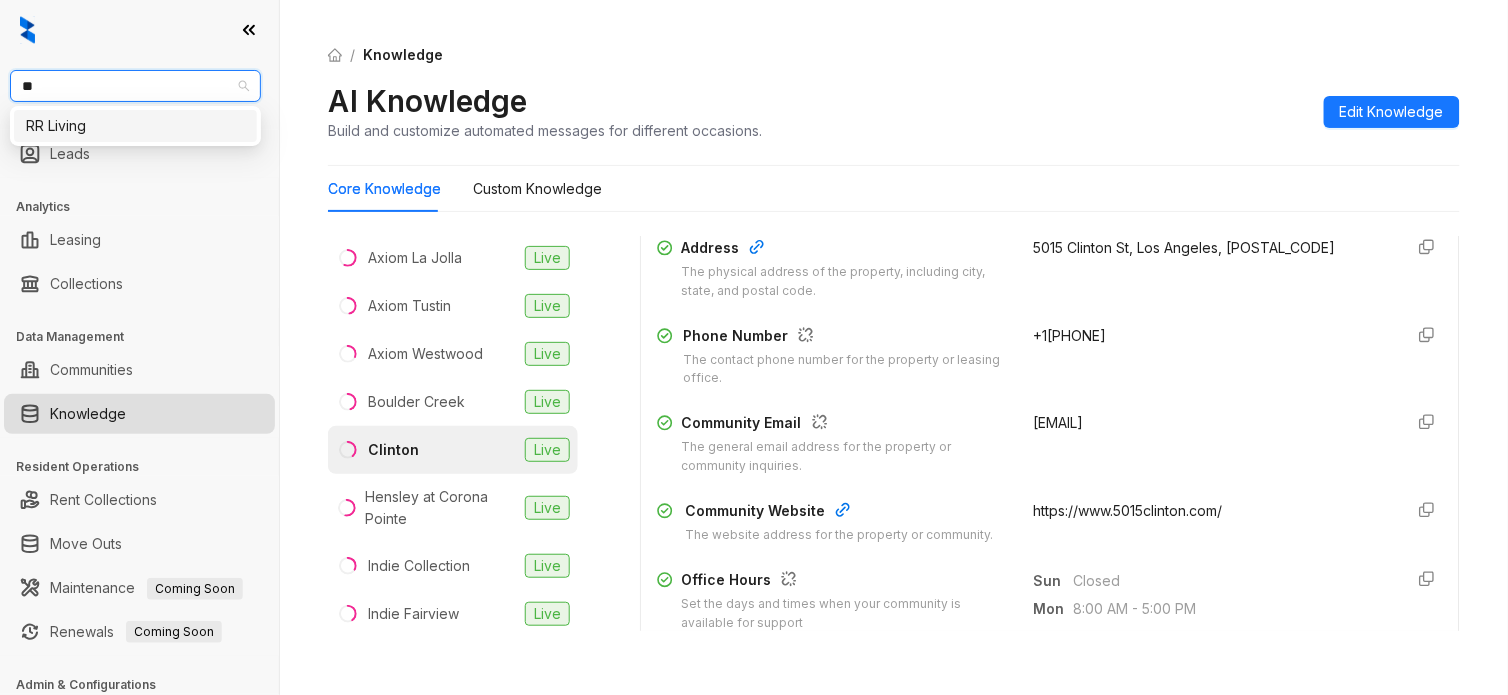 click on "RR Living" at bounding box center (135, 126) 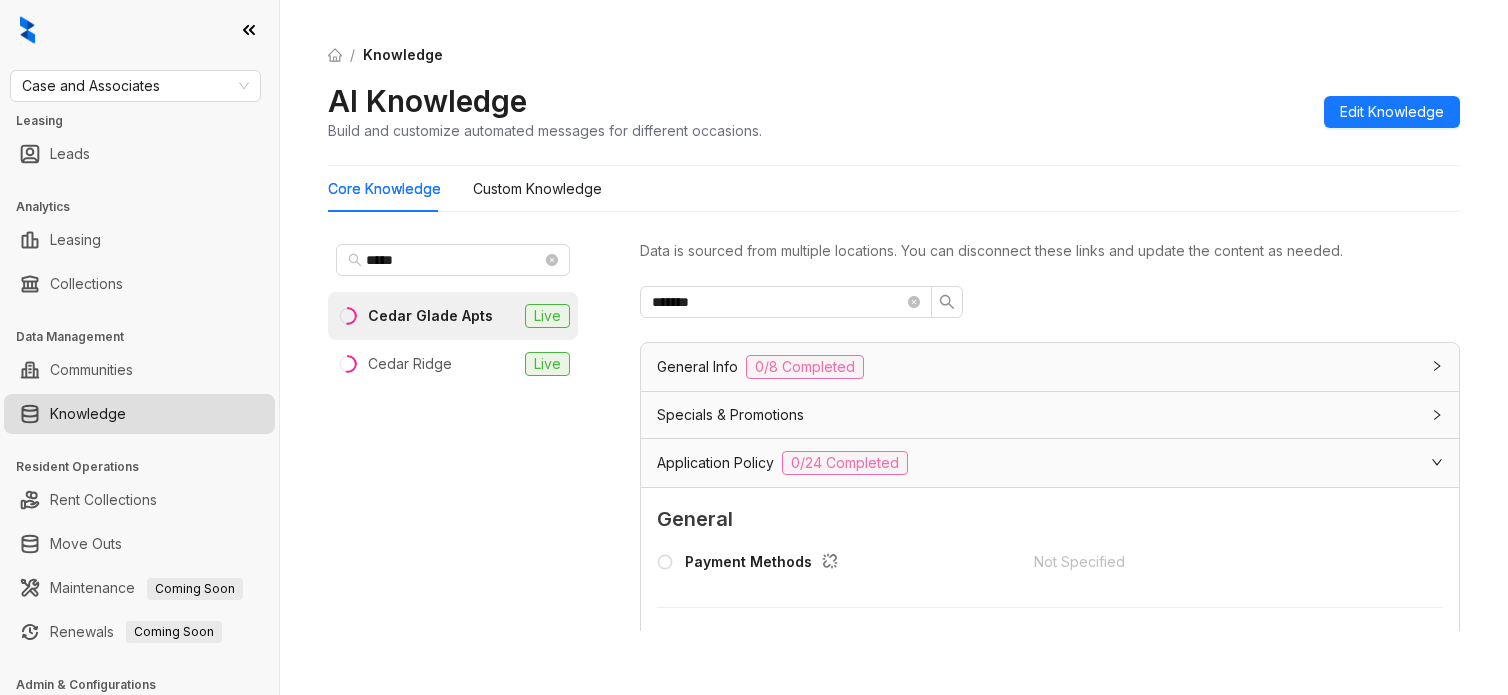 scroll, scrollTop: 0, scrollLeft: 0, axis: both 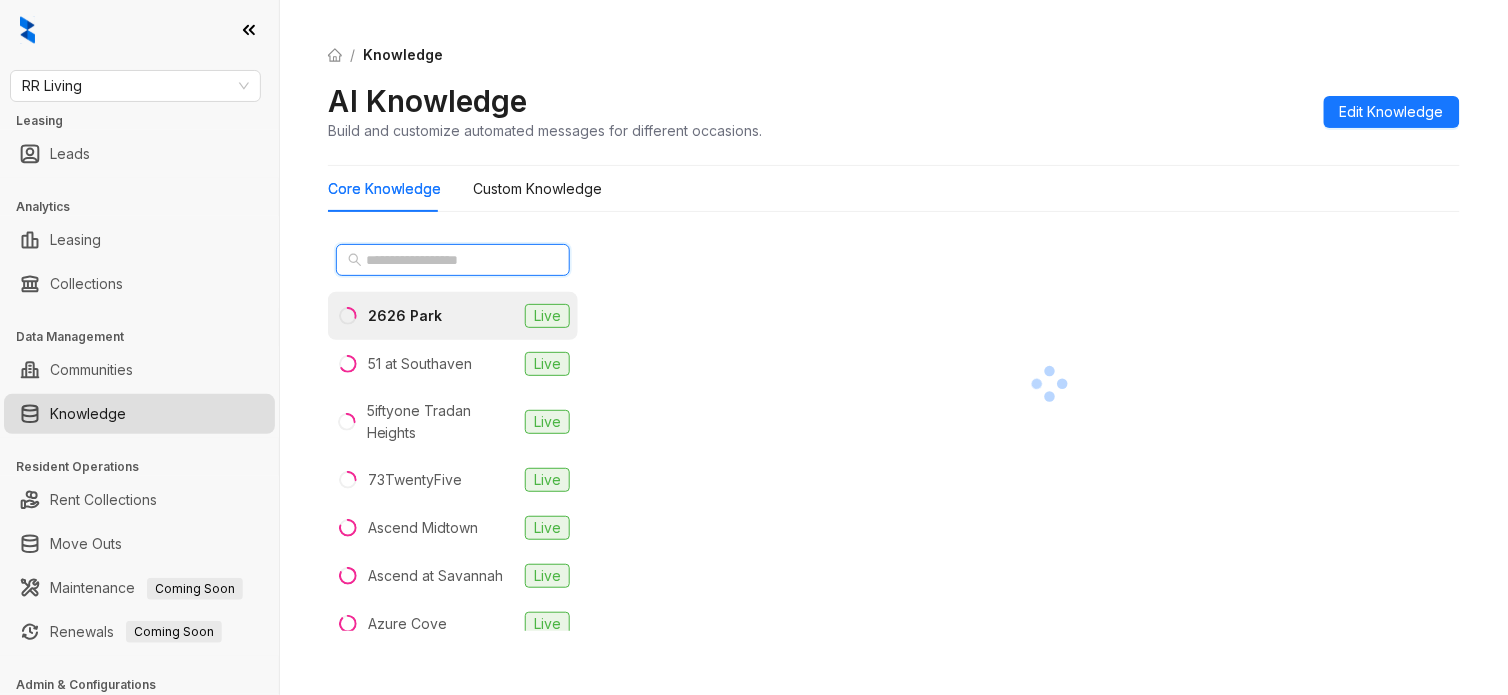 click at bounding box center (454, 260) 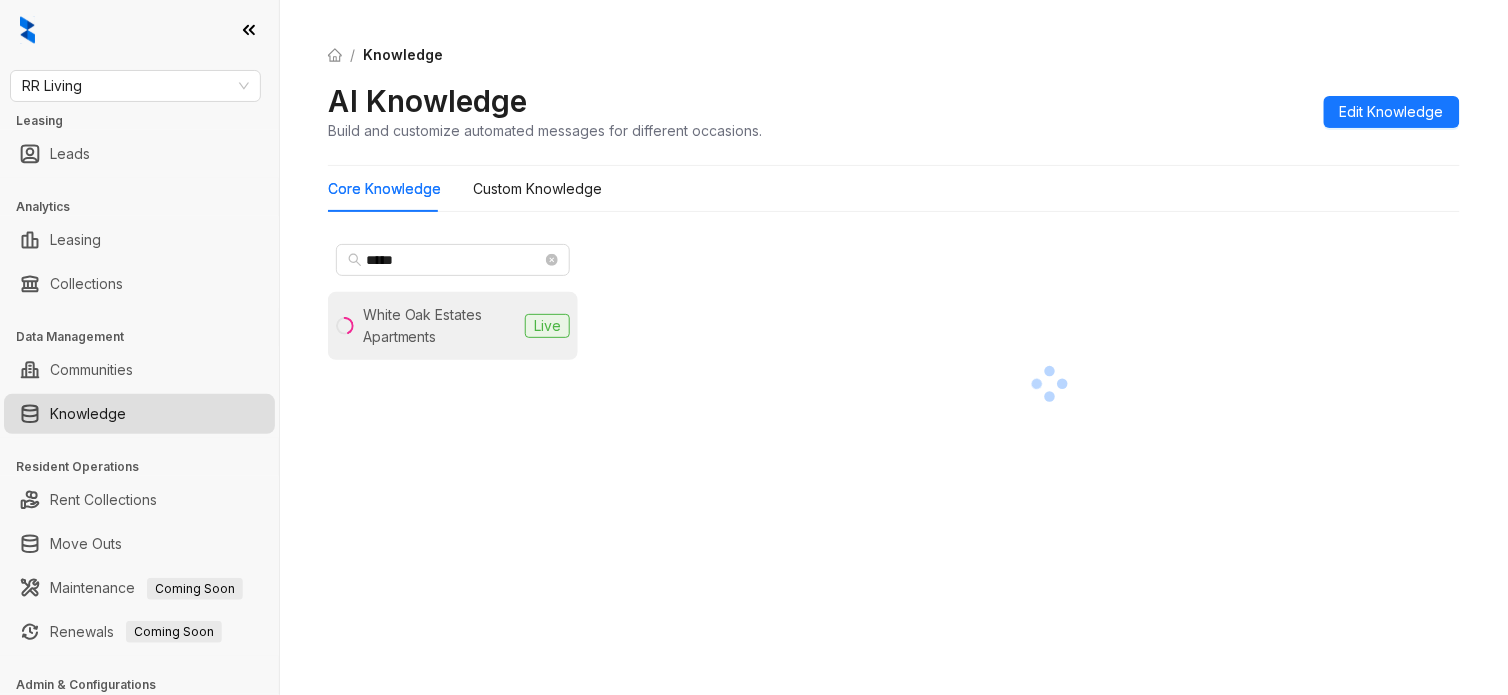 click on "White Oak Estates Apartments" at bounding box center [440, 326] 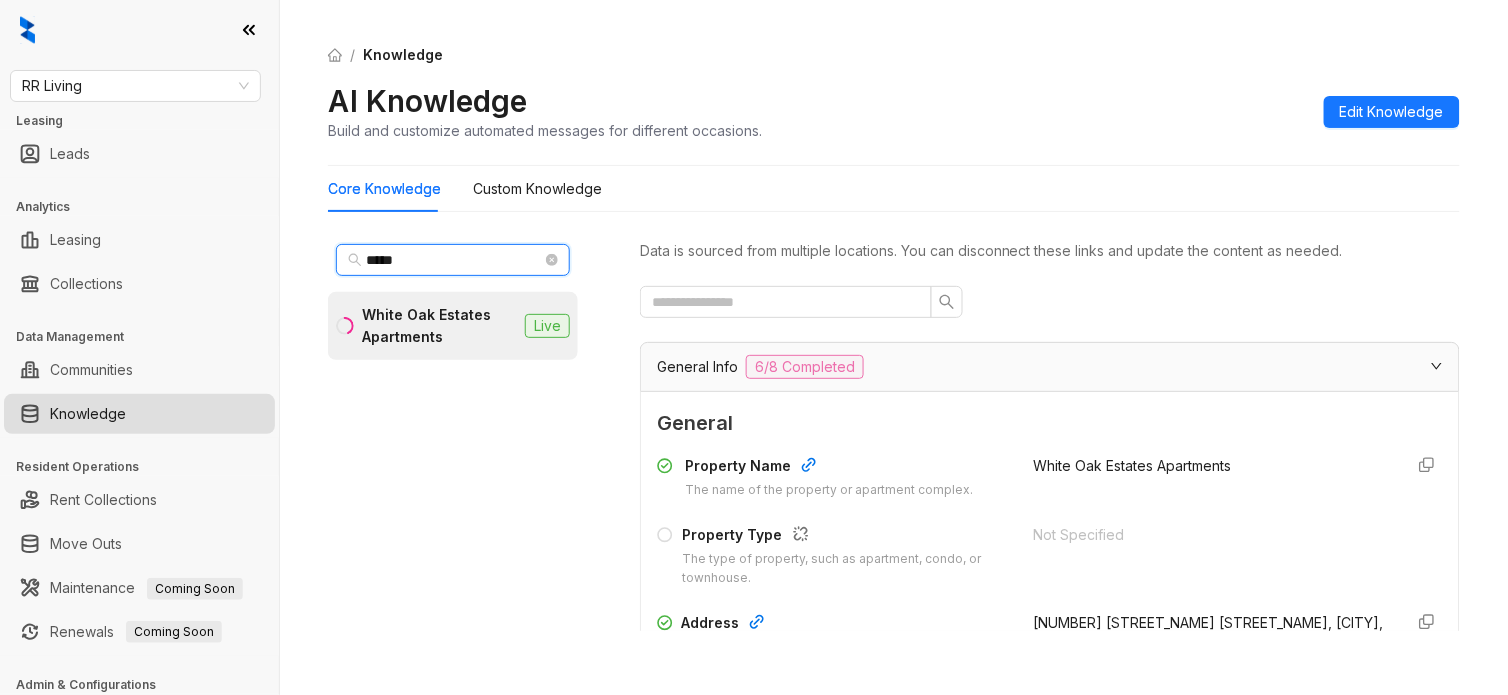 click on "*****" at bounding box center [454, 260] 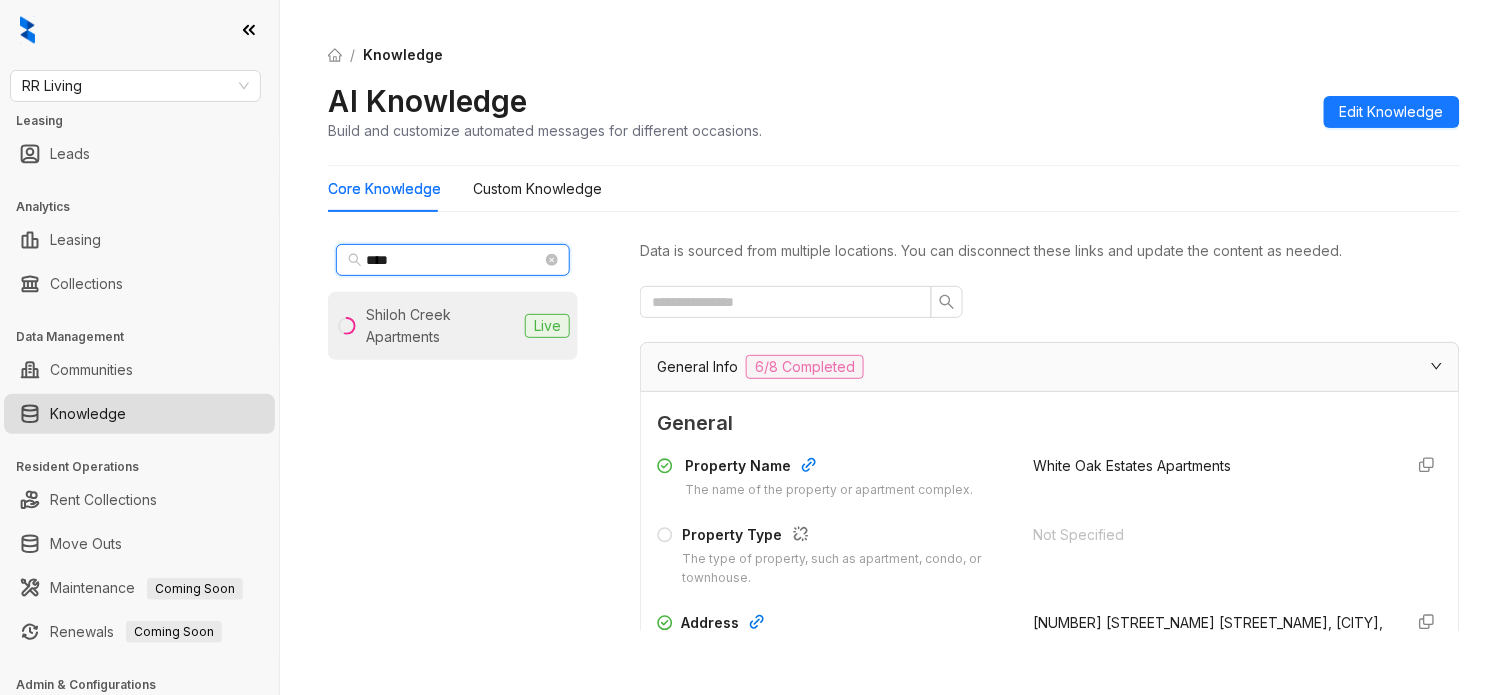 type on "****" 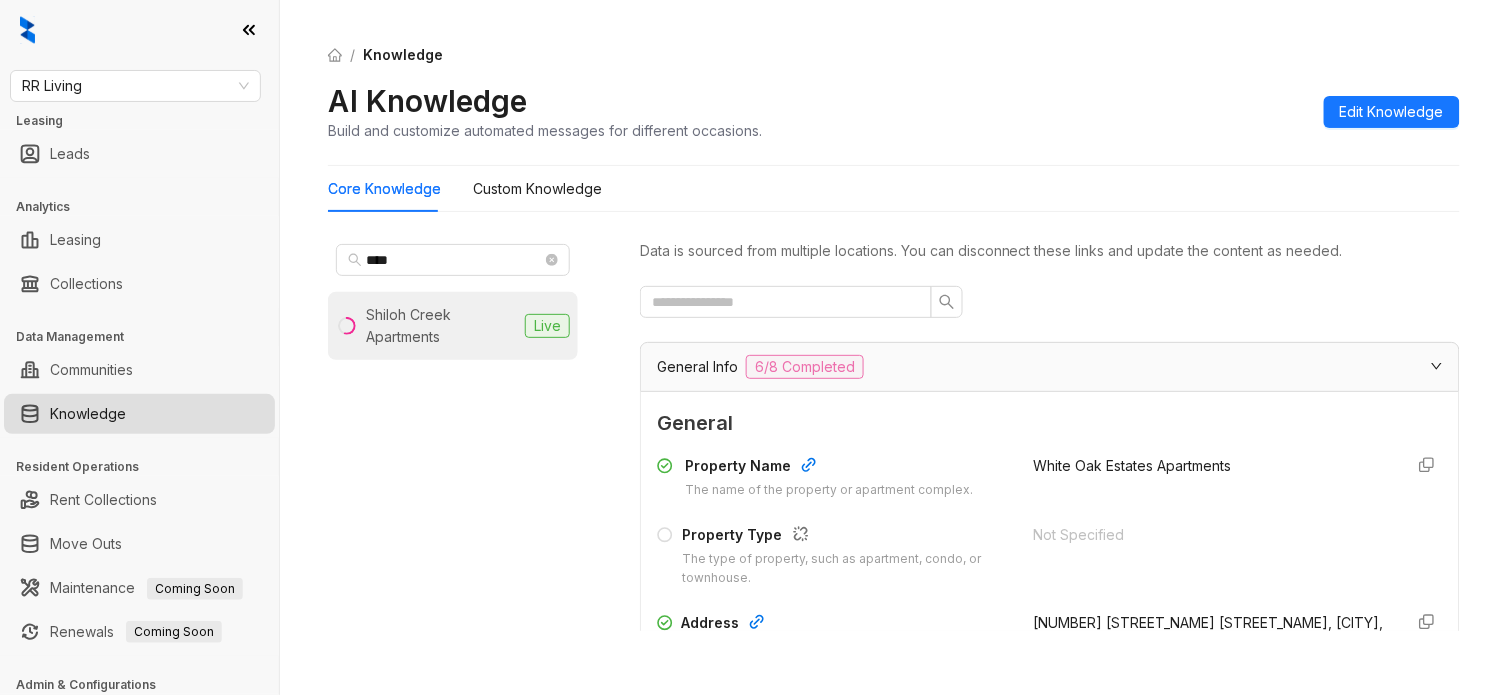 click on "[STREET_NAME] Apartments Live" at bounding box center (453, 326) 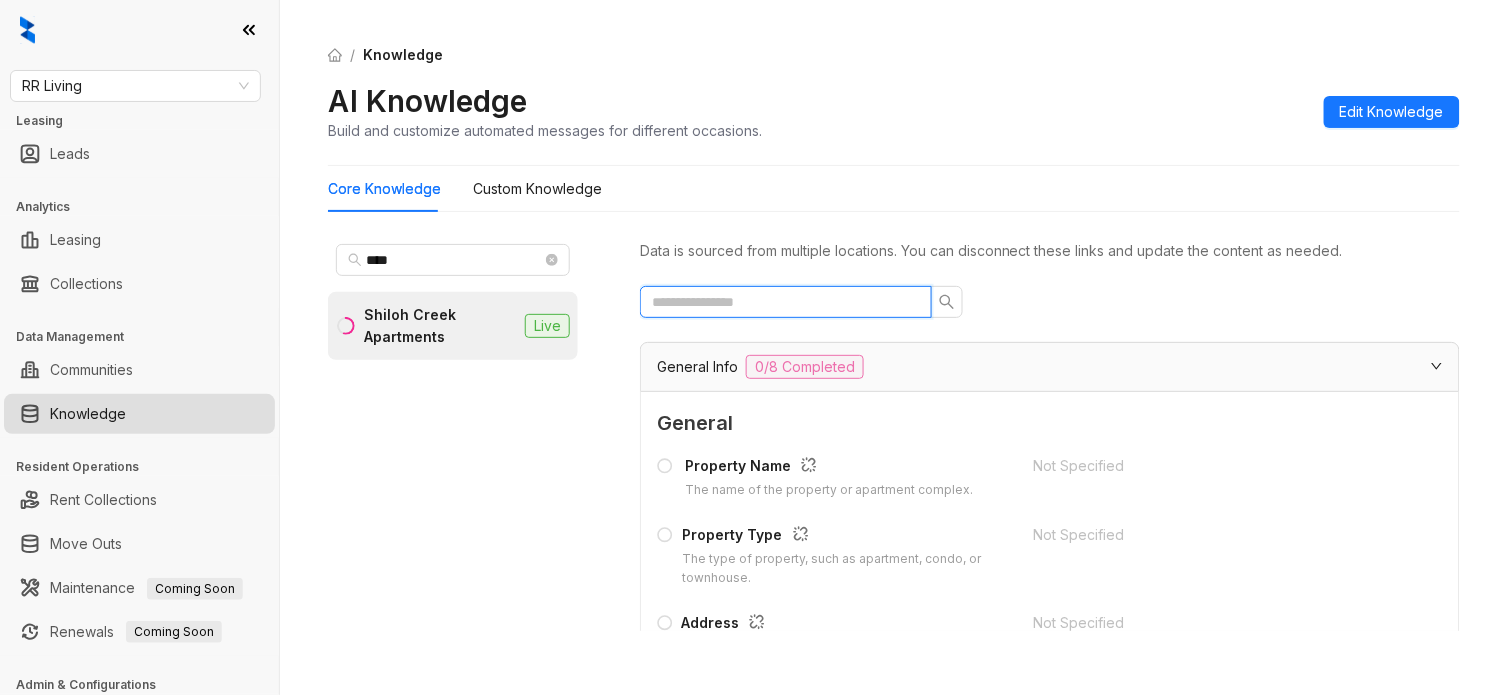 click at bounding box center [778, 302] 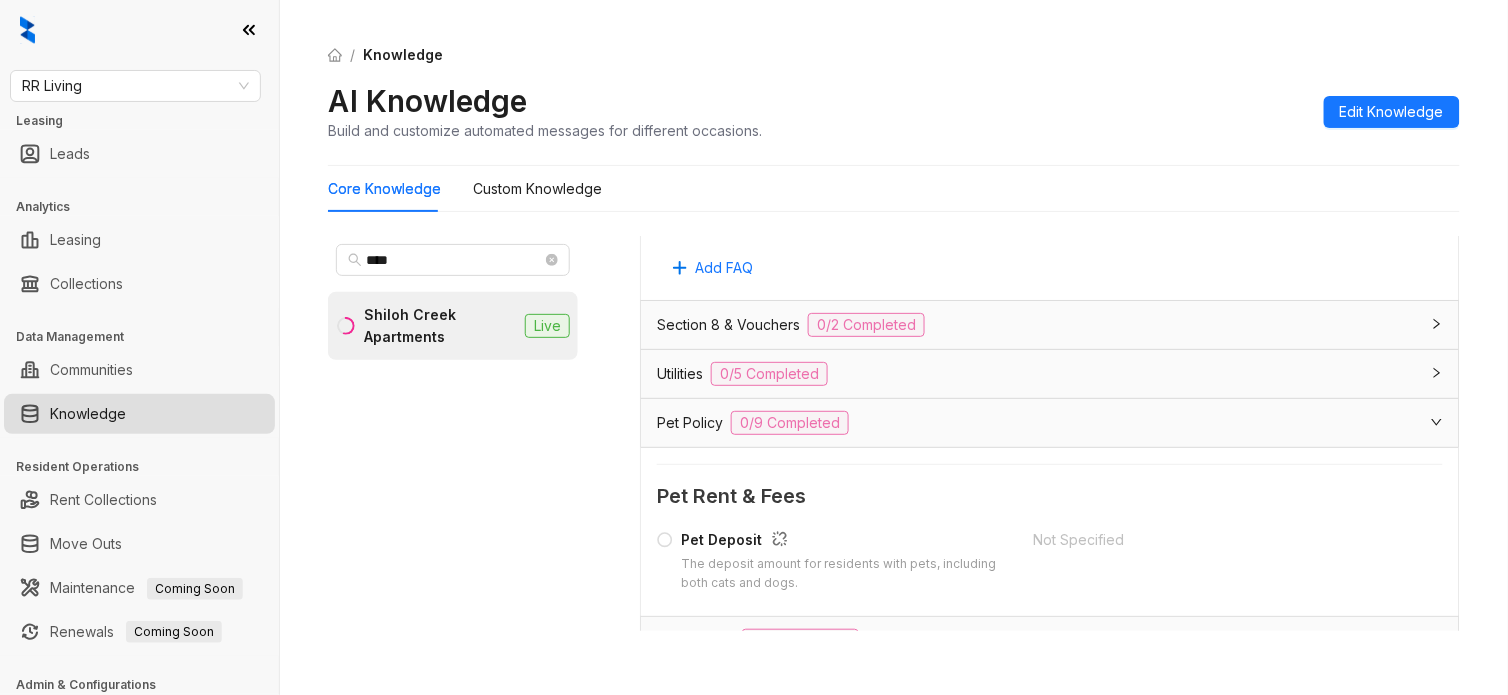 scroll, scrollTop: 875, scrollLeft: 0, axis: vertical 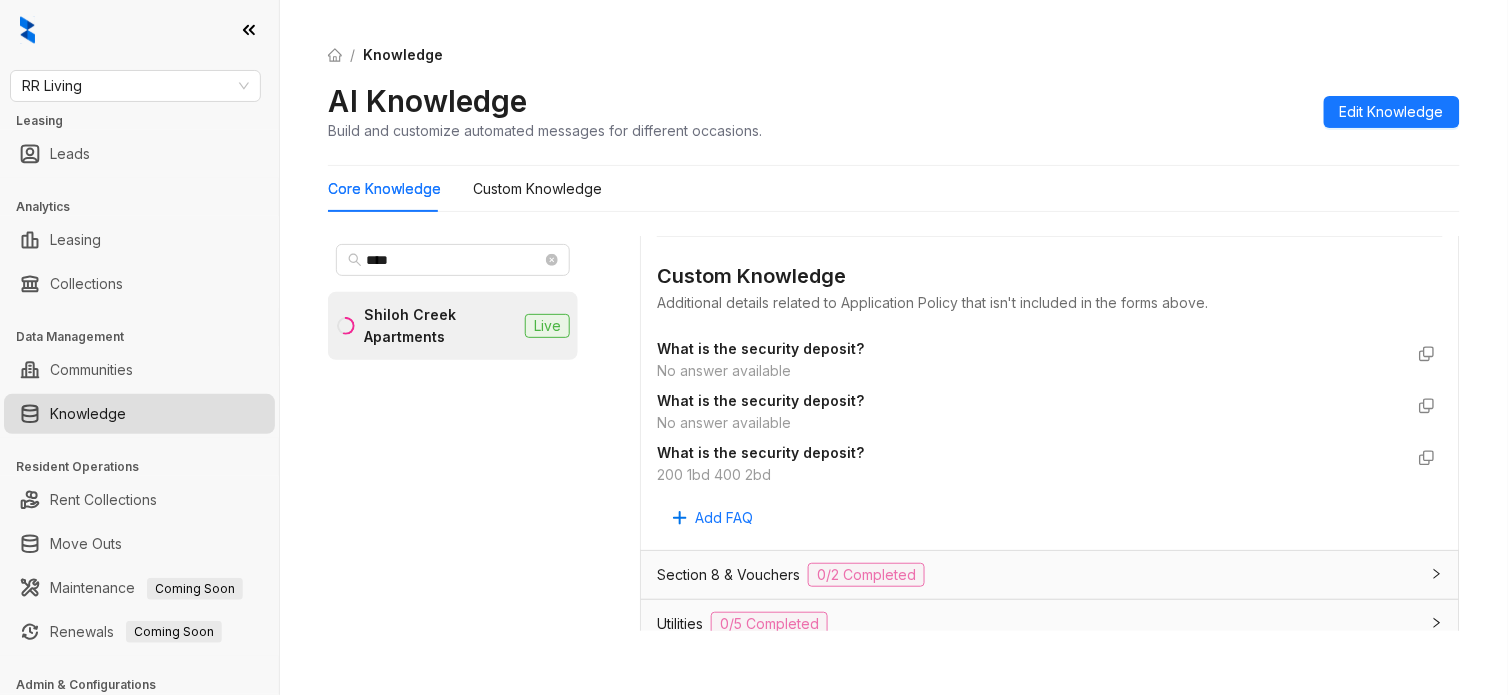 type on "*******" 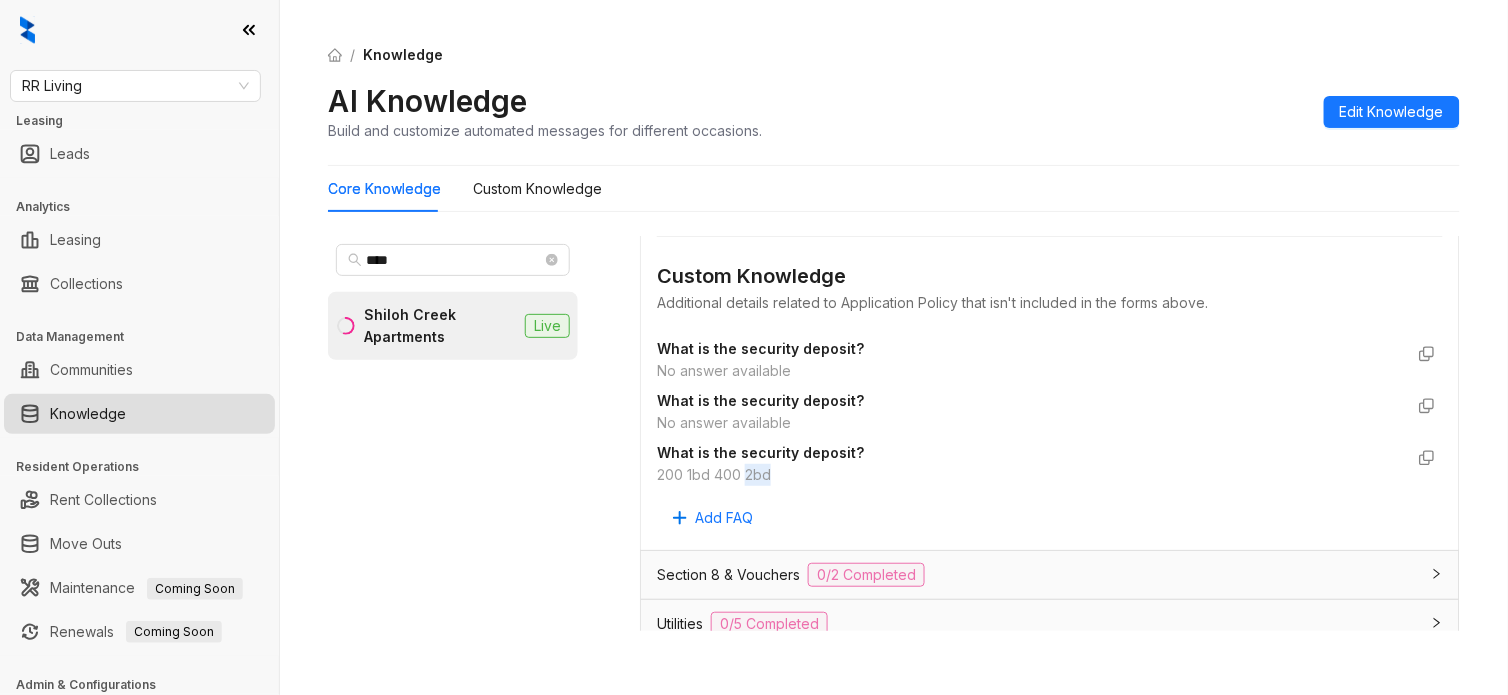 click on "200 1bd 400 2bd" at bounding box center (1030, 475) 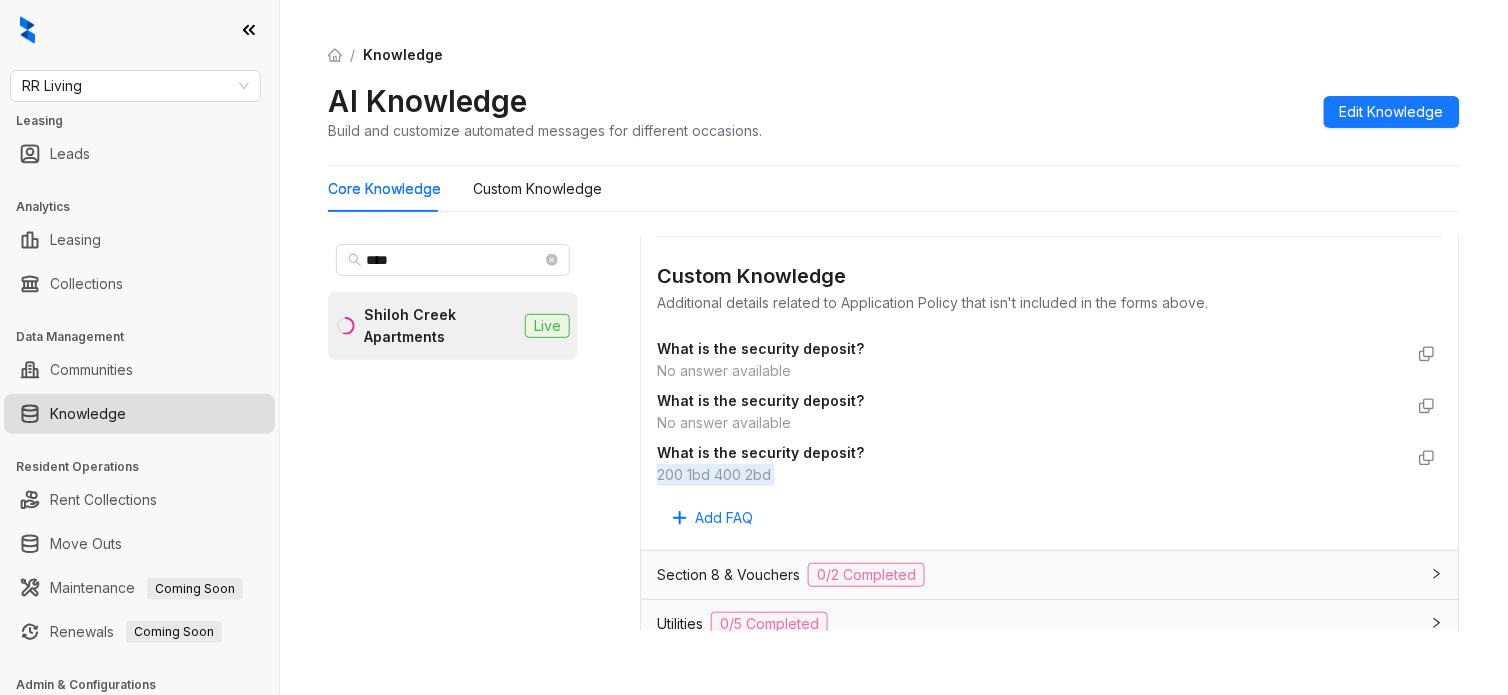 click on "200 1bd 400 2bd" at bounding box center [1030, 475] 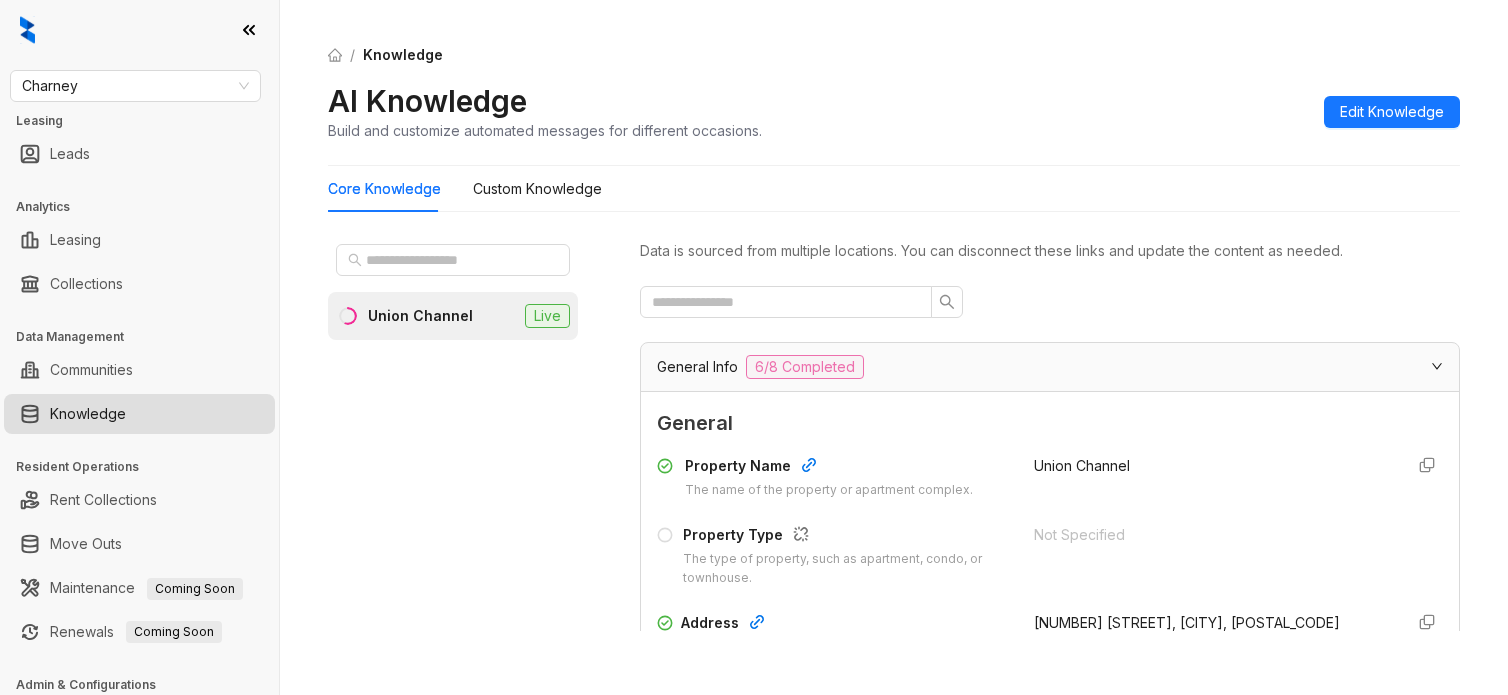 scroll, scrollTop: 0, scrollLeft: 0, axis: both 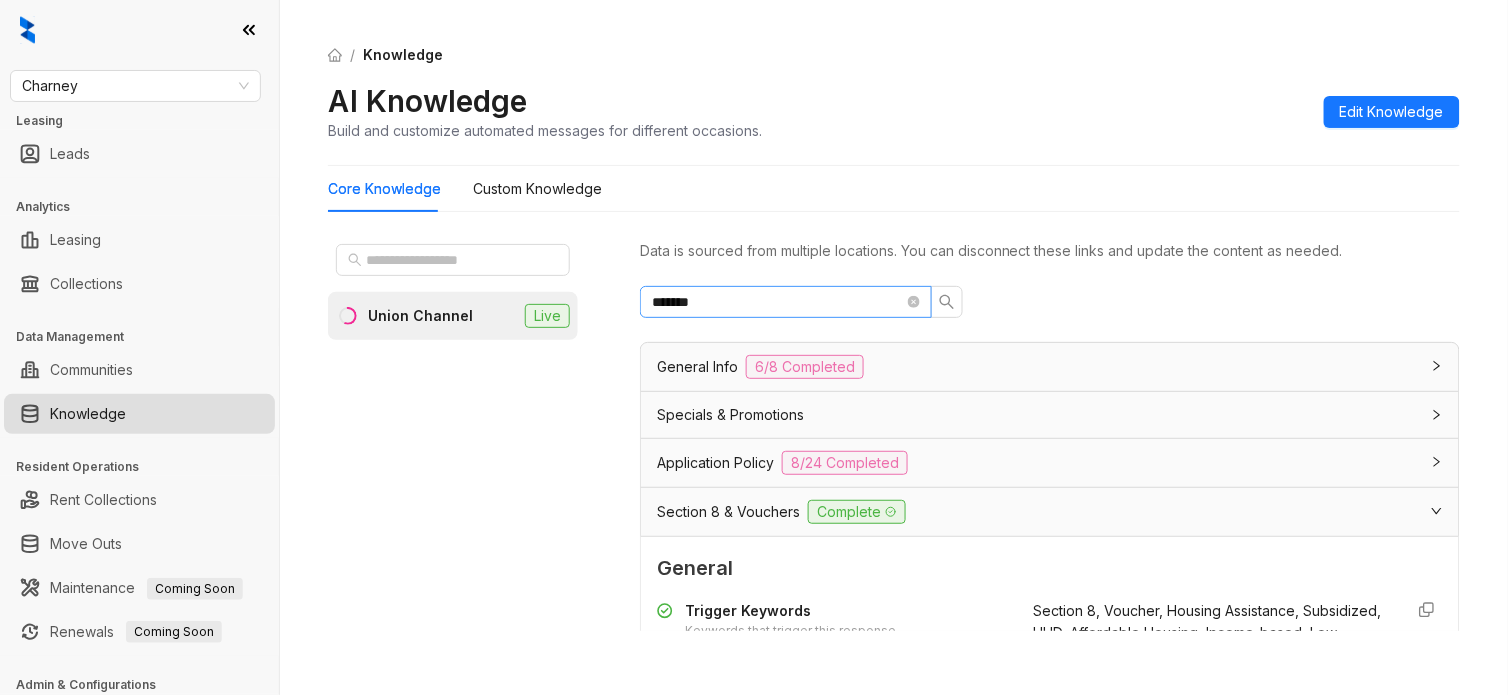 click on "*******" at bounding box center (786, 302) 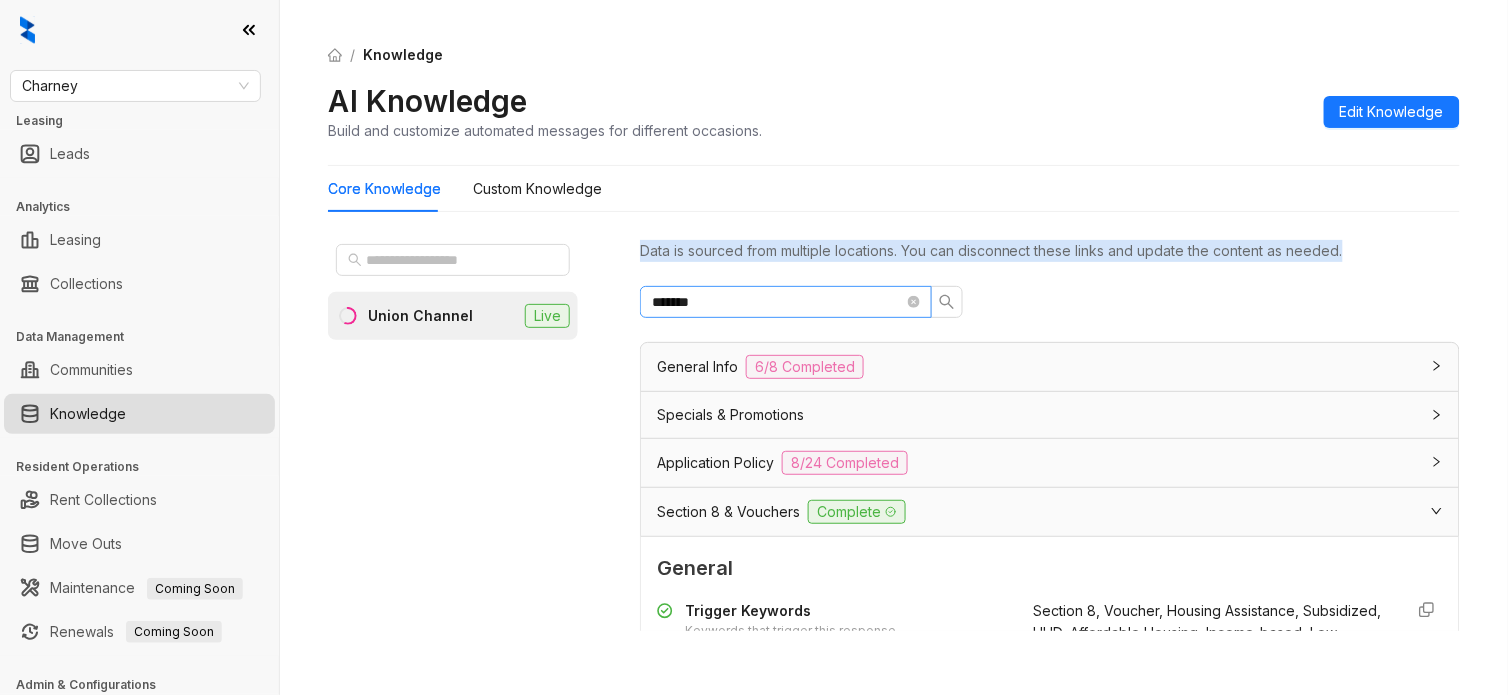 click on "*******" at bounding box center [786, 302] 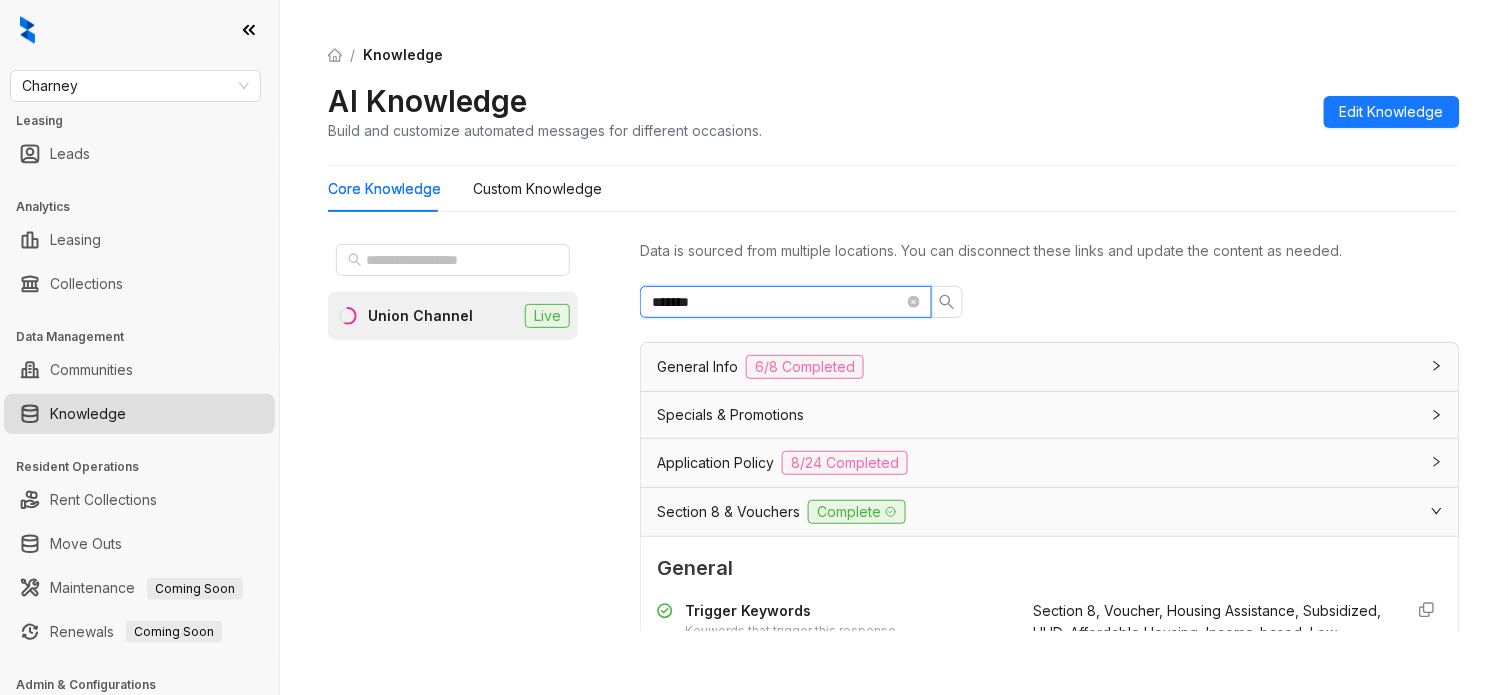 click on "*******" at bounding box center [778, 302] 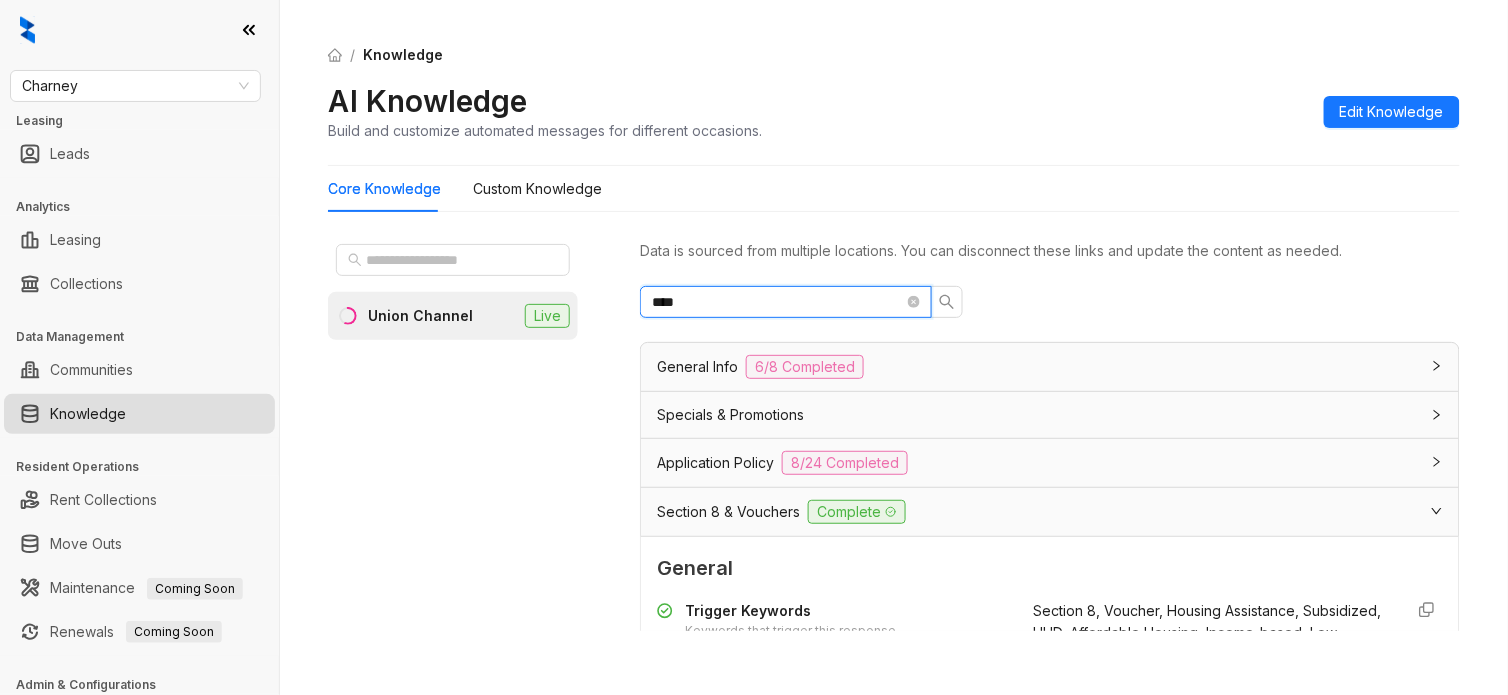 scroll, scrollTop: 250, scrollLeft: 0, axis: vertical 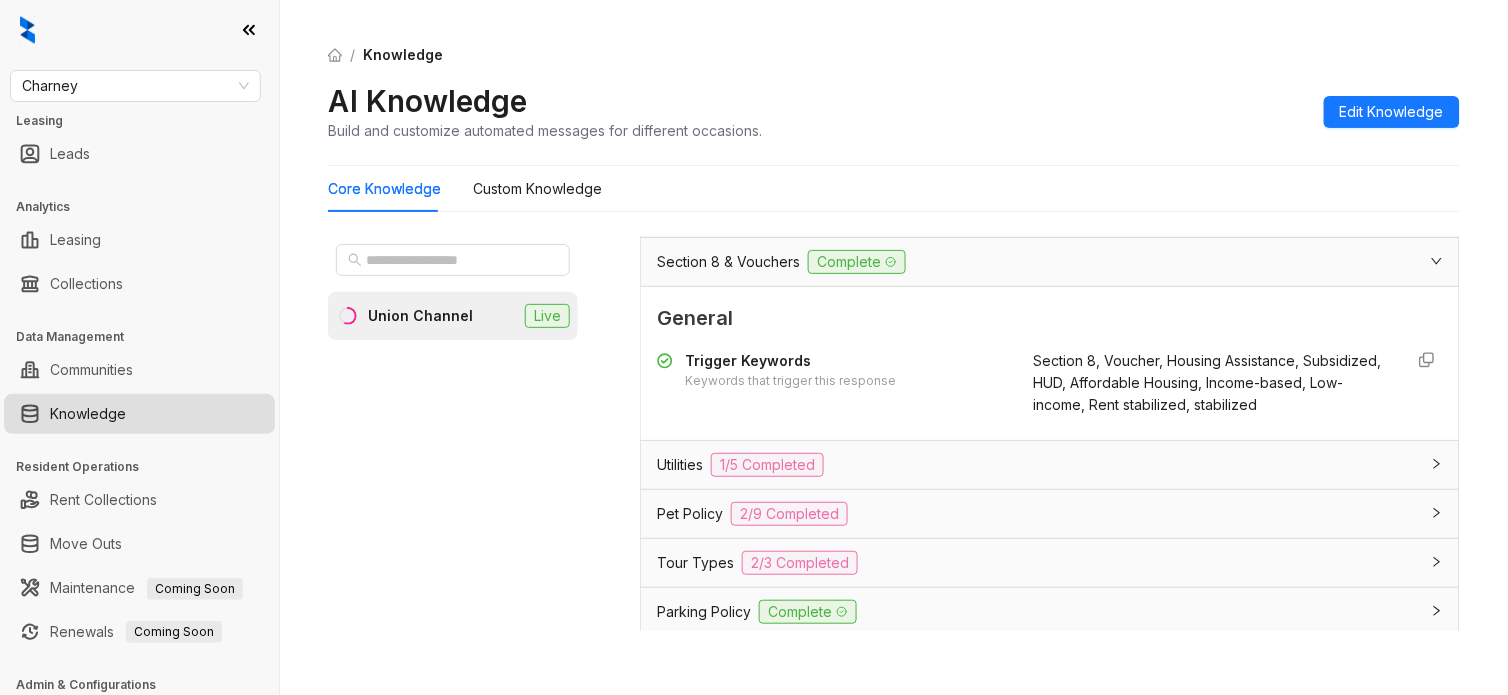 type on "****" 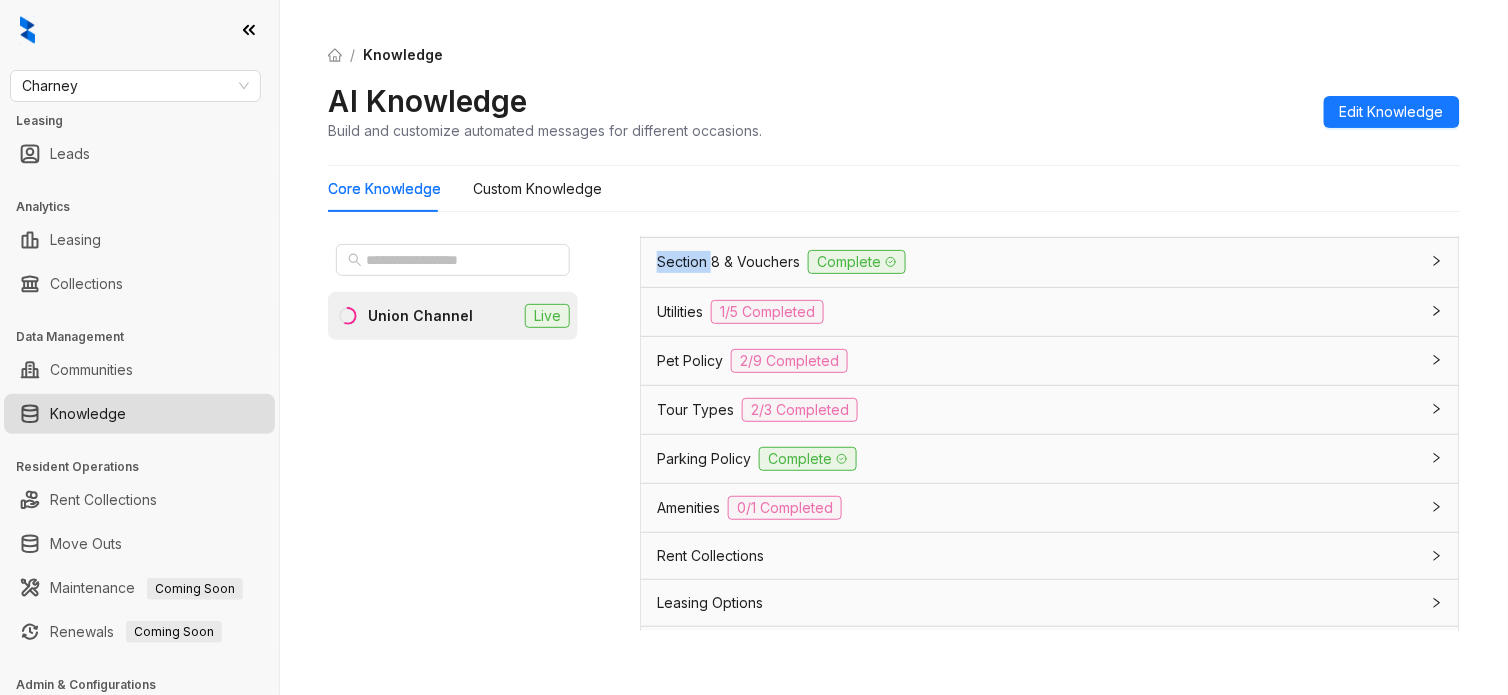 click at bounding box center (1431, 261) 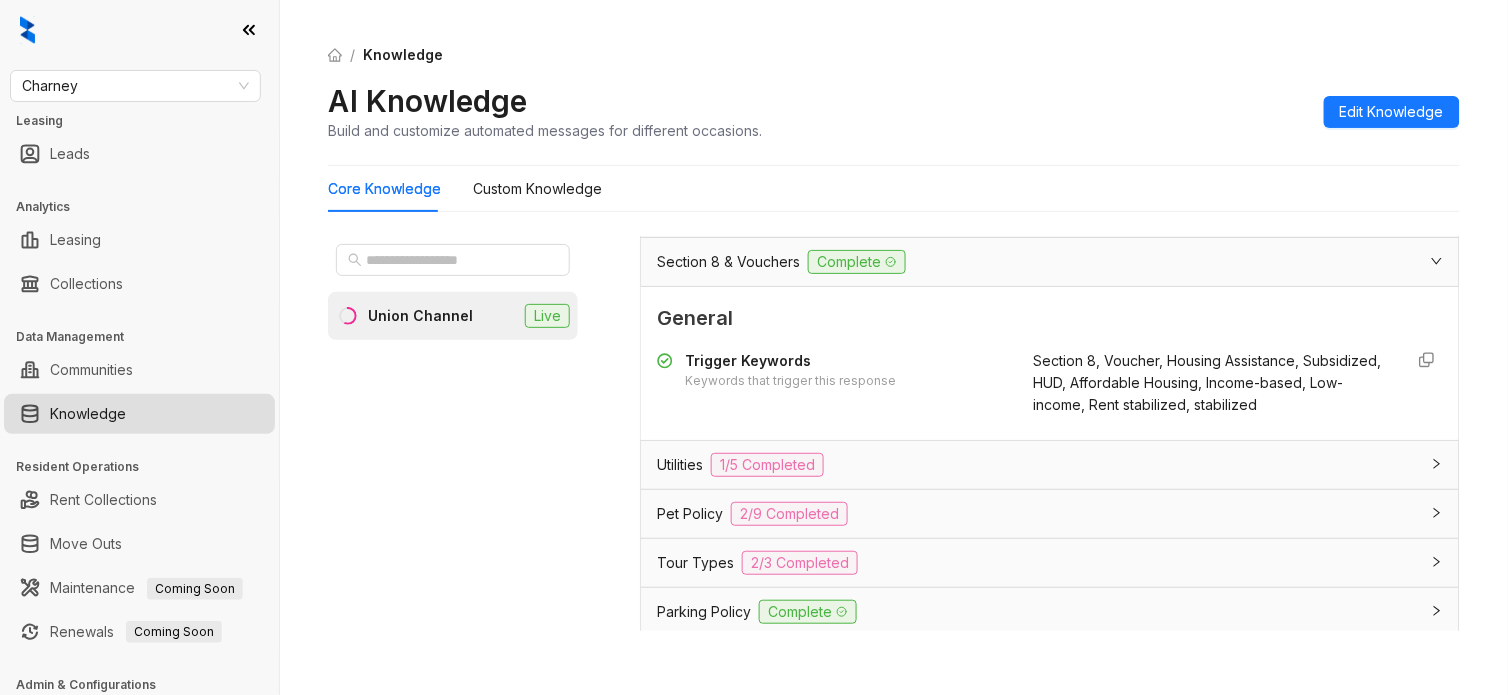 click on "Section 8, Voucher, Housing Assistance, Subsidized, HUD, Affordable Housing, Income-based, Low-income, Rent stabilized, stabilized" at bounding box center (1210, 383) 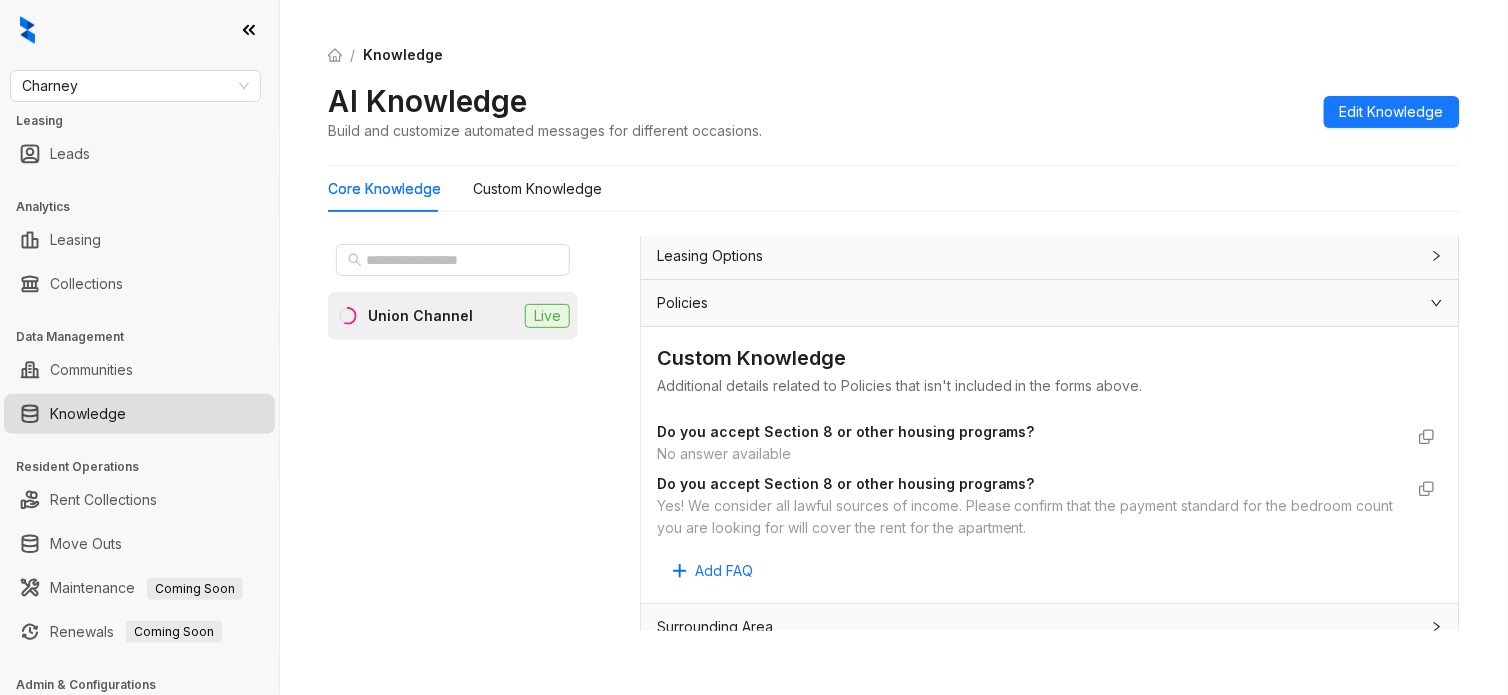 scroll, scrollTop: 777, scrollLeft: 0, axis: vertical 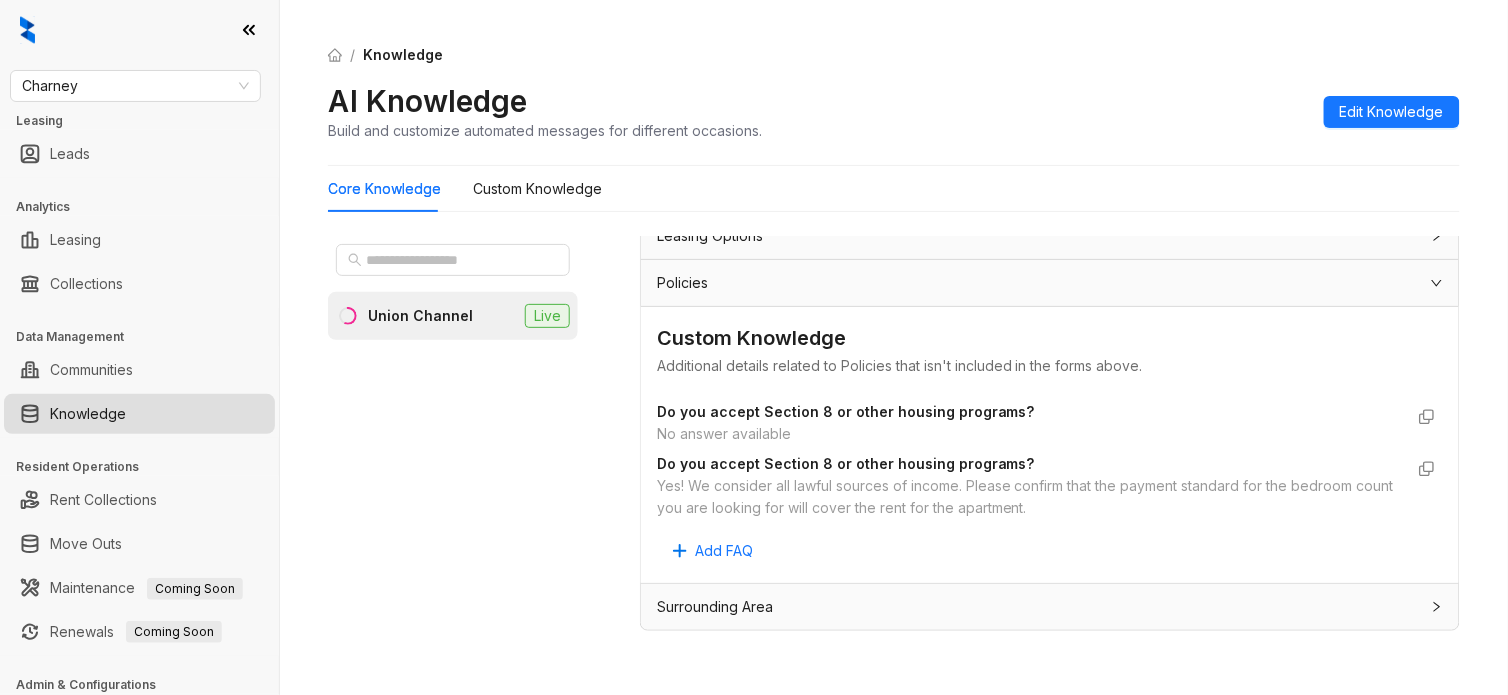 click on "Yes! We consider all lawful sources of income. Please confirm that the payment standard for the bedroom count you are looking for will cover the rent for the apartment." at bounding box center (1030, 497) 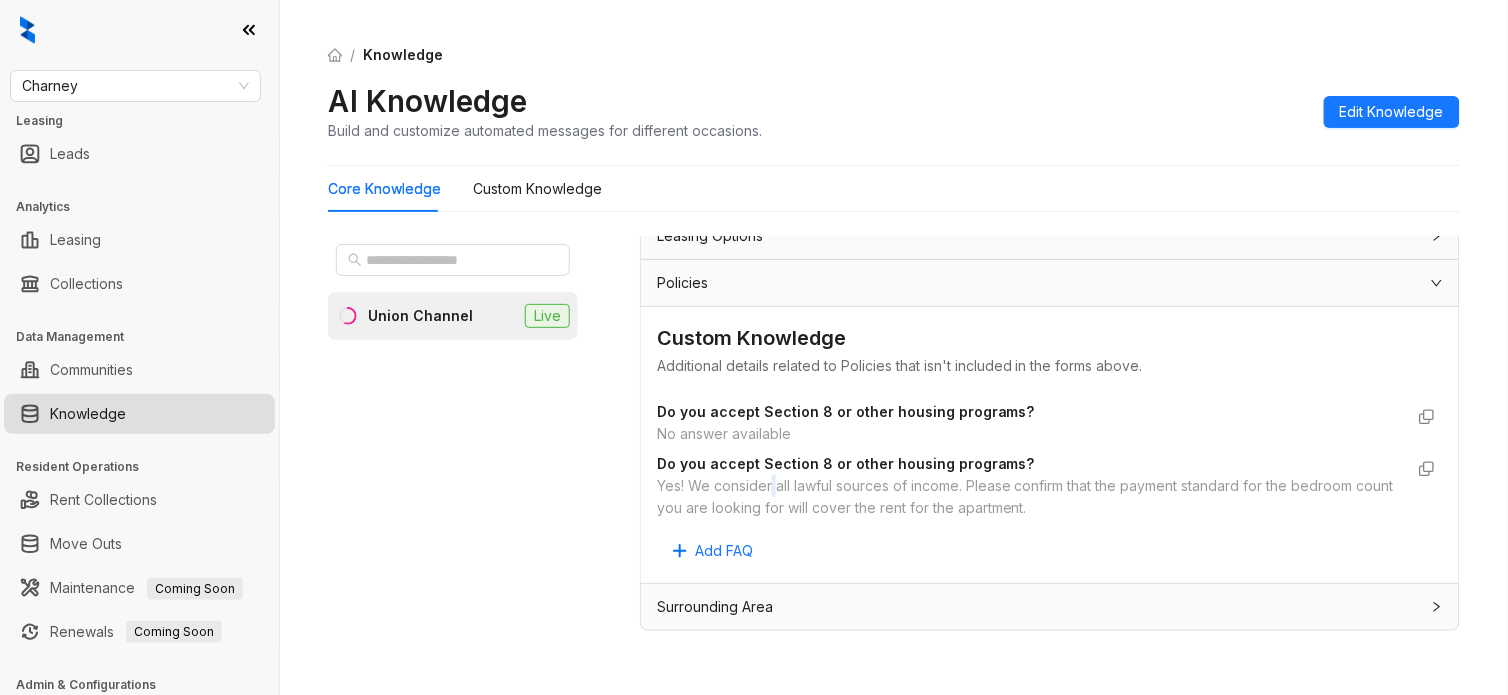 click on "Yes! We consider all lawful sources of income. Please confirm that the payment standard for the bedroom count you are looking for will cover the rent for the apartment." at bounding box center [1030, 497] 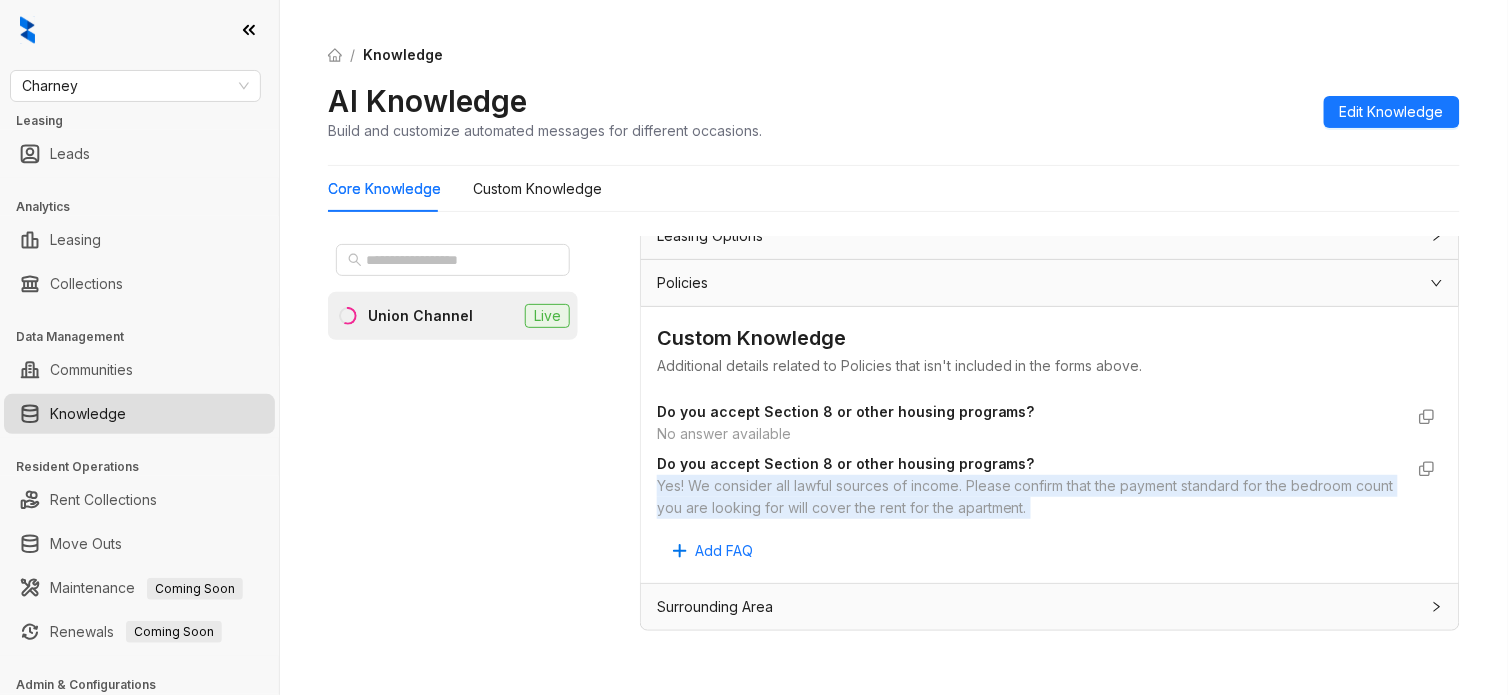 click on "Yes! We consider all lawful sources of income. Please confirm that the payment standard for the bedroom count you are looking for will cover the rent for the apartment." at bounding box center (1030, 497) 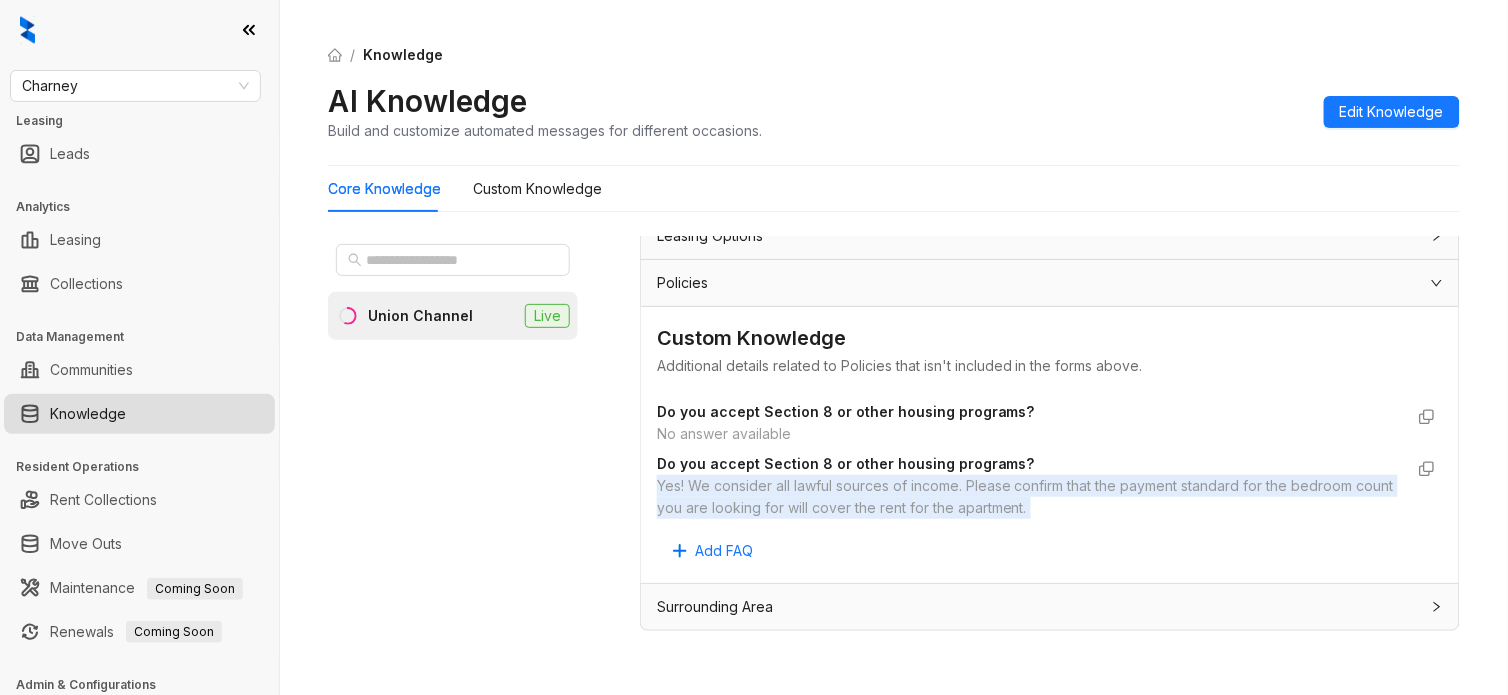 copy on "Yes! We consider all lawful sources of income. Please confirm that the payment standard for the bedroom count you are looking for will cover the rent for the apartment. Add FAQ" 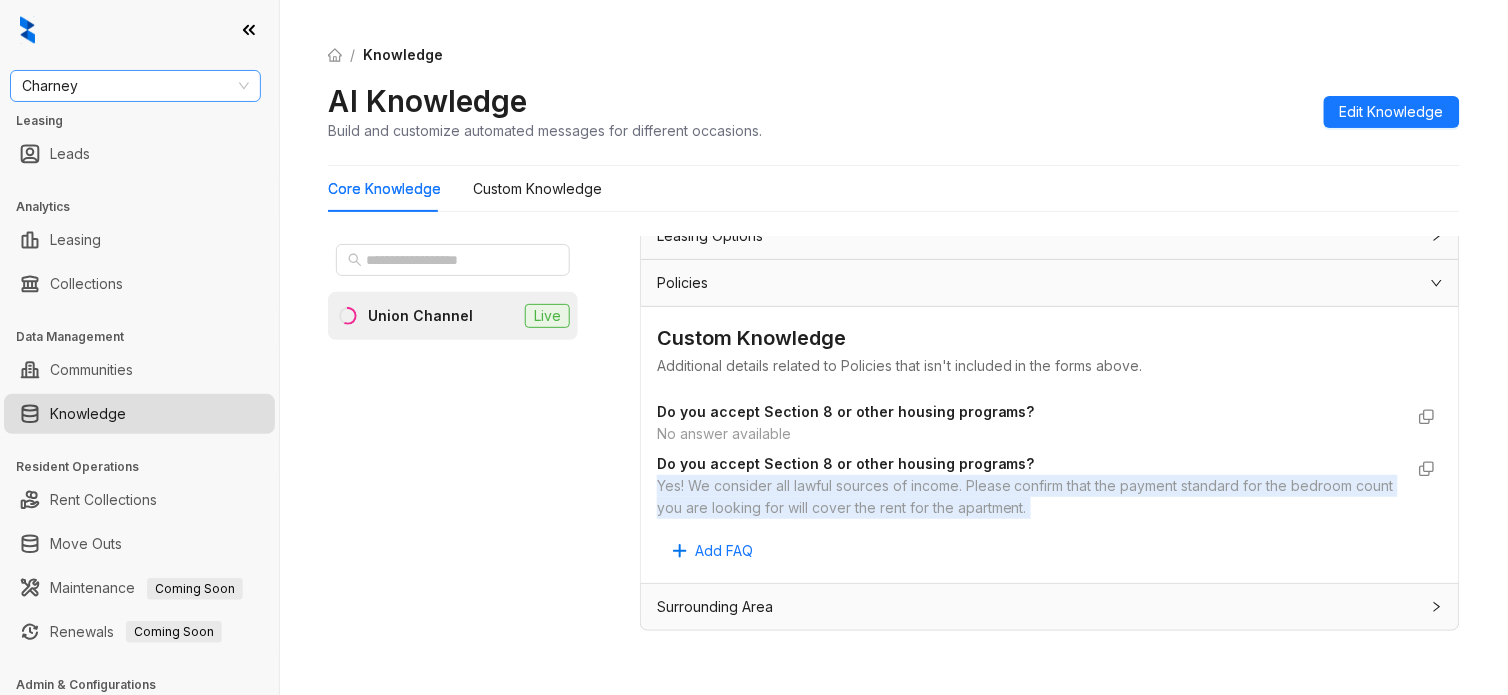click on "Charney" at bounding box center [135, 86] 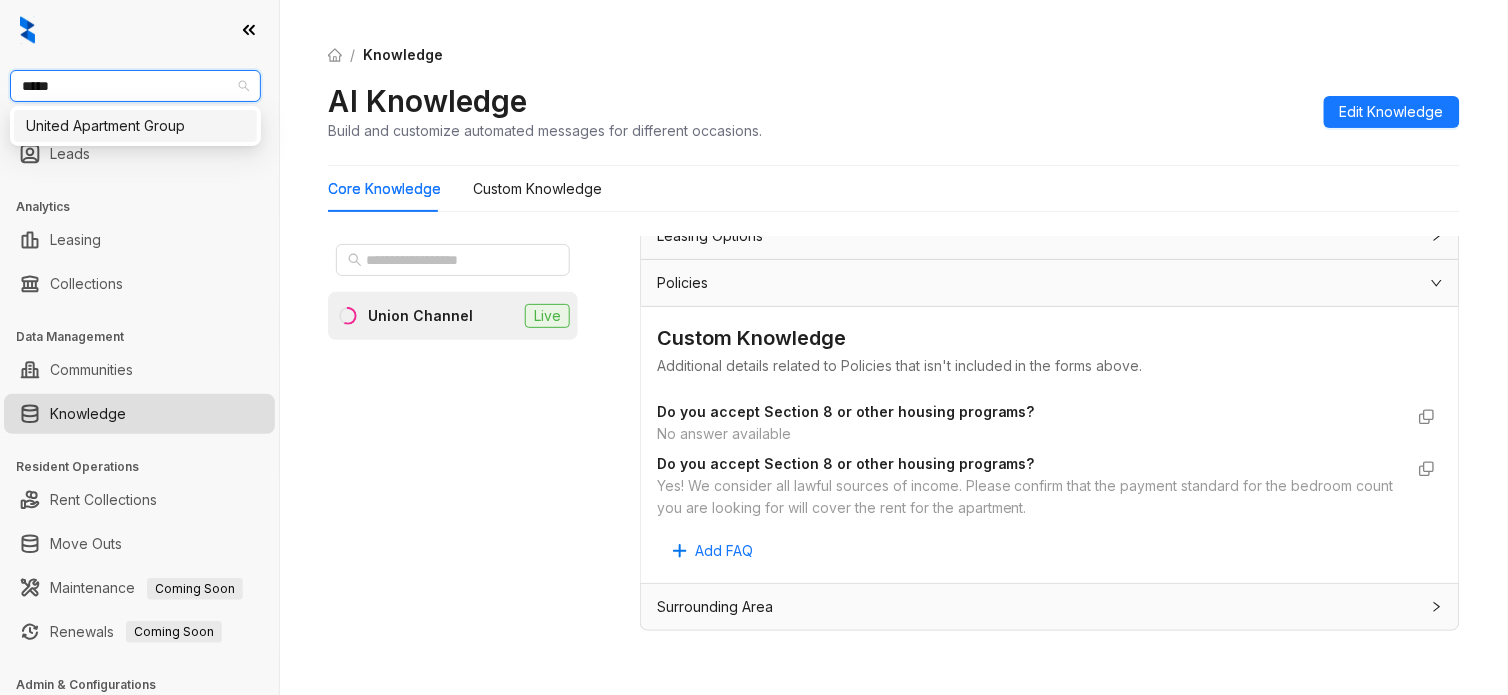 type on "******" 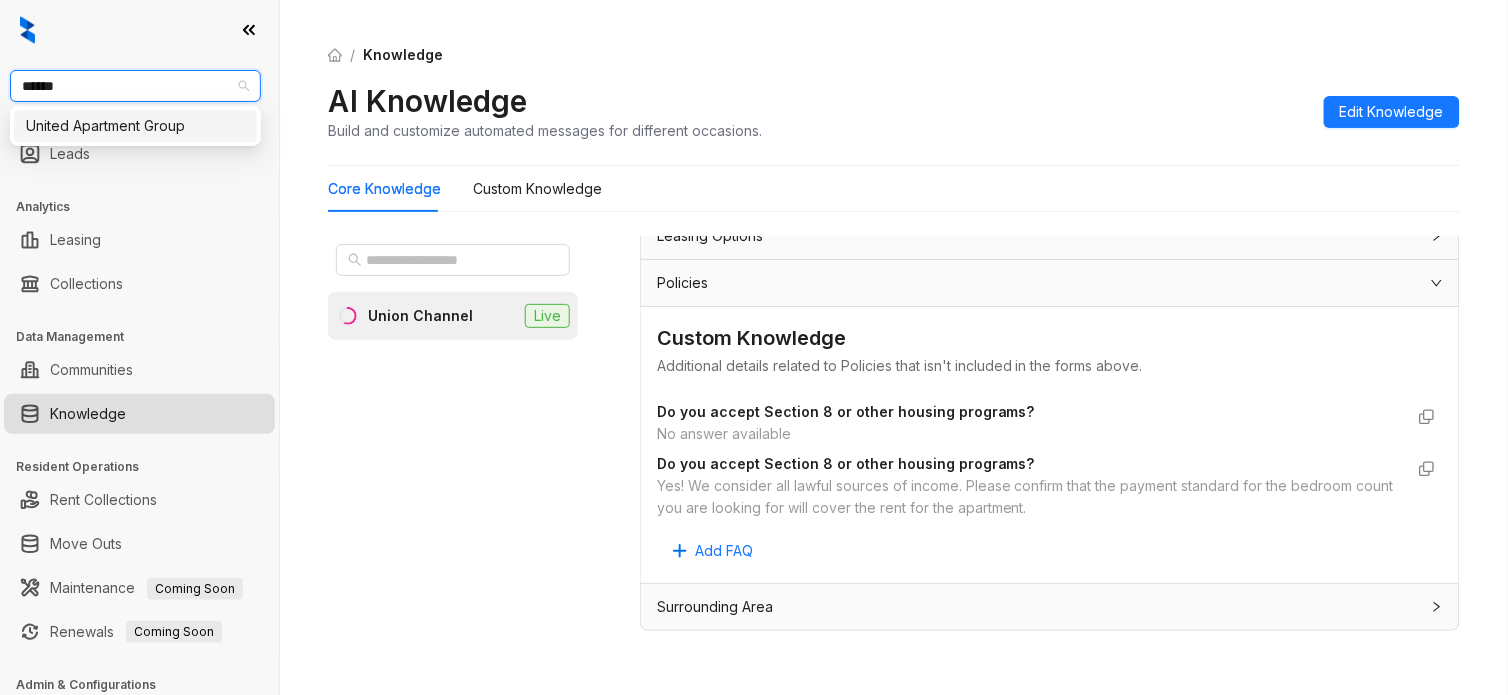 click on "United Apartment Group" at bounding box center (135, 126) 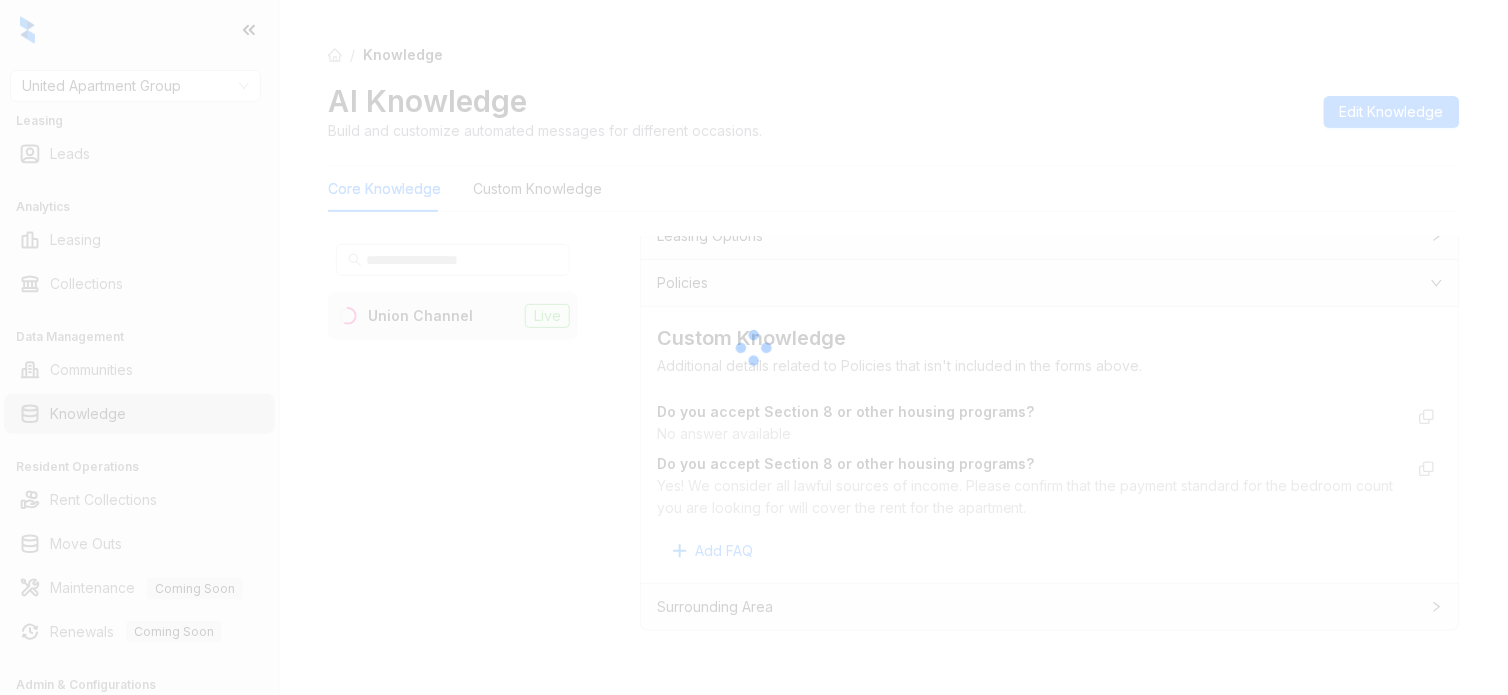 click at bounding box center [754, 347] 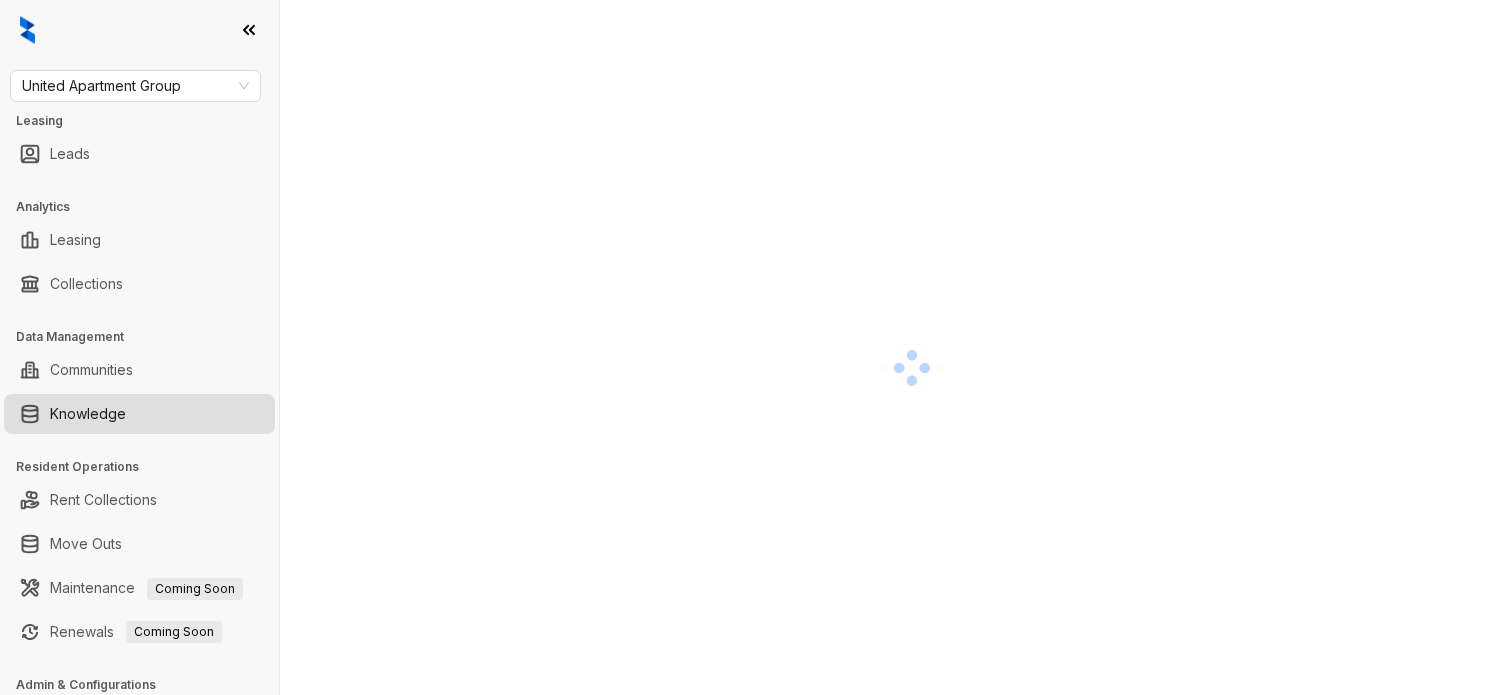 scroll, scrollTop: 0, scrollLeft: 0, axis: both 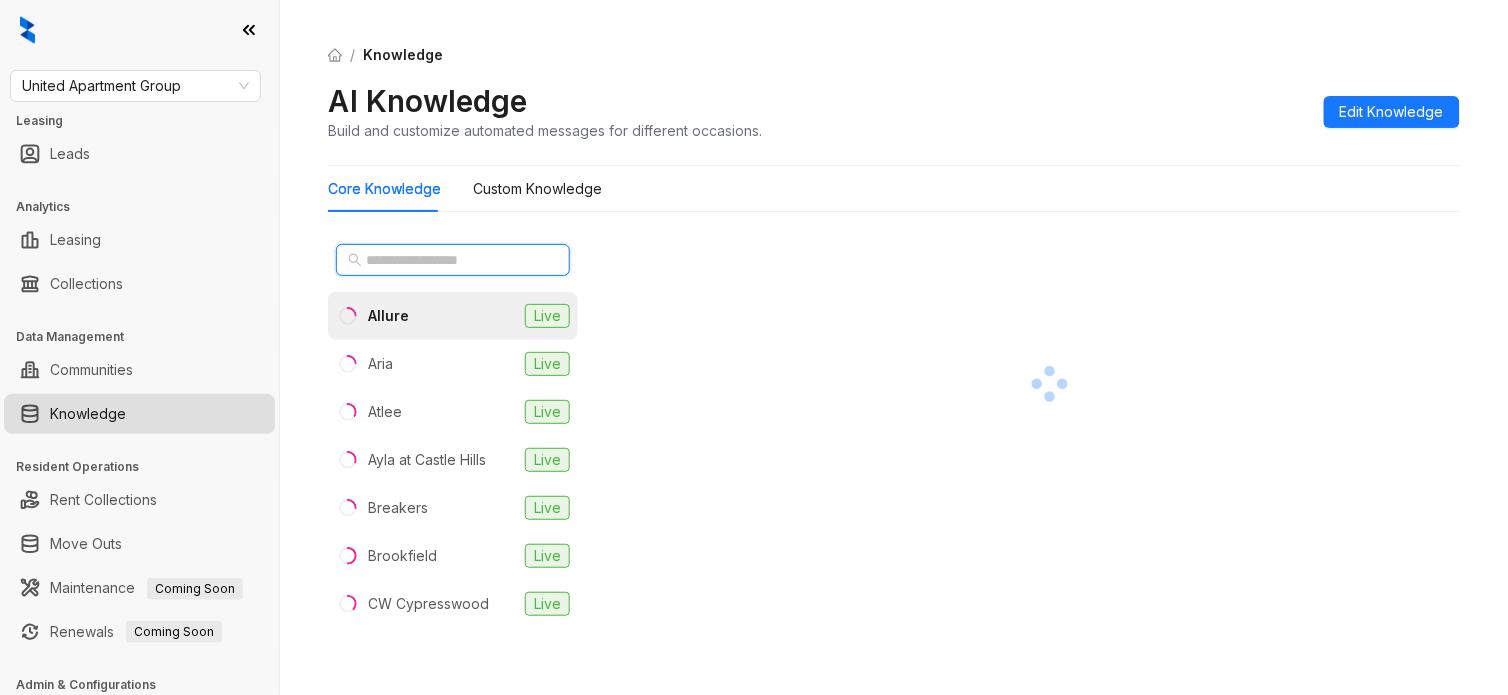 click at bounding box center (454, 260) 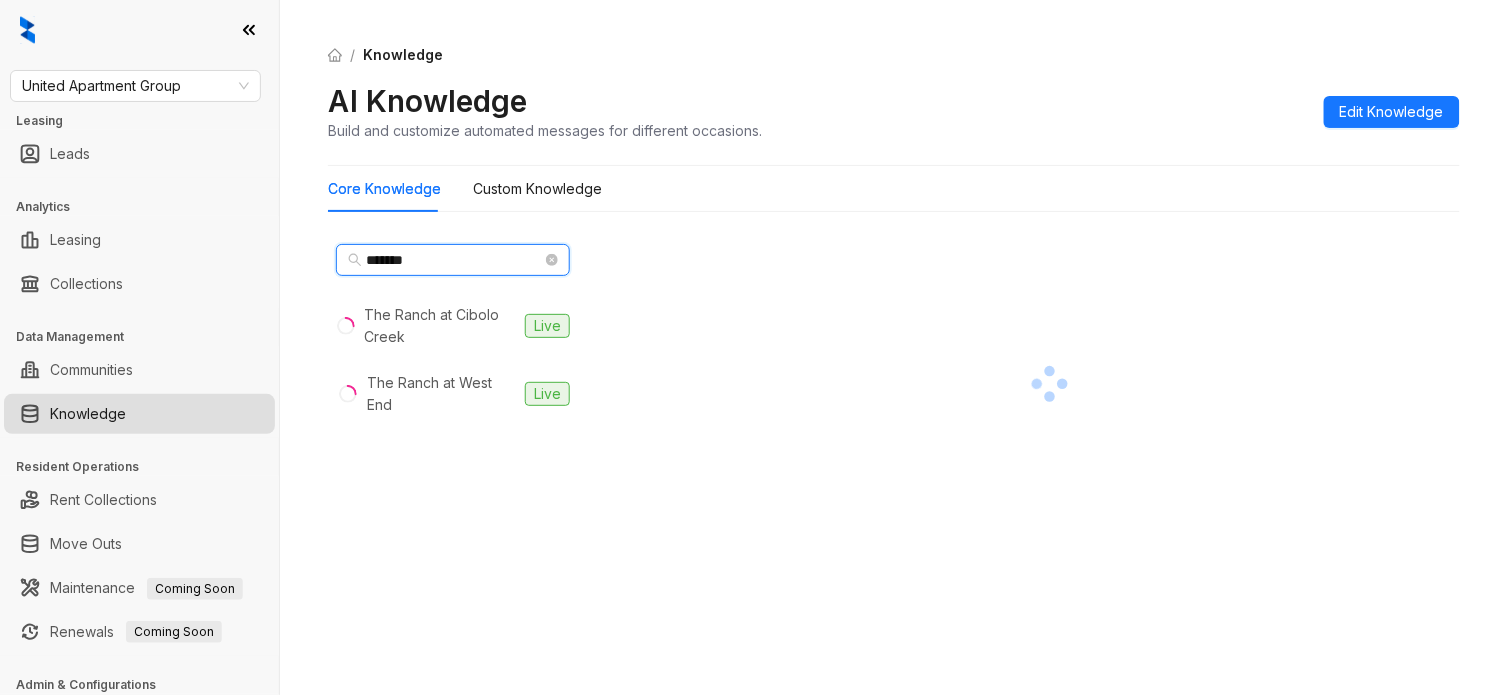 type on "*******" 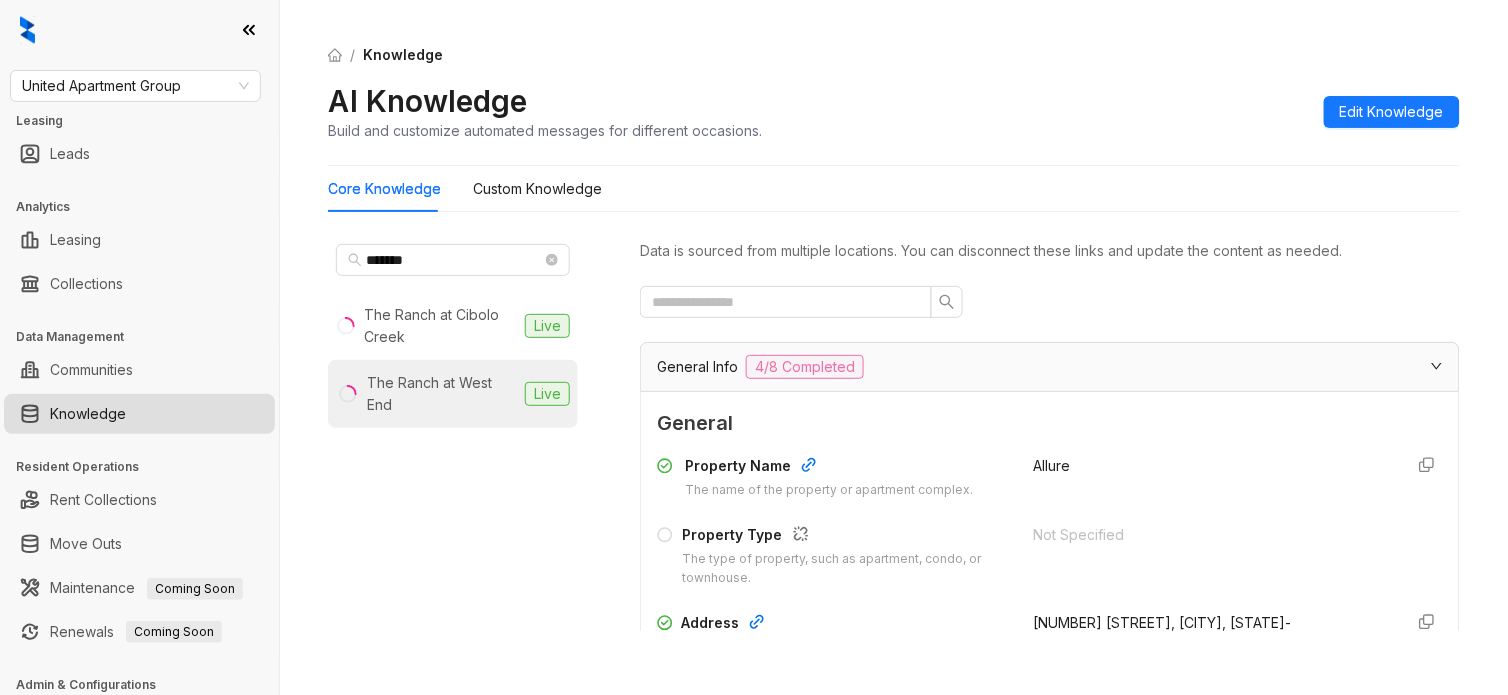 click on "The Ranch at West End" at bounding box center (442, 394) 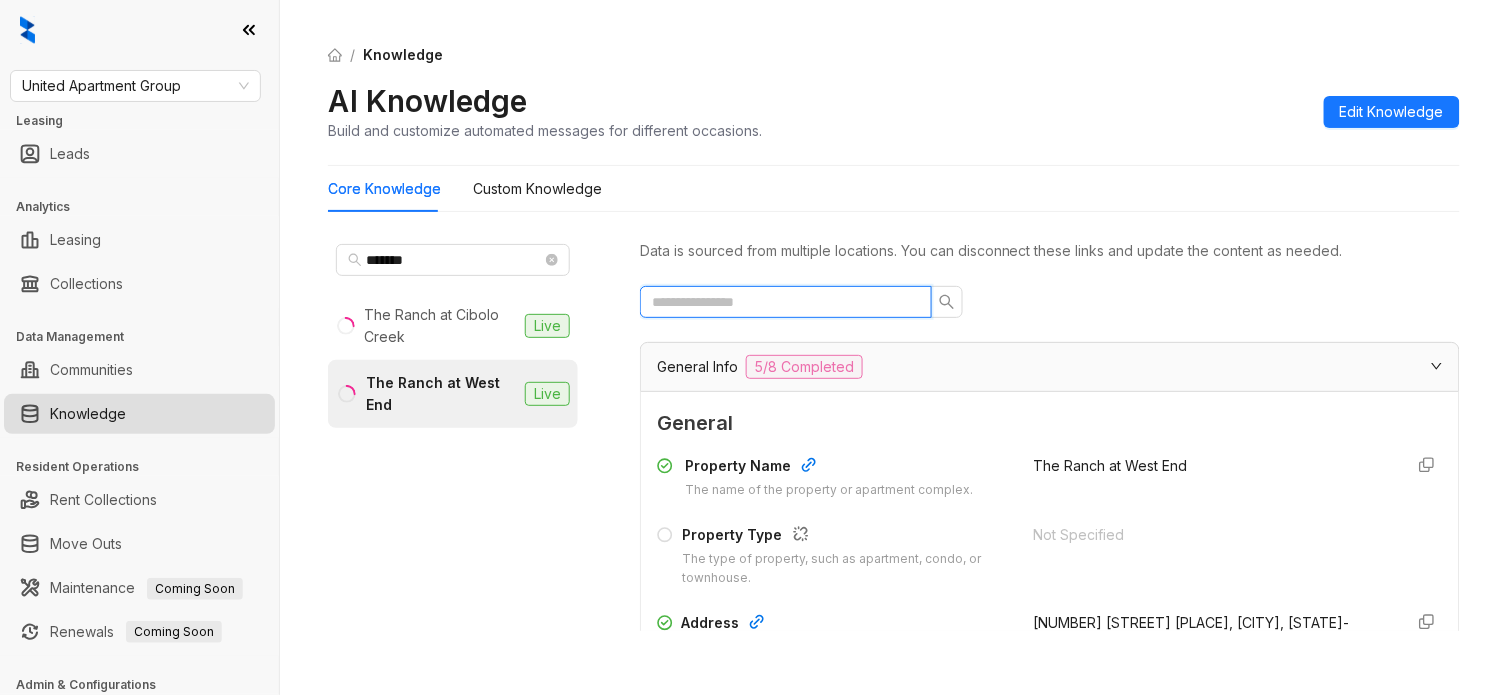 click at bounding box center [778, 302] 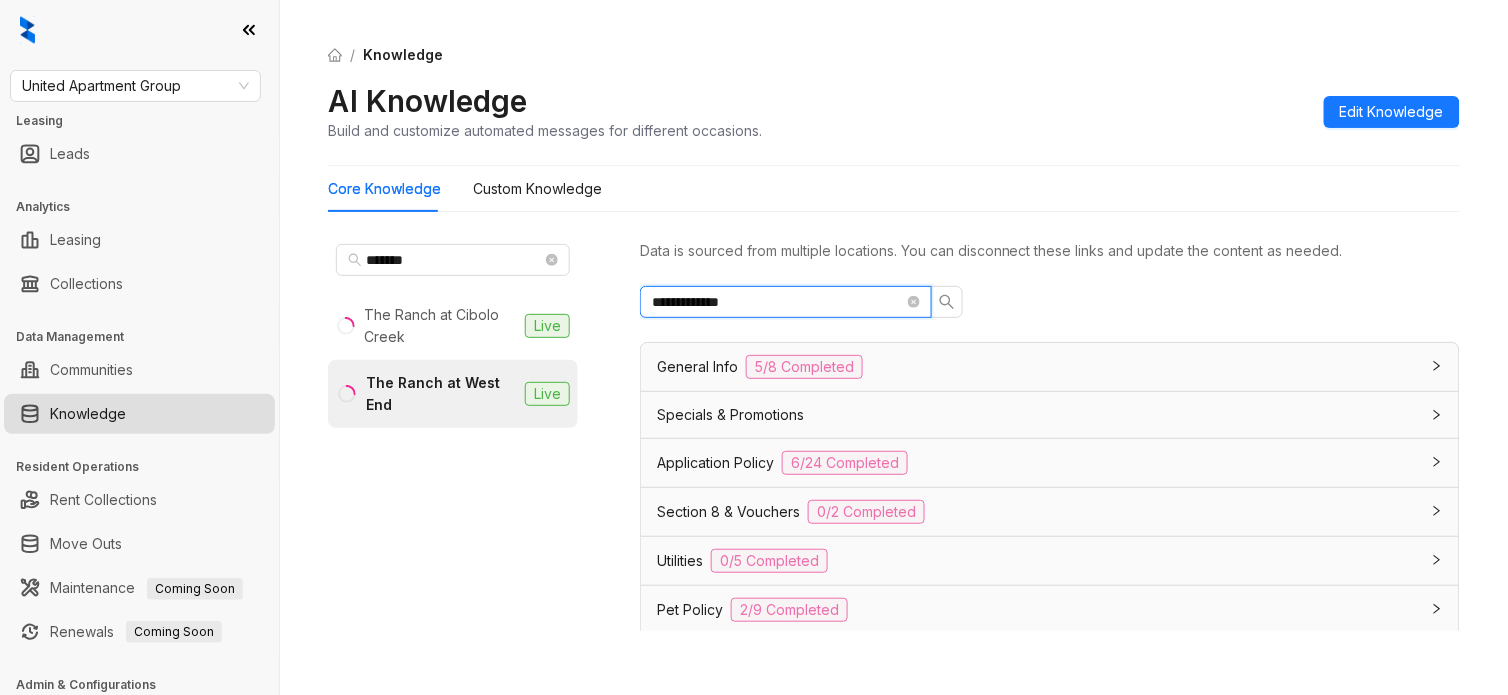 scroll, scrollTop: 346, scrollLeft: 0, axis: vertical 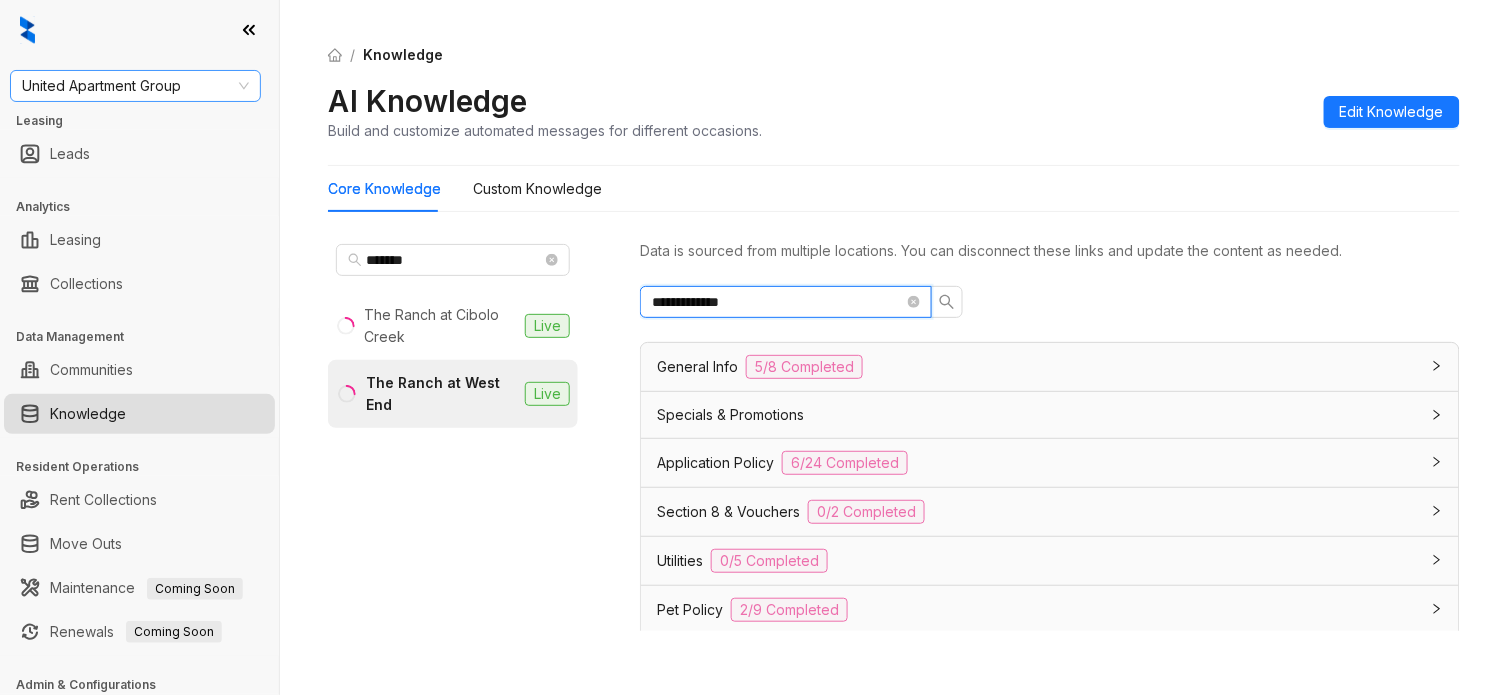click on "United Apartment Group" at bounding box center (135, 86) 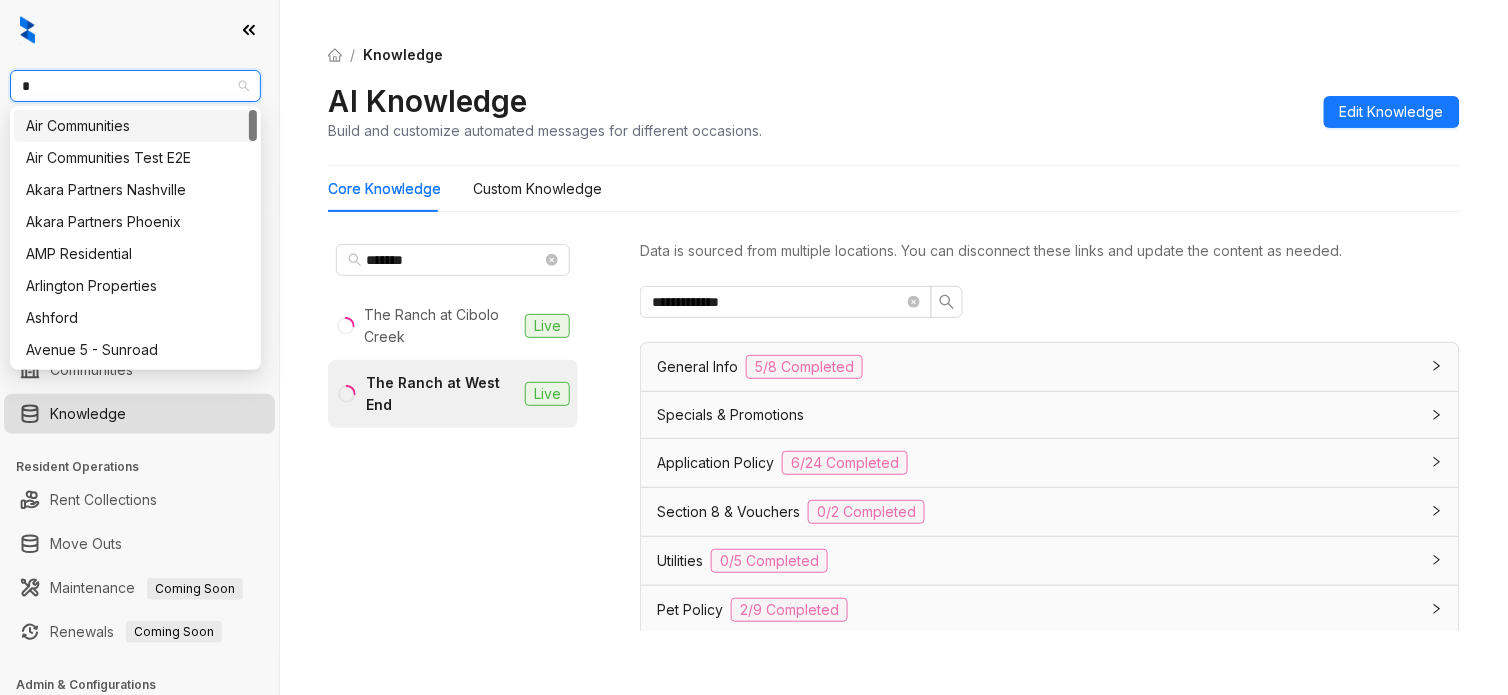 type on "**" 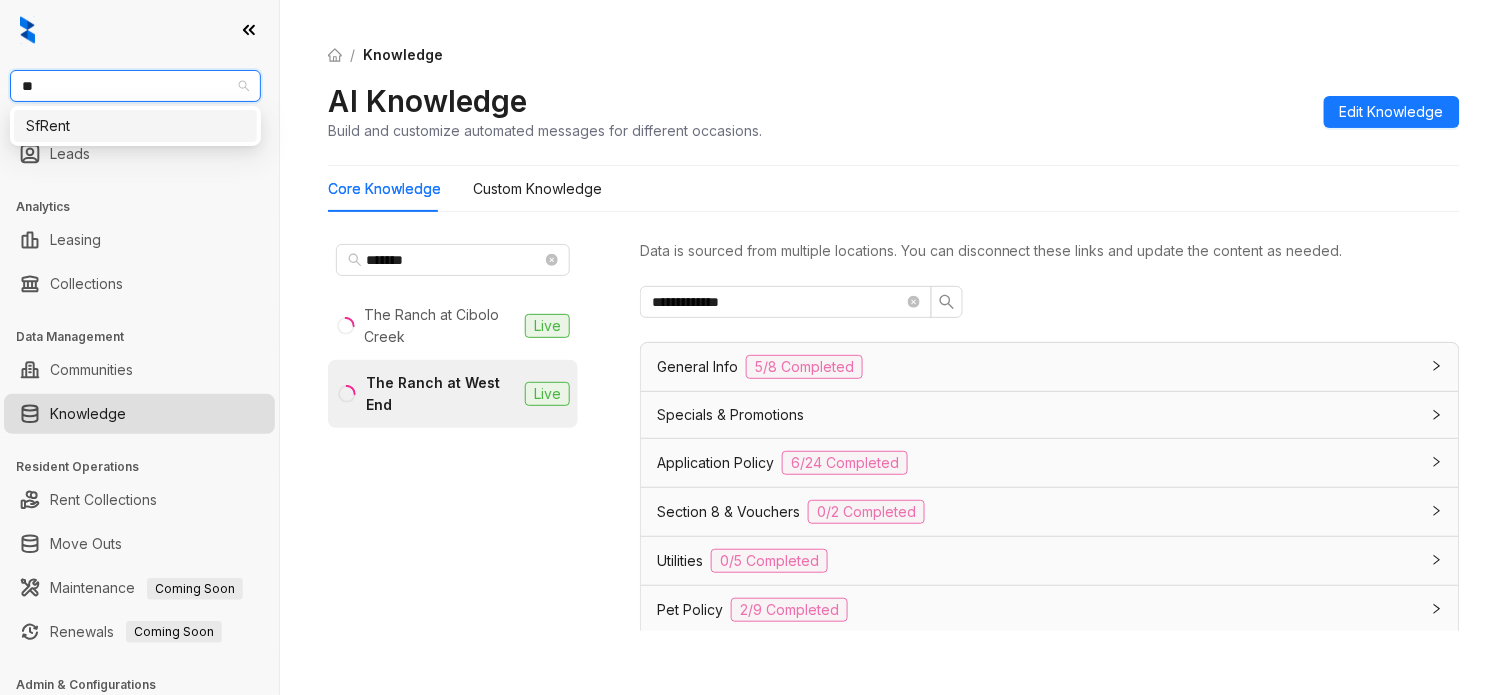 click on "SfRent" at bounding box center [135, 126] 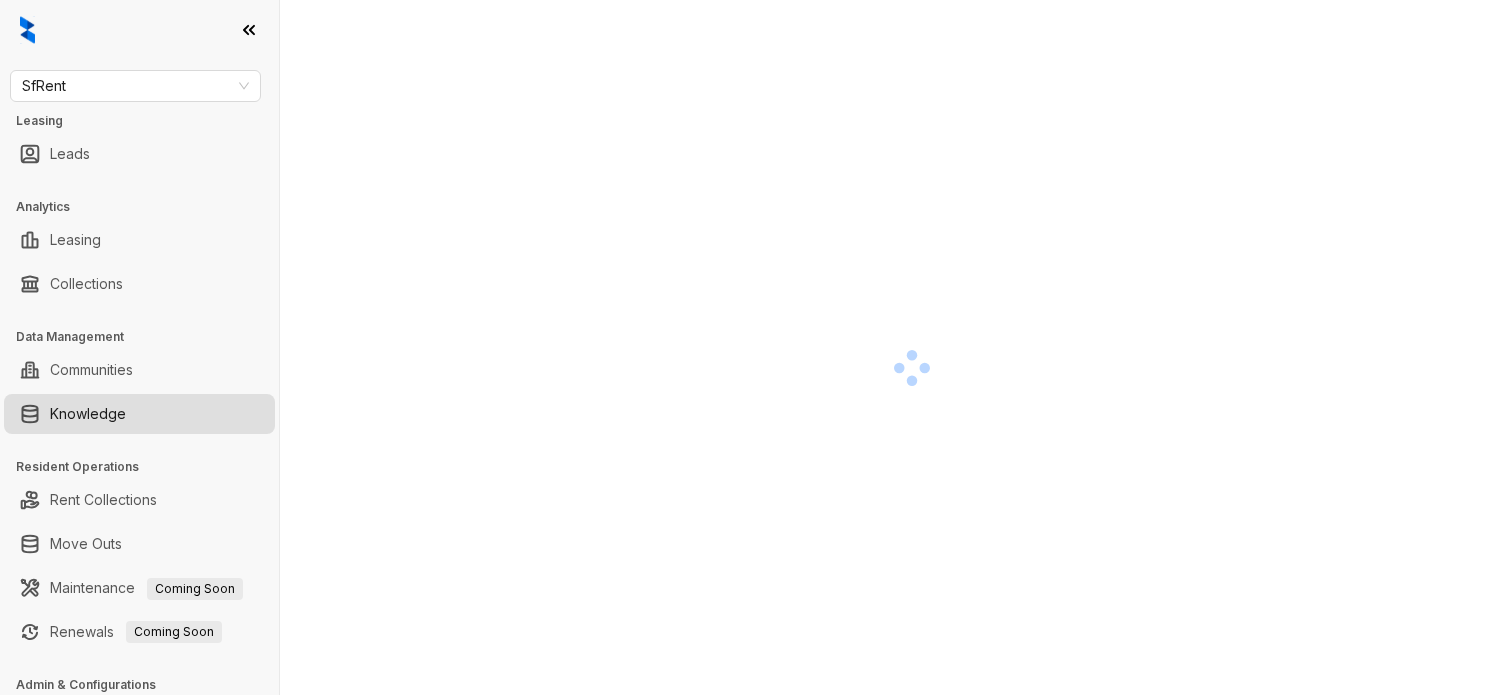 scroll, scrollTop: 0, scrollLeft: 0, axis: both 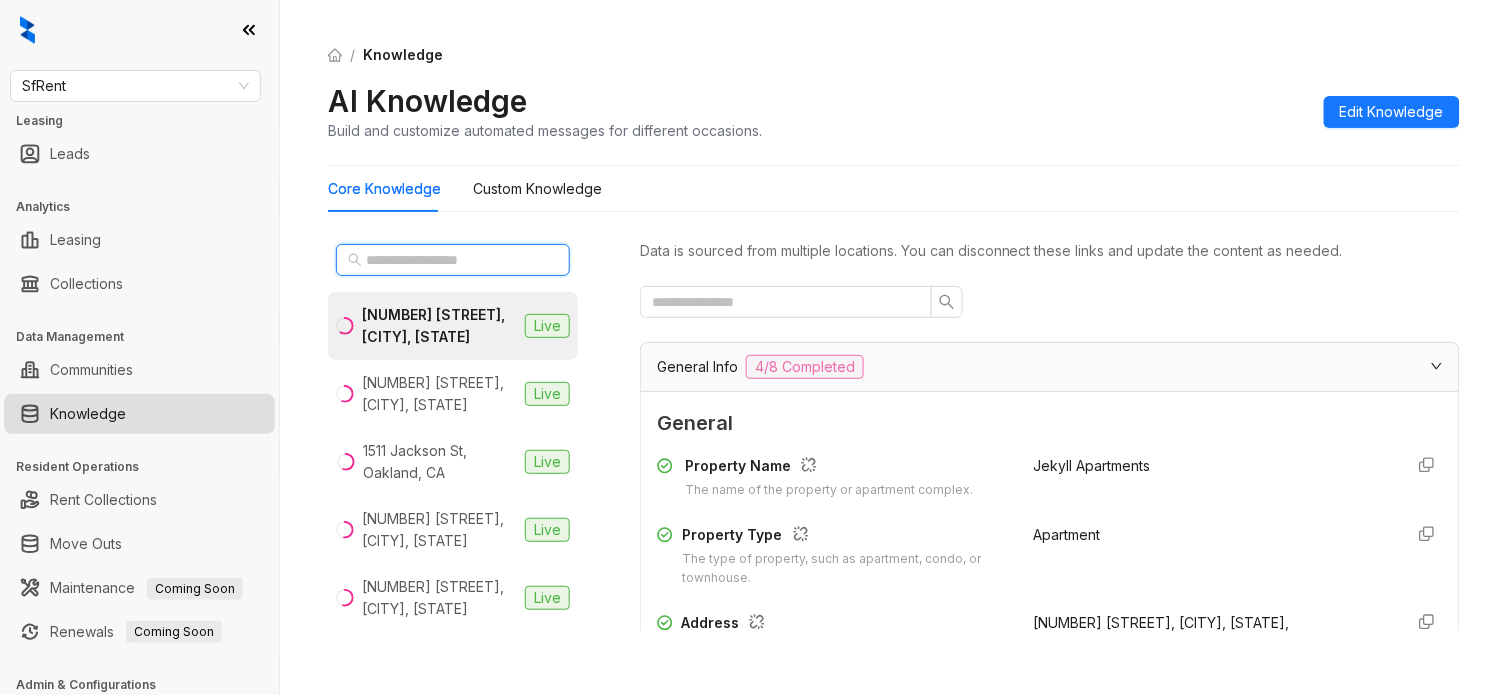 click at bounding box center (454, 260) 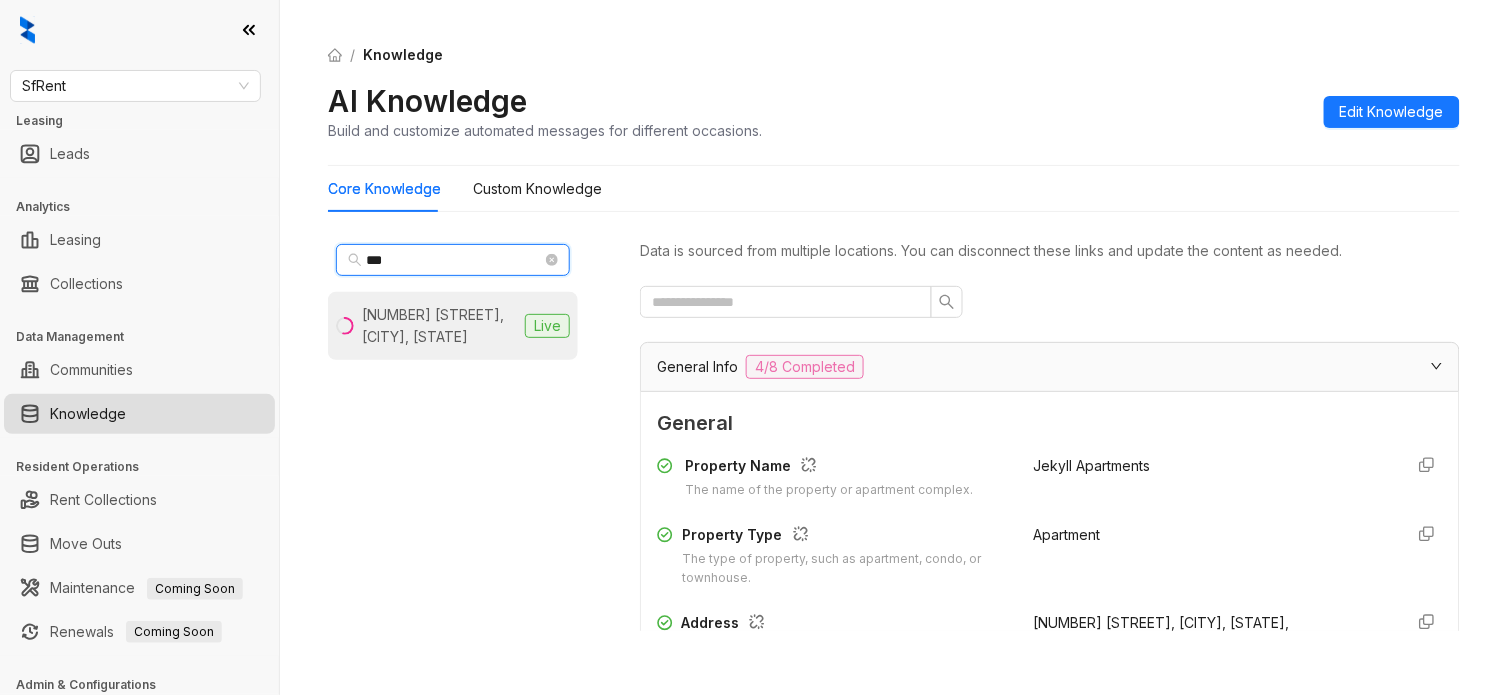 type on "***" 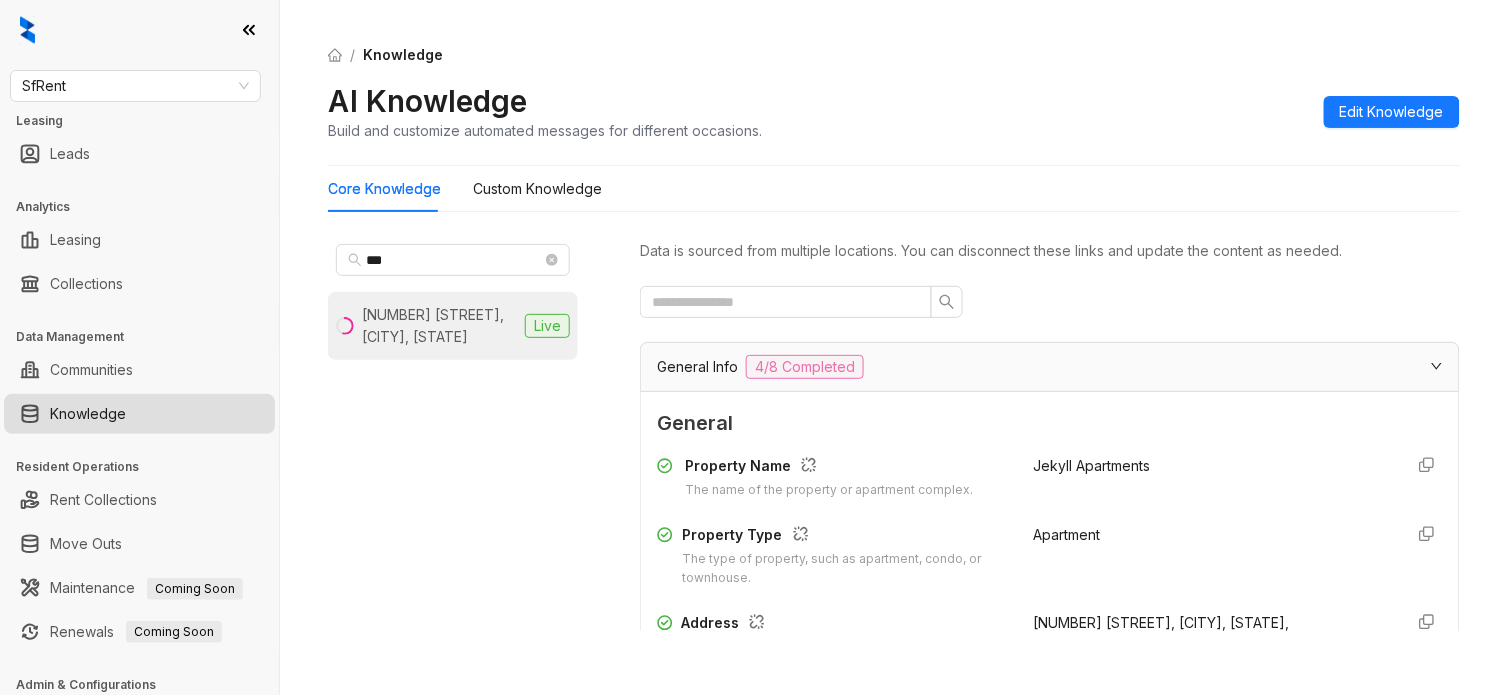 click on "[NUMBER] [STREET], [CITY], [STATE] Live" at bounding box center (453, 326) 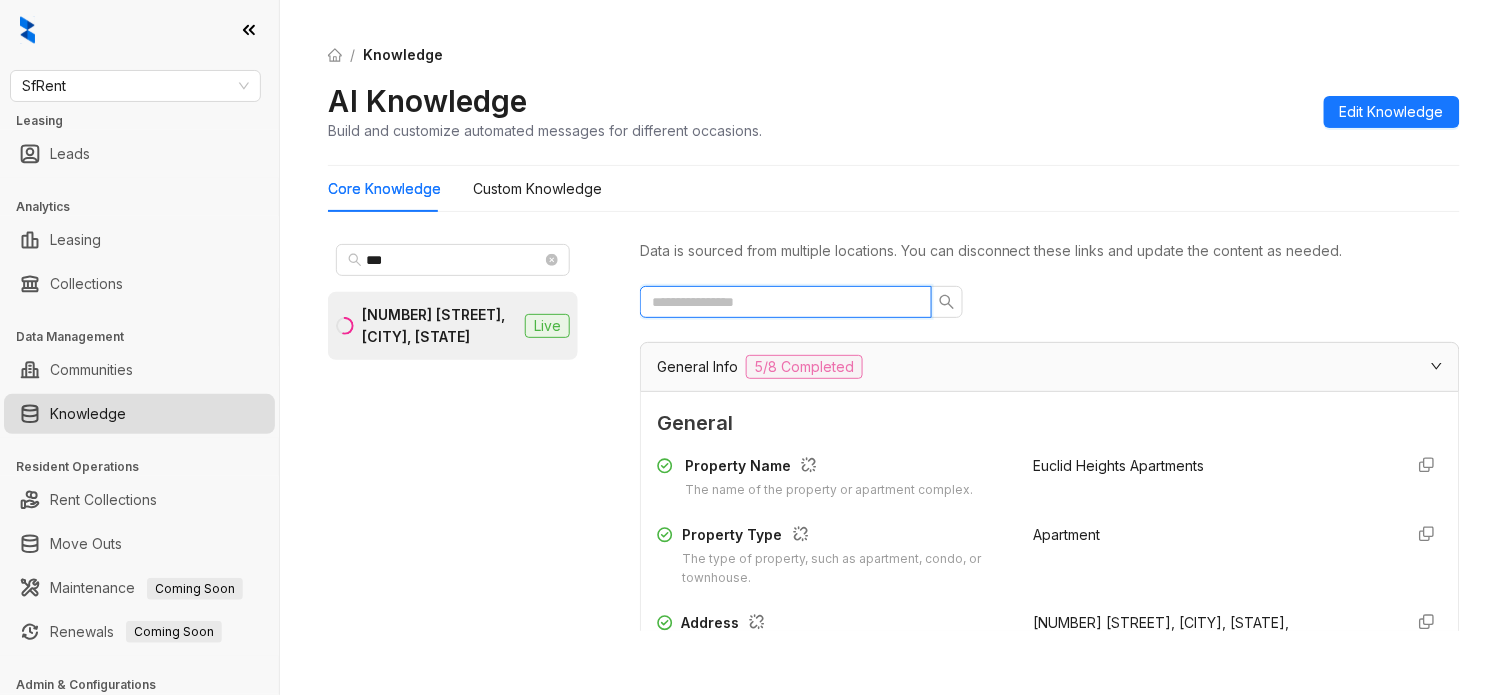 click at bounding box center [778, 302] 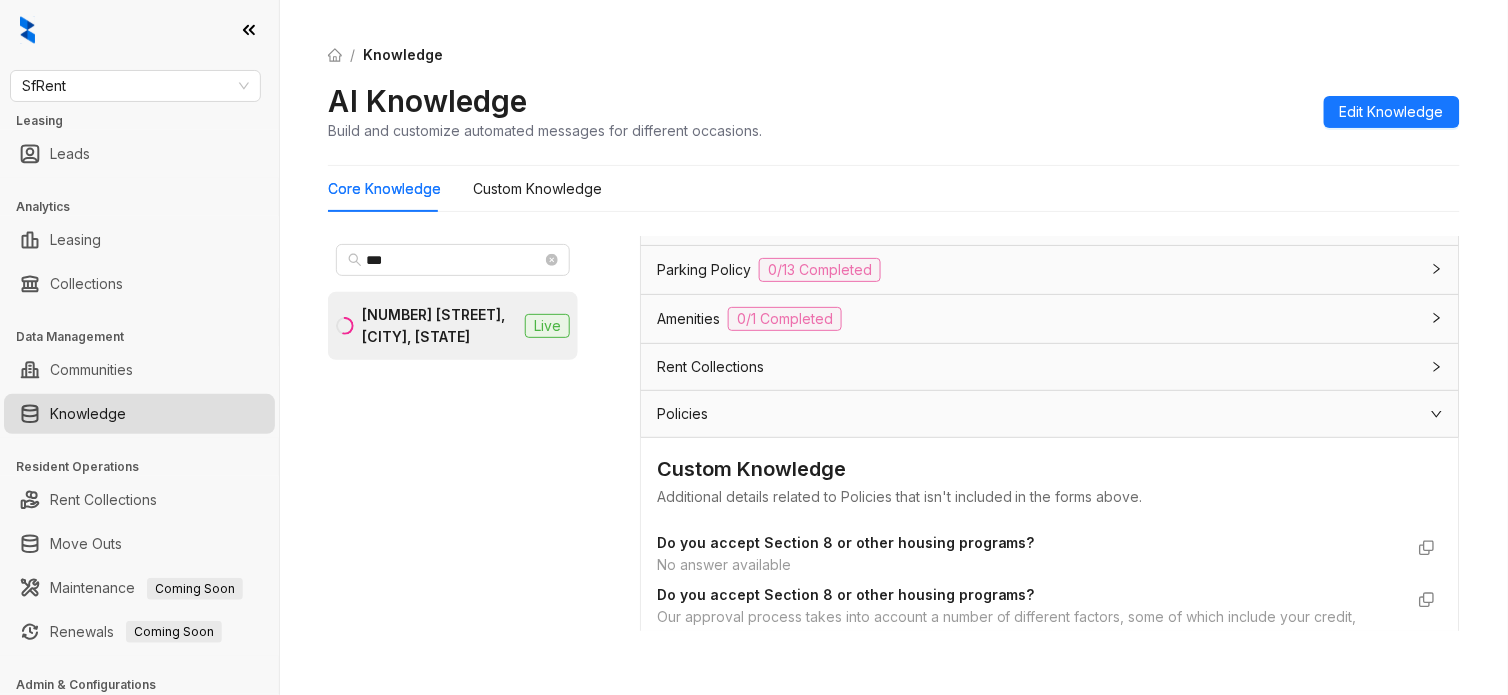 scroll, scrollTop: 842, scrollLeft: 0, axis: vertical 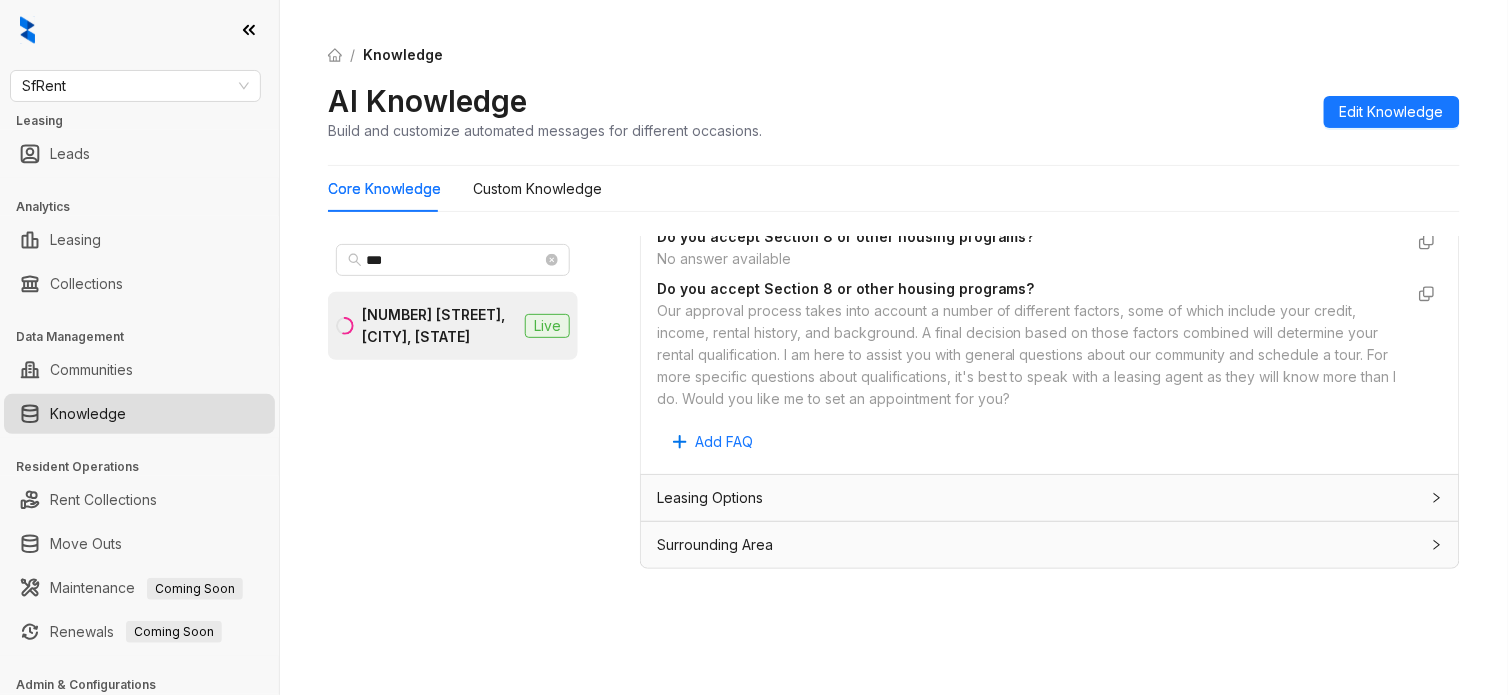 type on "****" 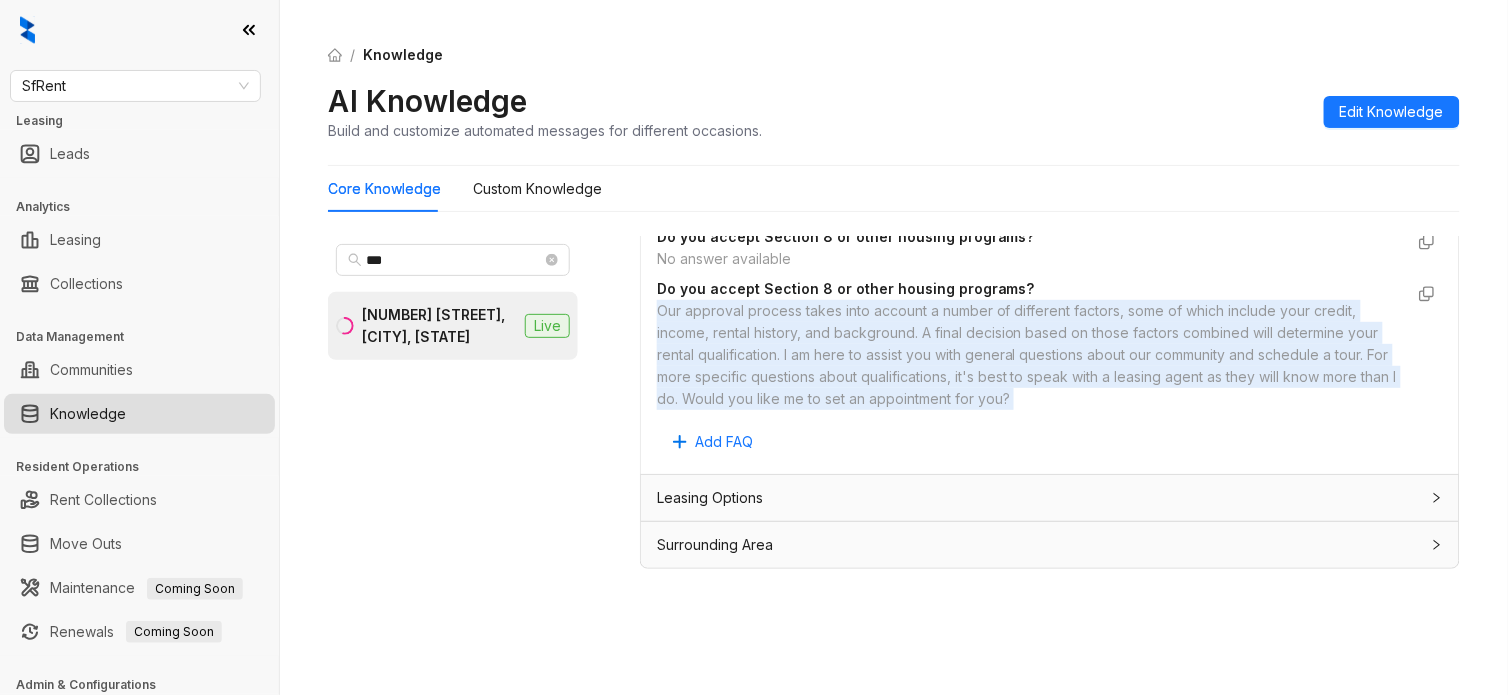 drag, startPoint x: 671, startPoint y: 312, endPoint x: 1277, endPoint y: 406, distance: 613.2471 